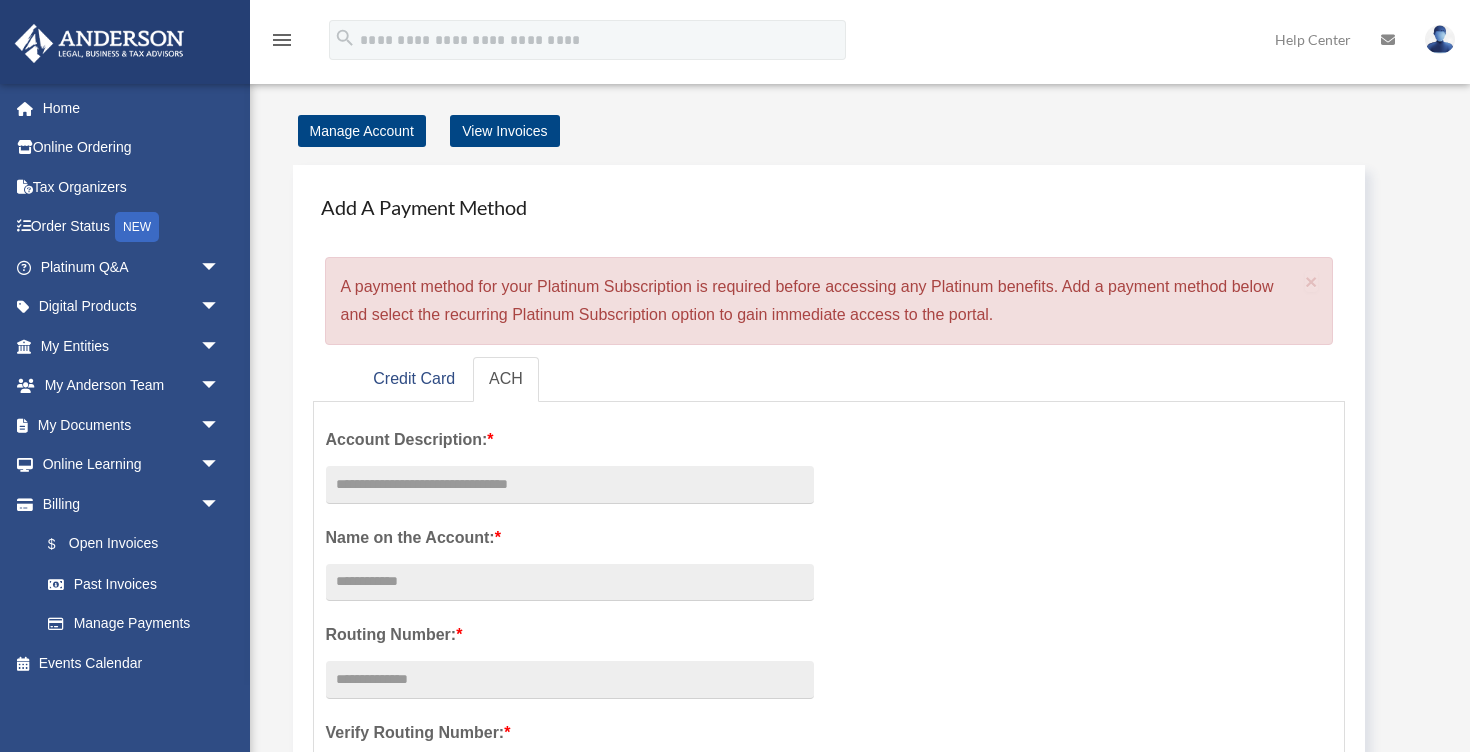 scroll, scrollTop: 0, scrollLeft: 0, axis: both 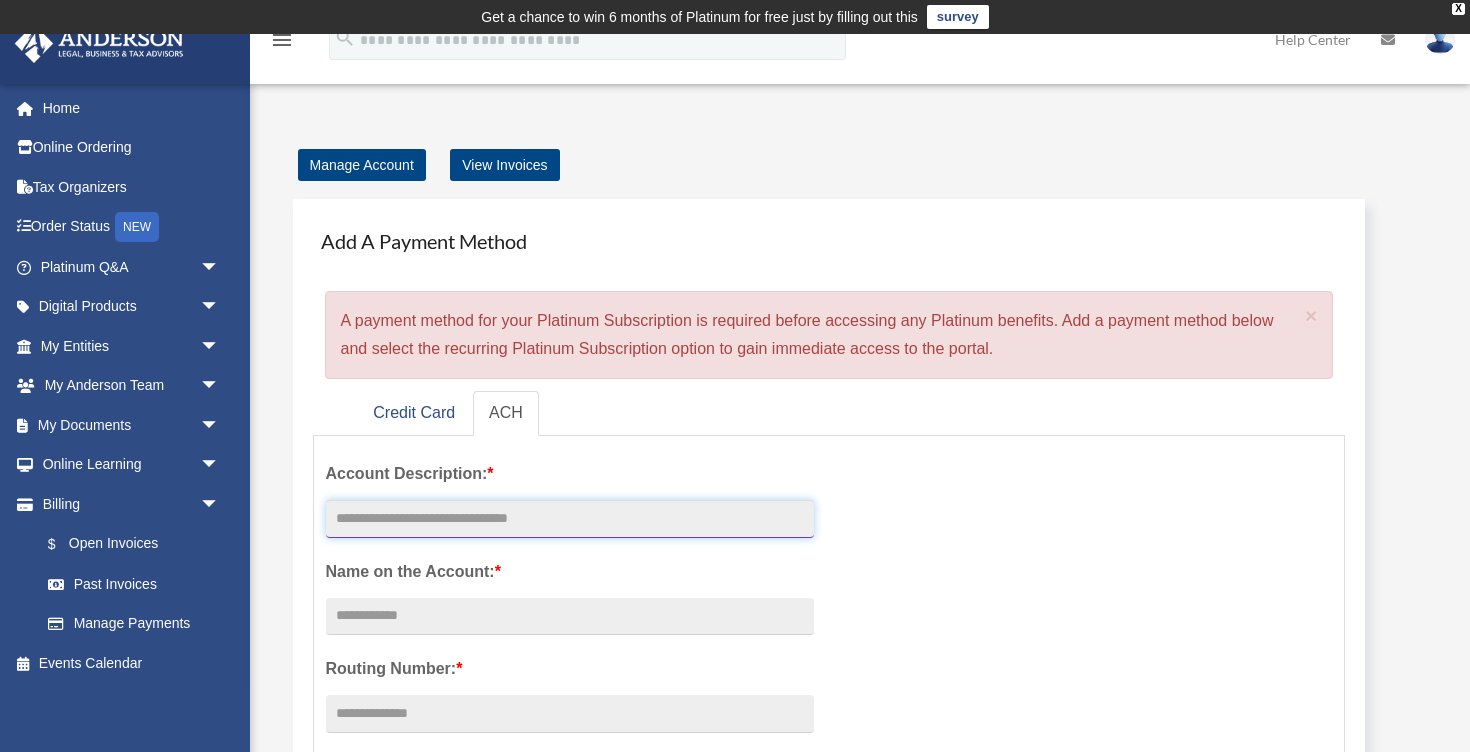 click at bounding box center [570, 519] 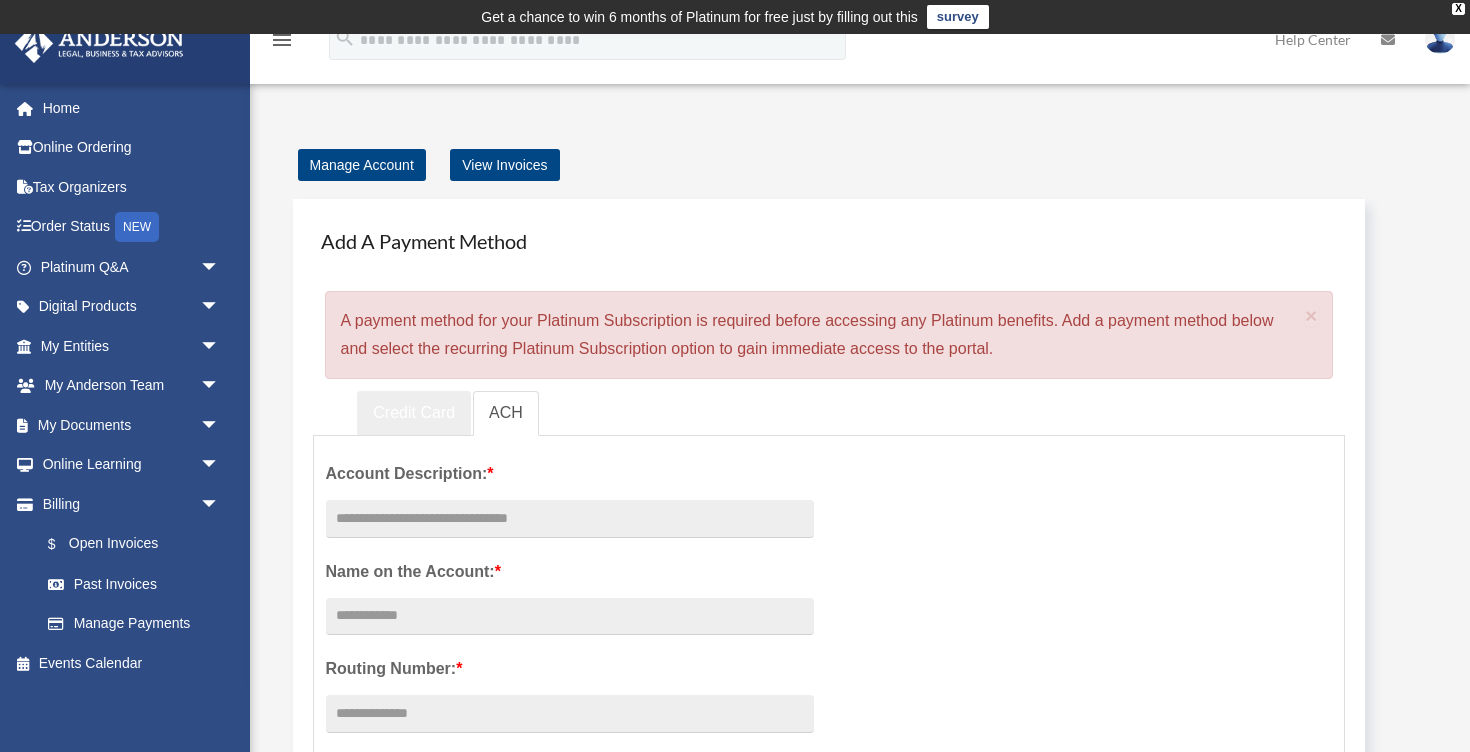 click on "Credit Card" at bounding box center [414, 413] 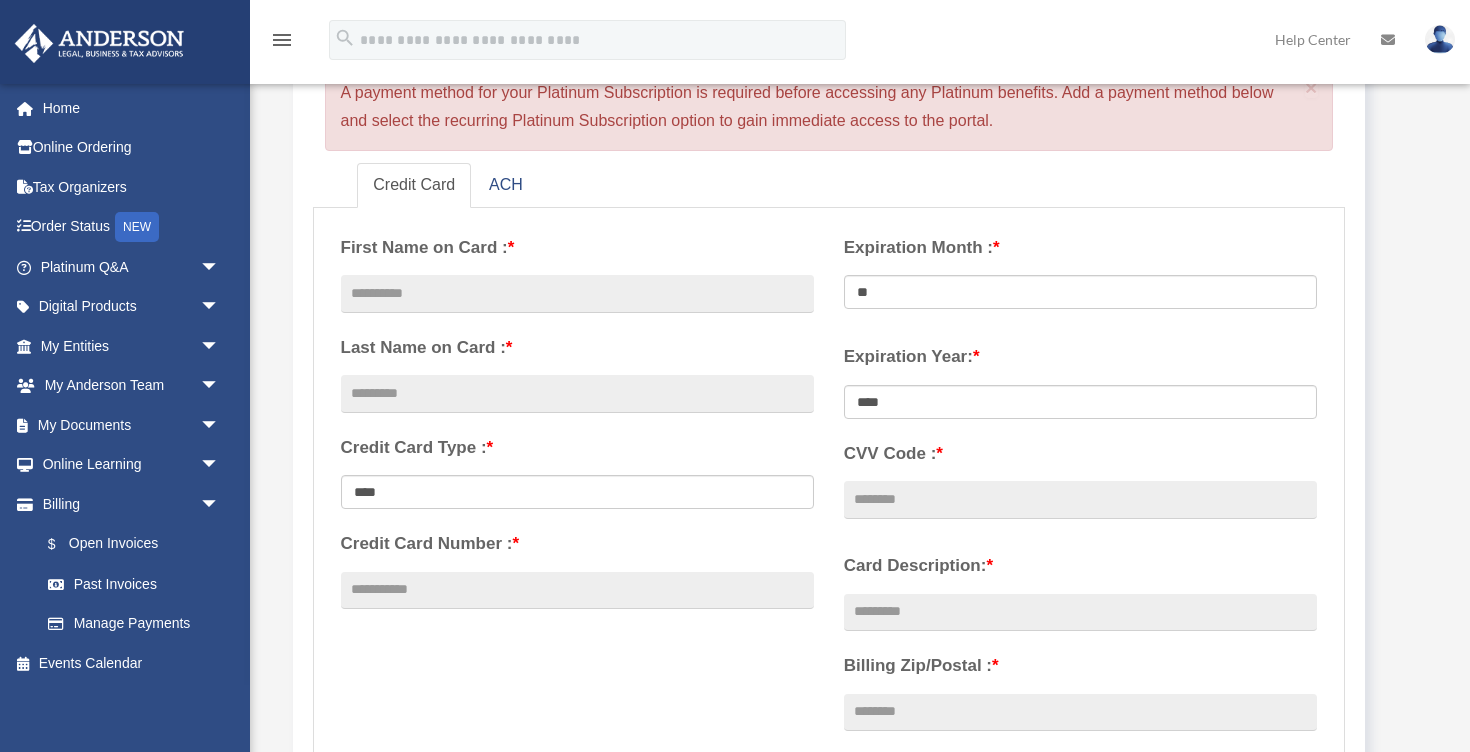 scroll, scrollTop: 196, scrollLeft: 0, axis: vertical 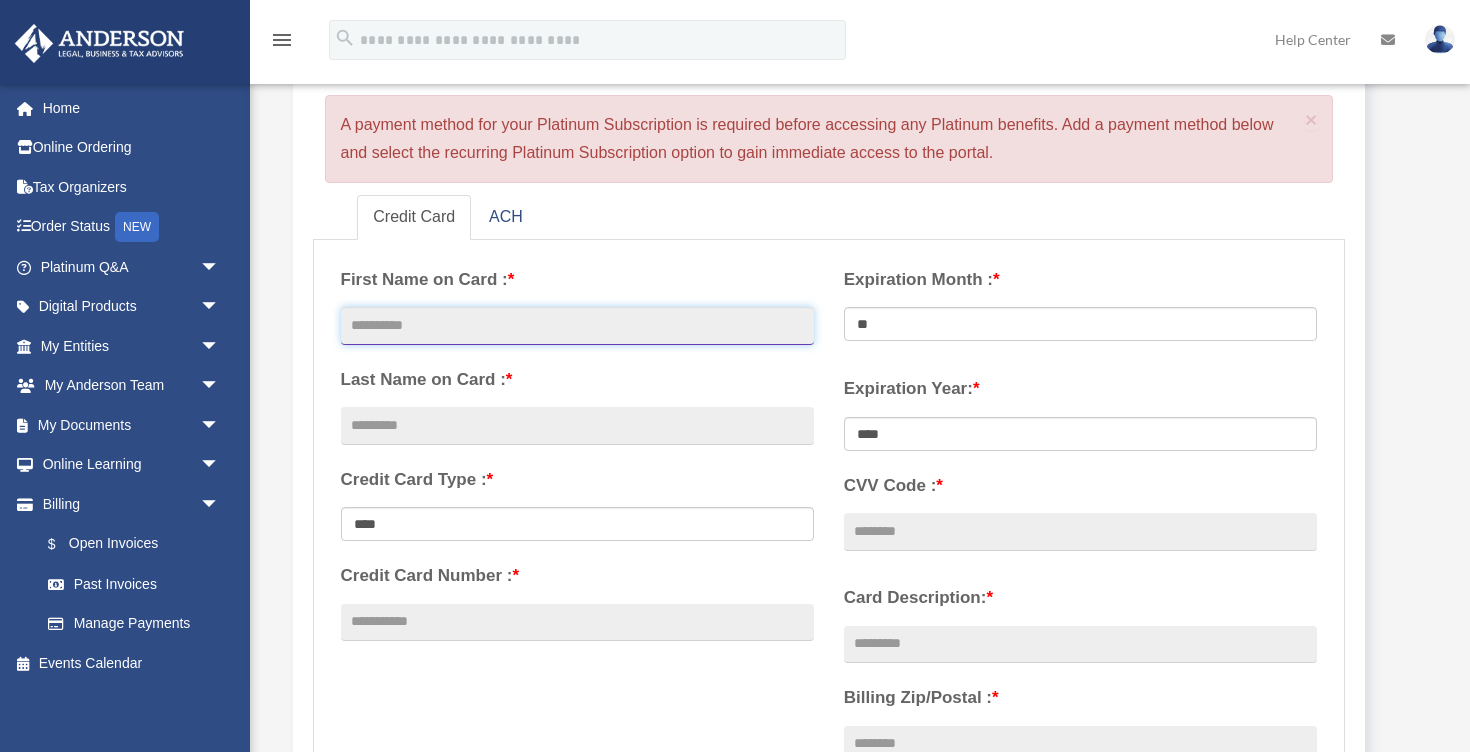 click at bounding box center [577, 326] 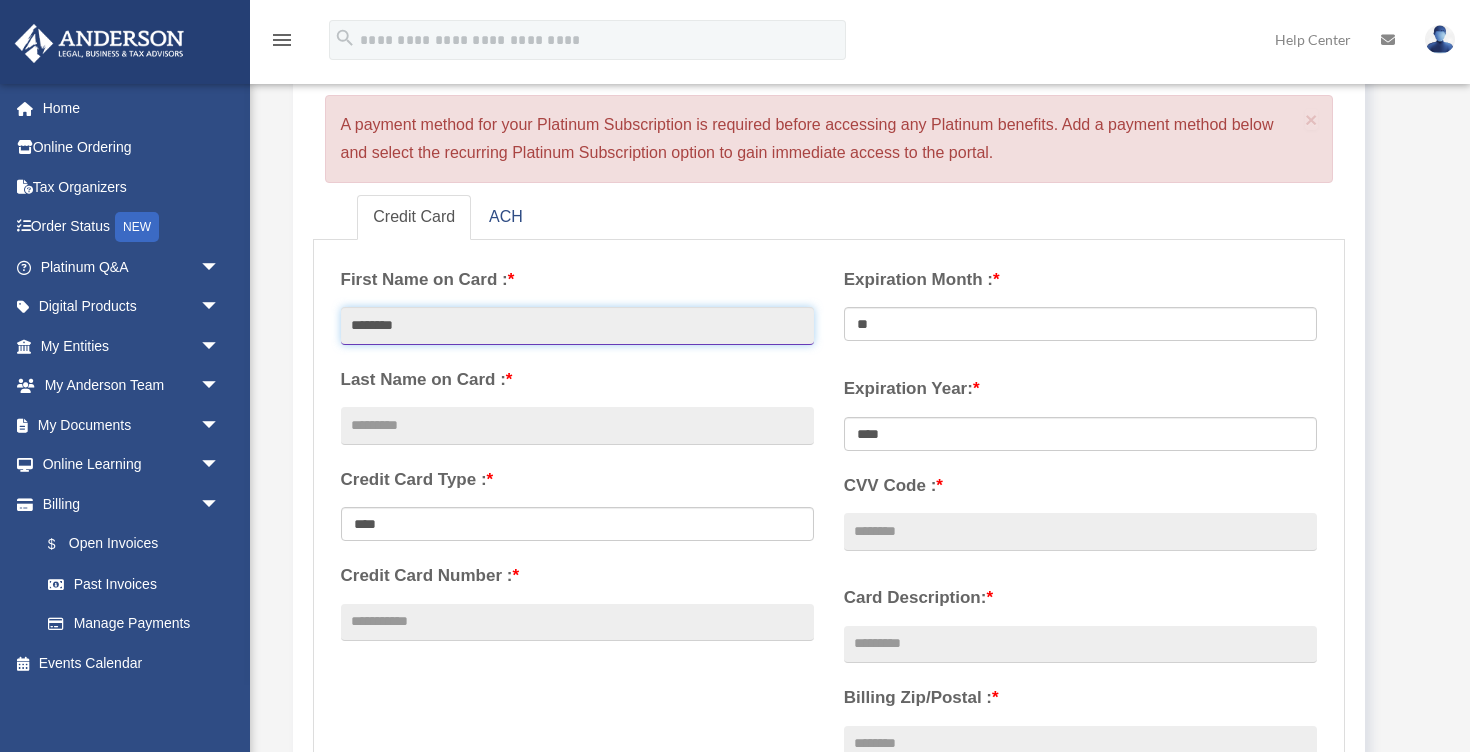 type on "********" 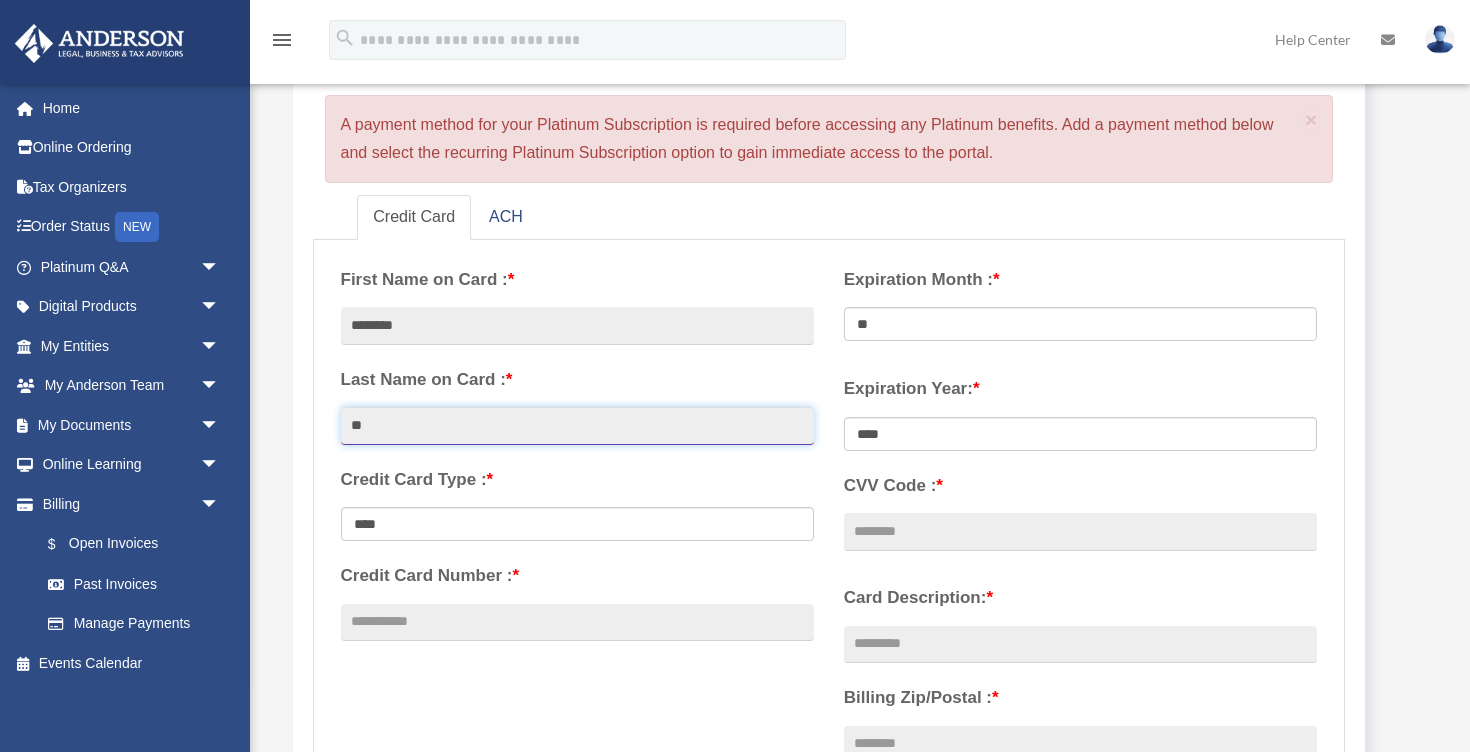 type on "**" 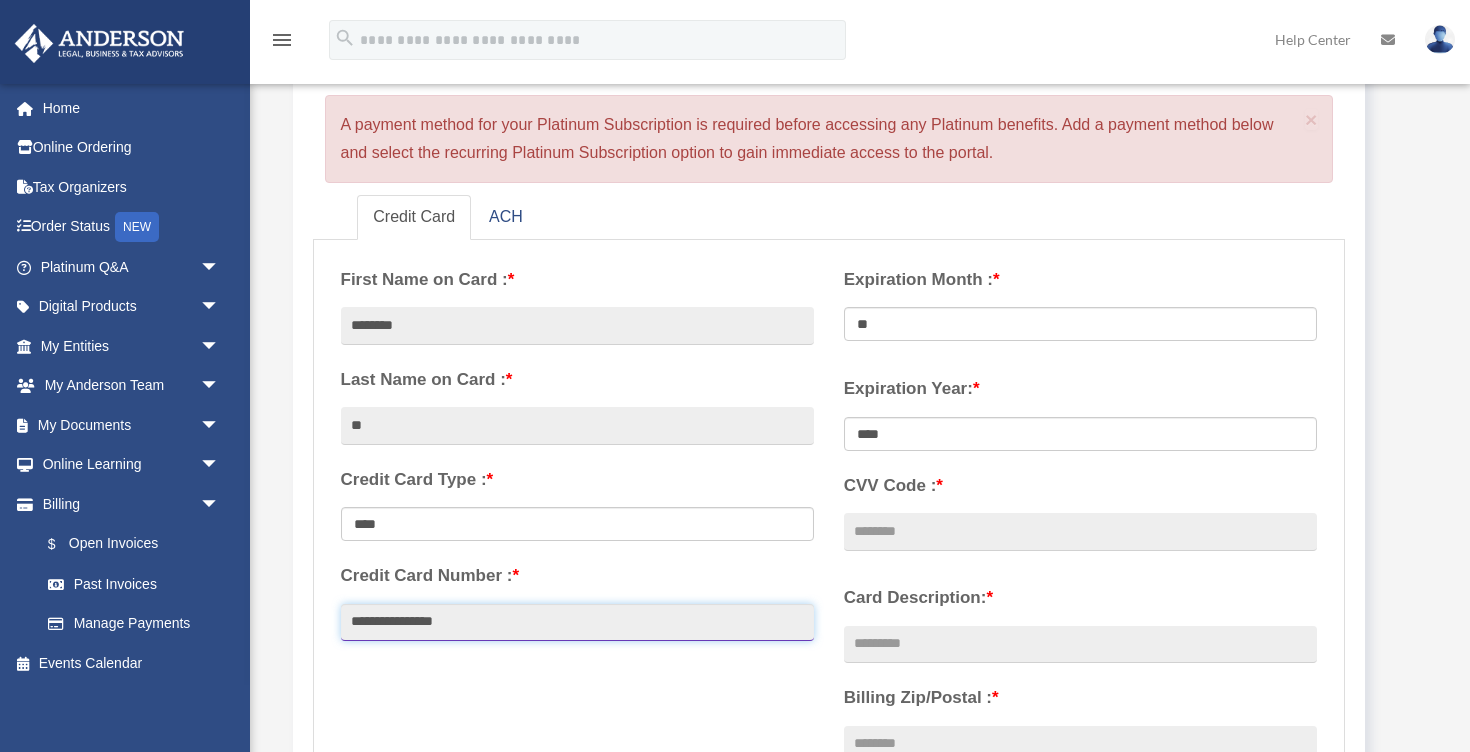 type on "**********" 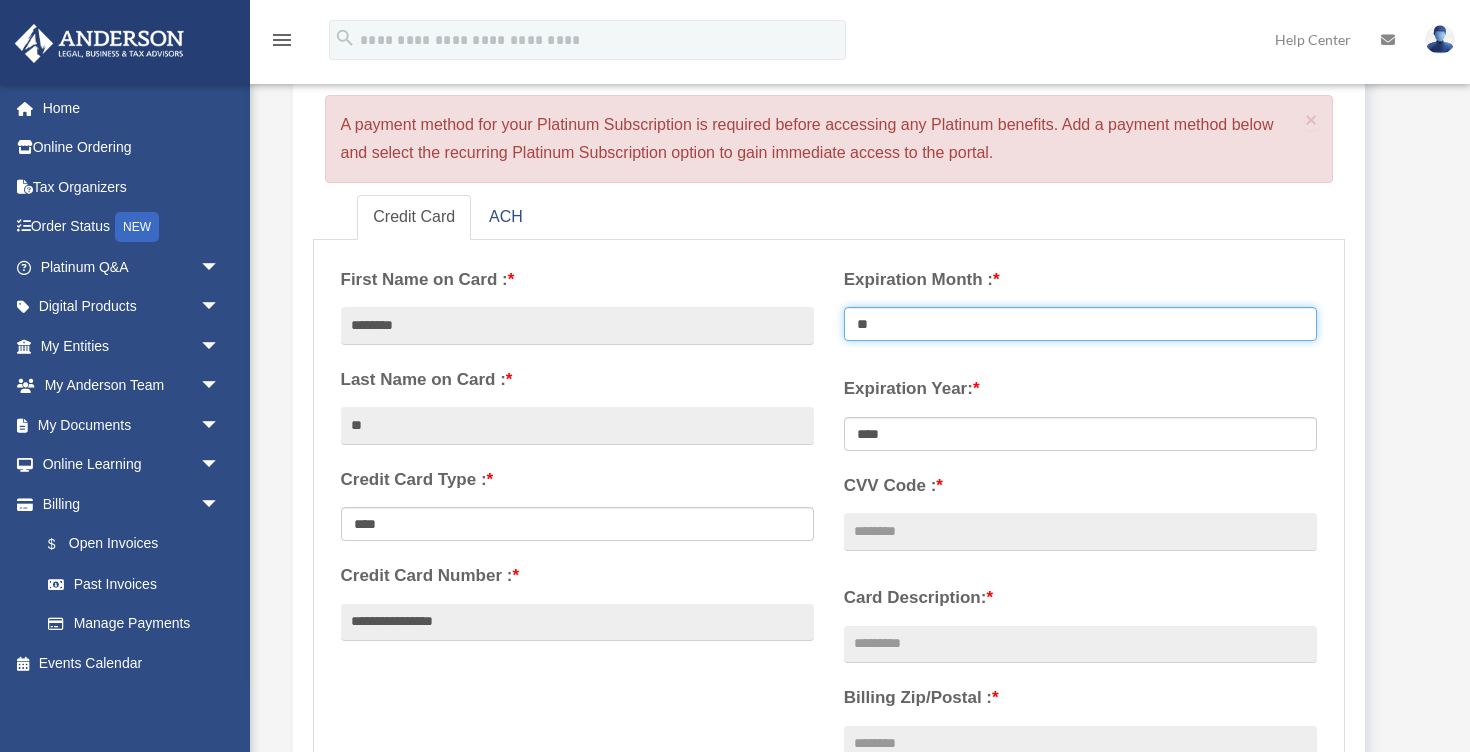 click on "**
**
**
**
**
**
**
** ** ** ** **" at bounding box center (1080, 324) 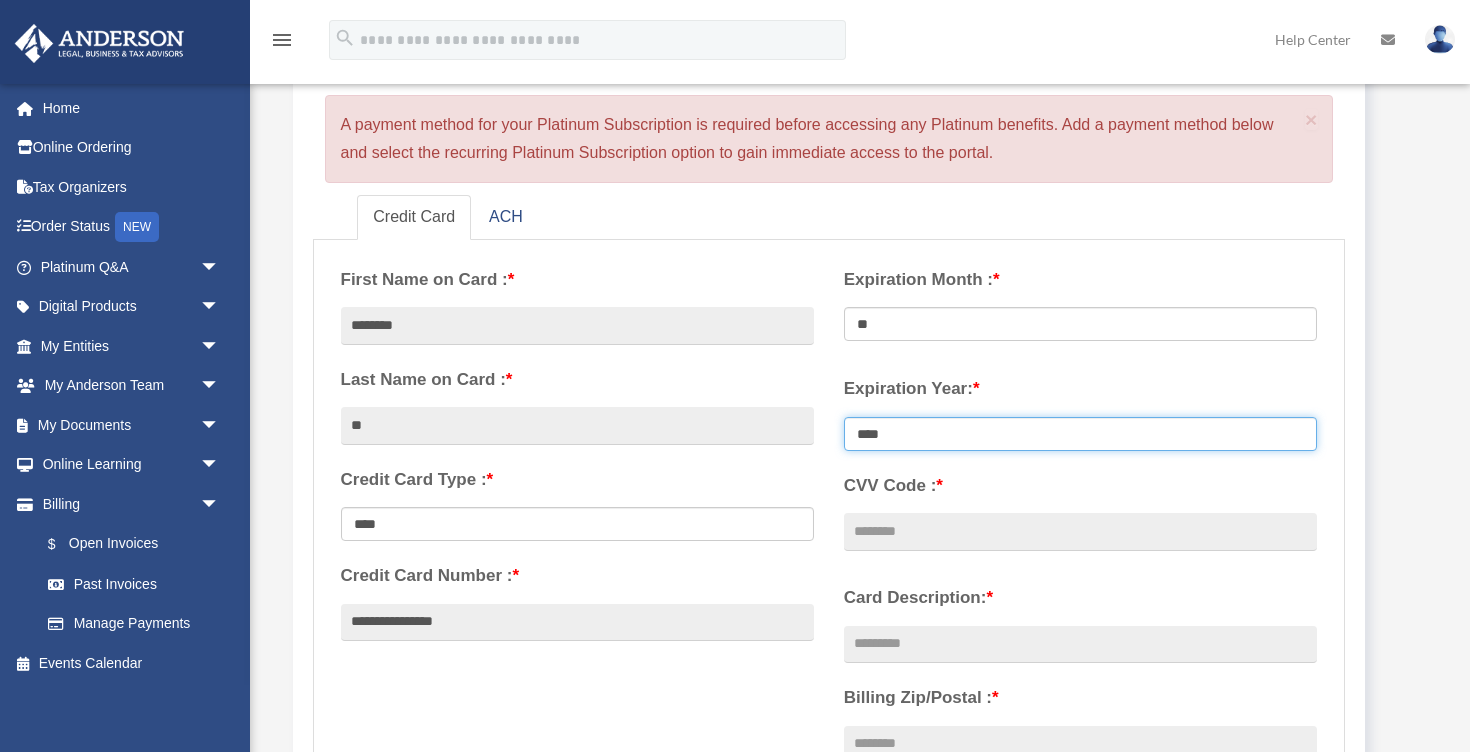 click on "****
****
****
****
****
****
****
**** ****" at bounding box center [1080, 434] 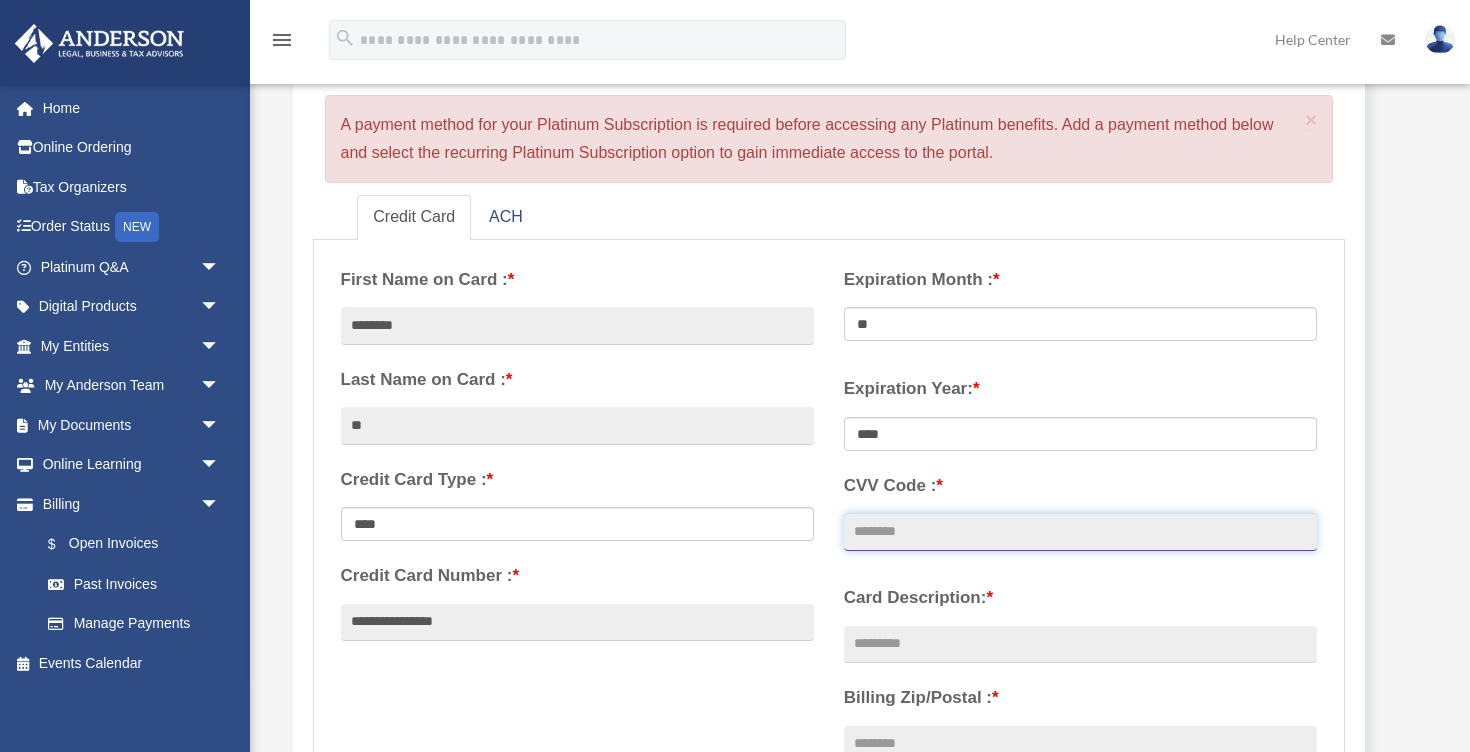 click on "CVV Code : *" at bounding box center [1080, 532] 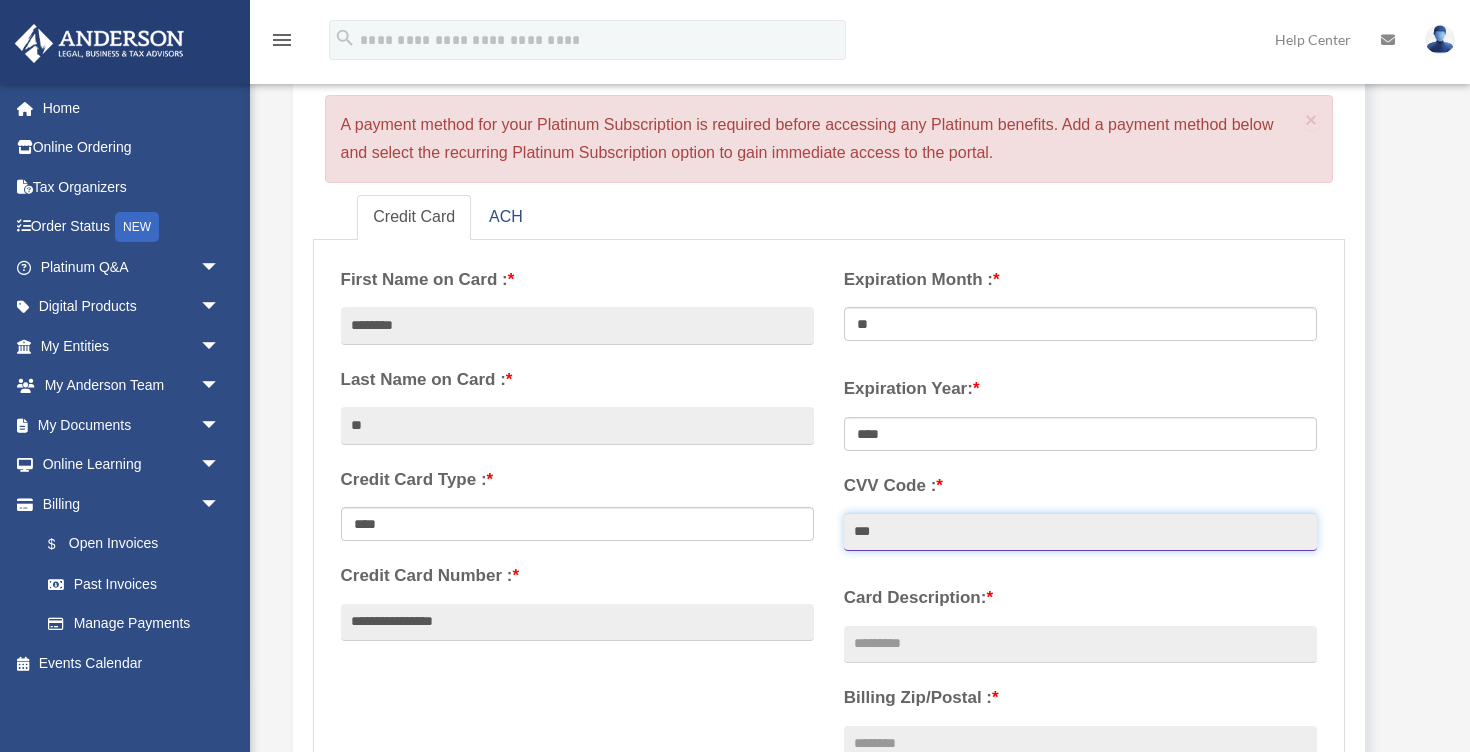 type on "***" 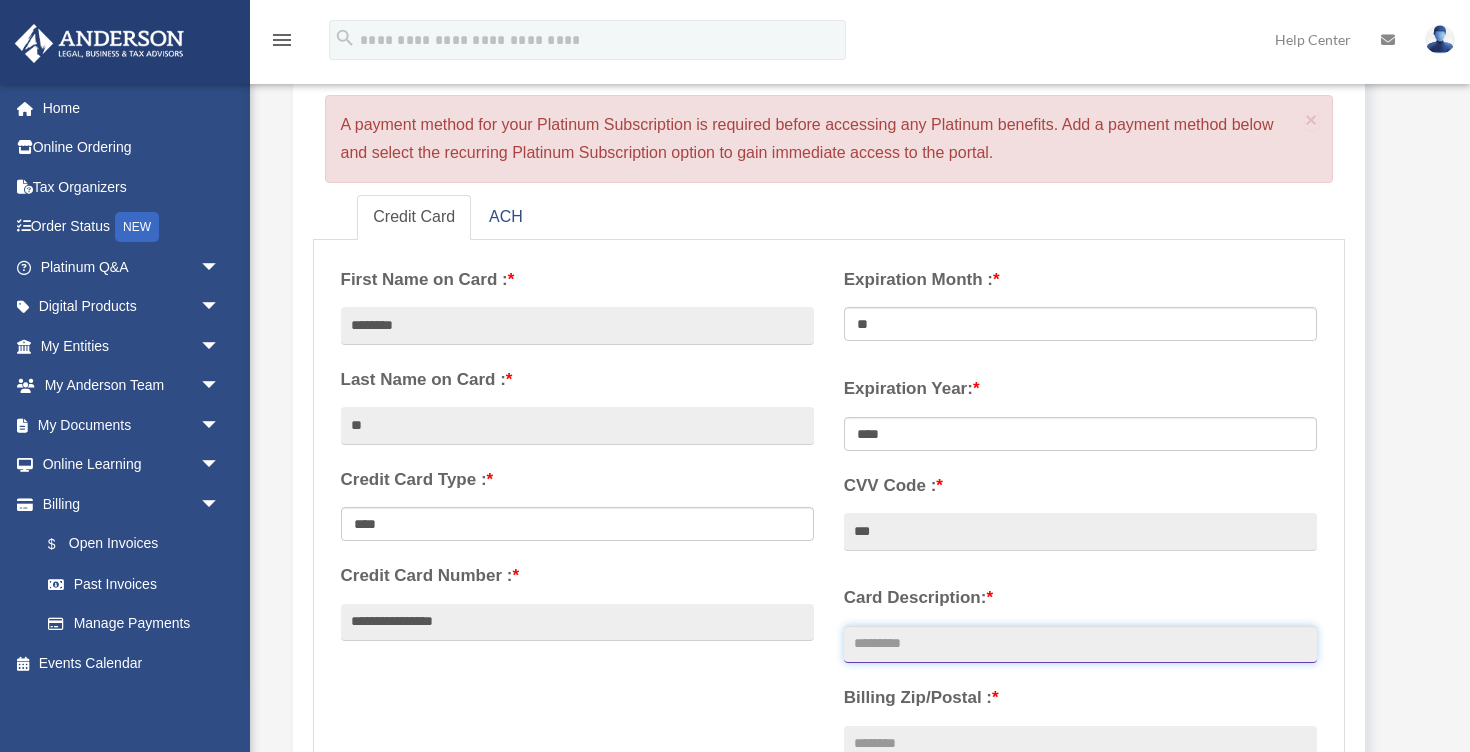 click on "Card Description: *" at bounding box center [1080, 645] 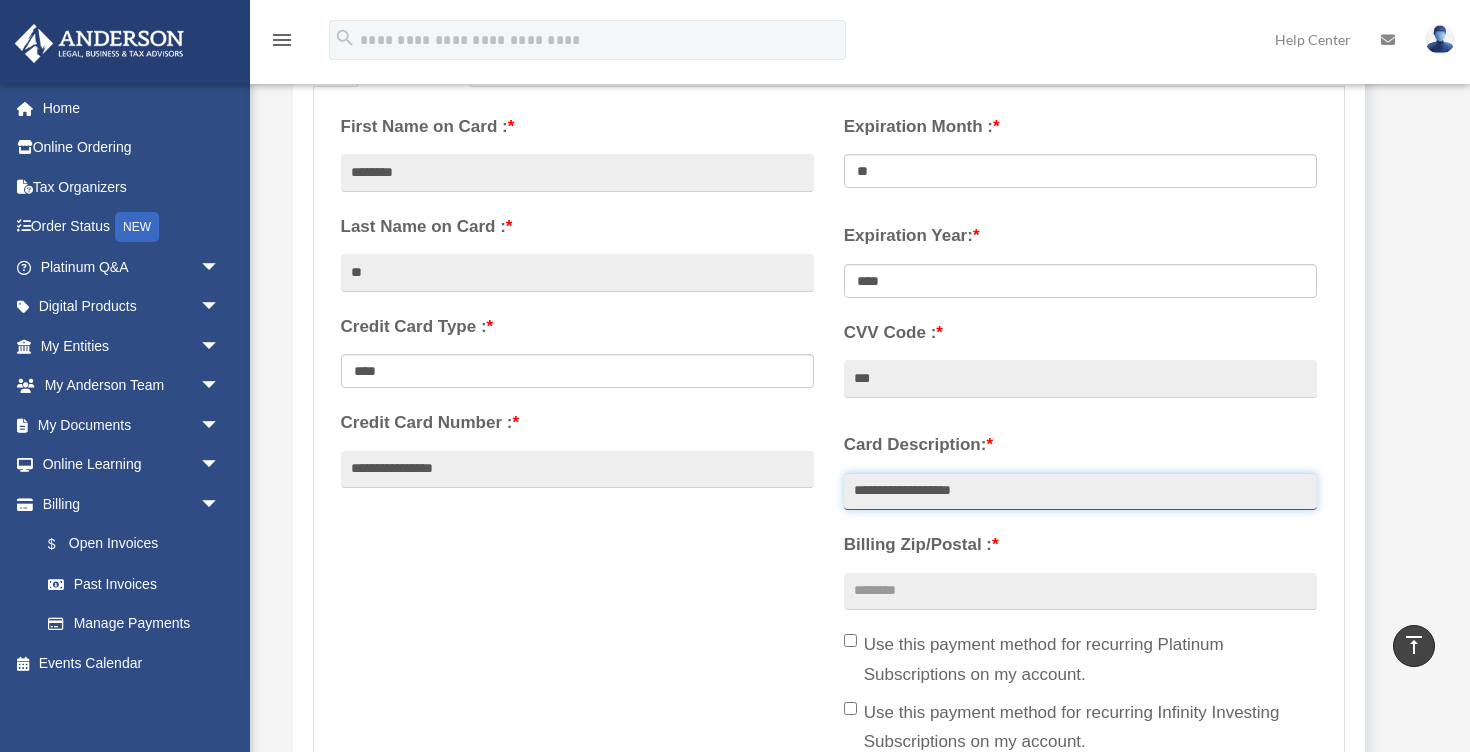 type on "**********" 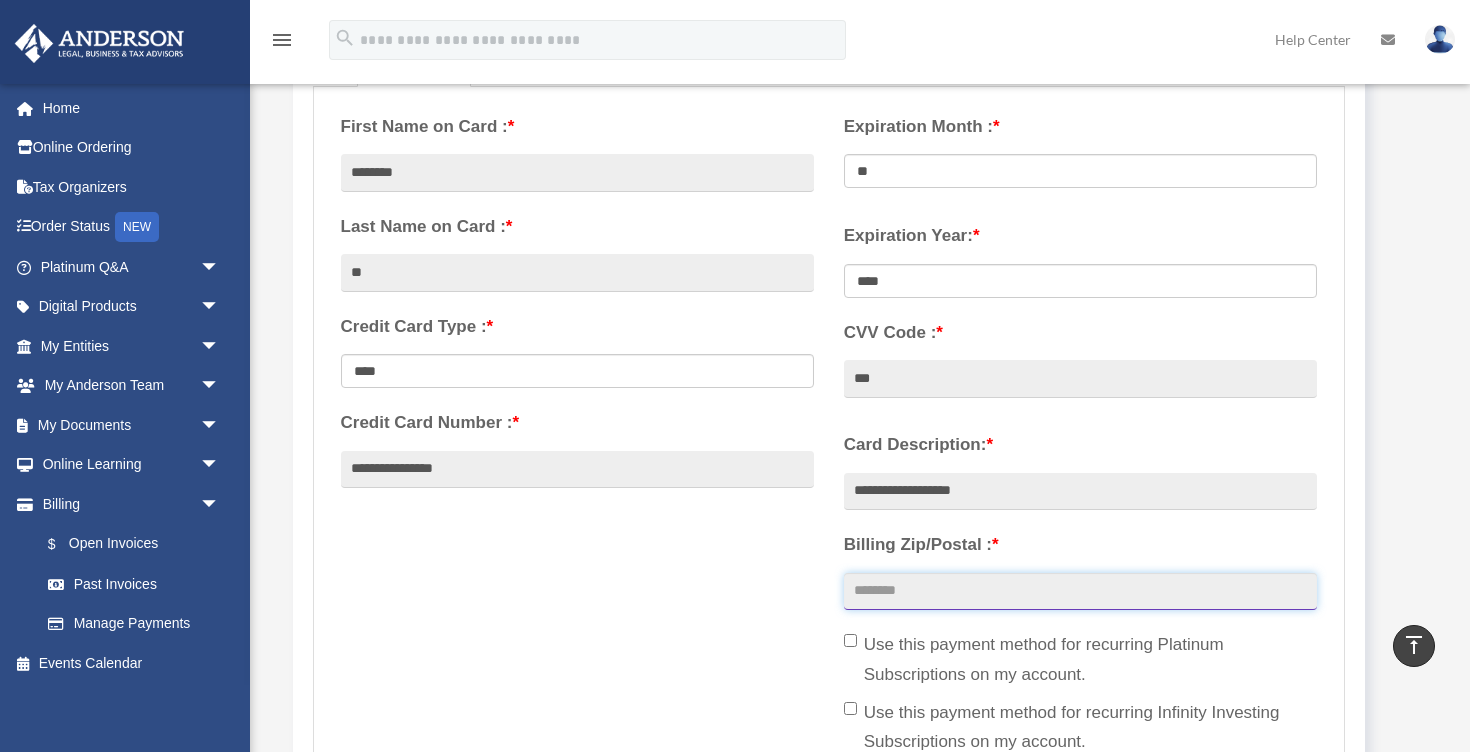 click on "Billing Zip/Postal : *" at bounding box center (1080, 592) 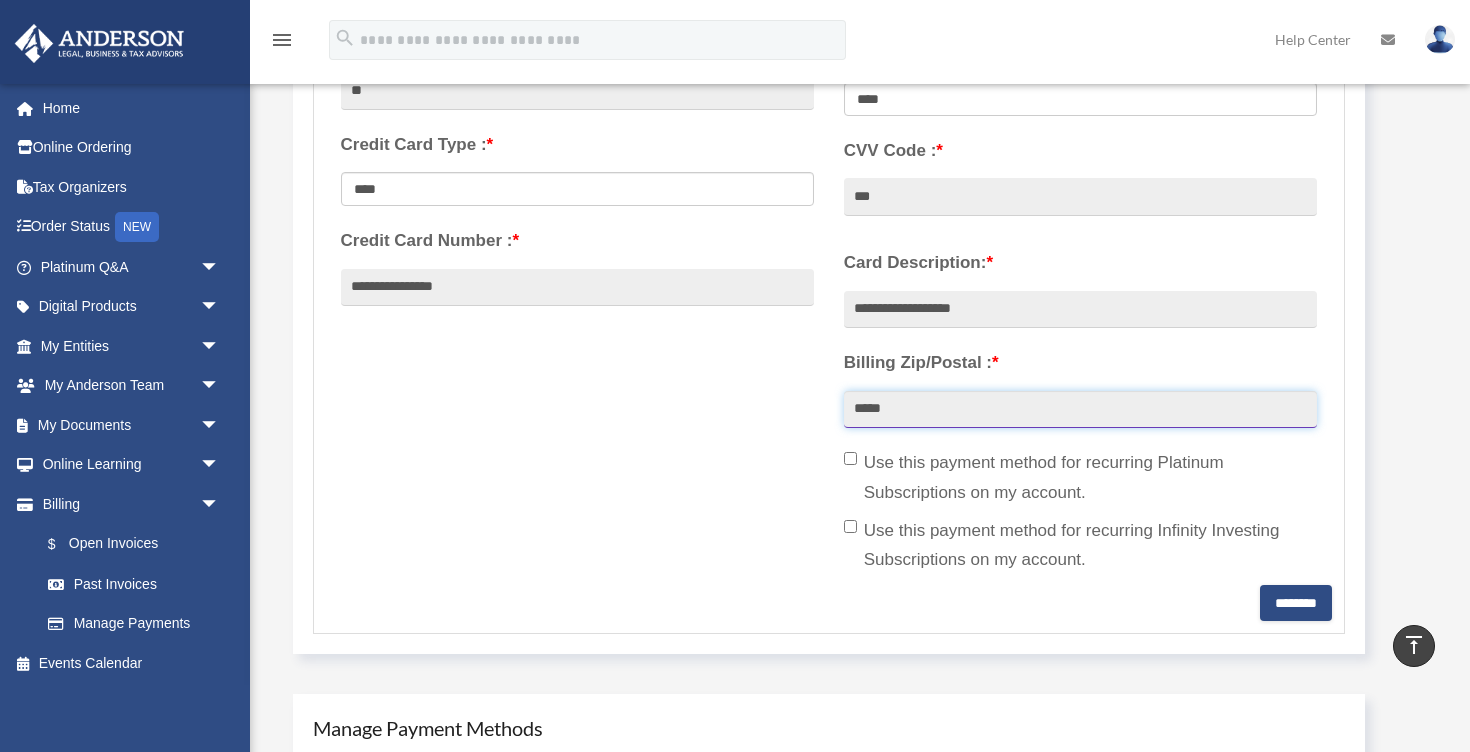scroll, scrollTop: 539, scrollLeft: 0, axis: vertical 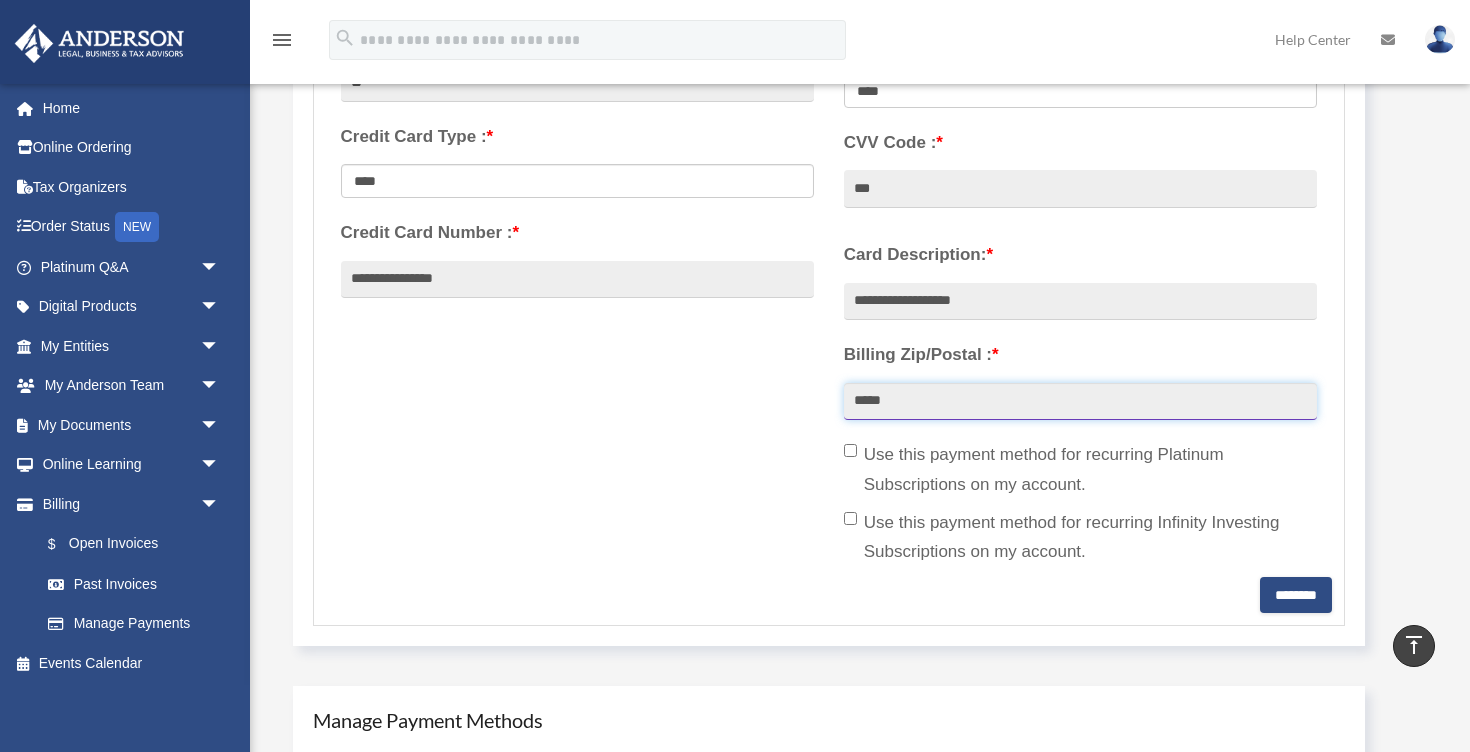 type on "*****" 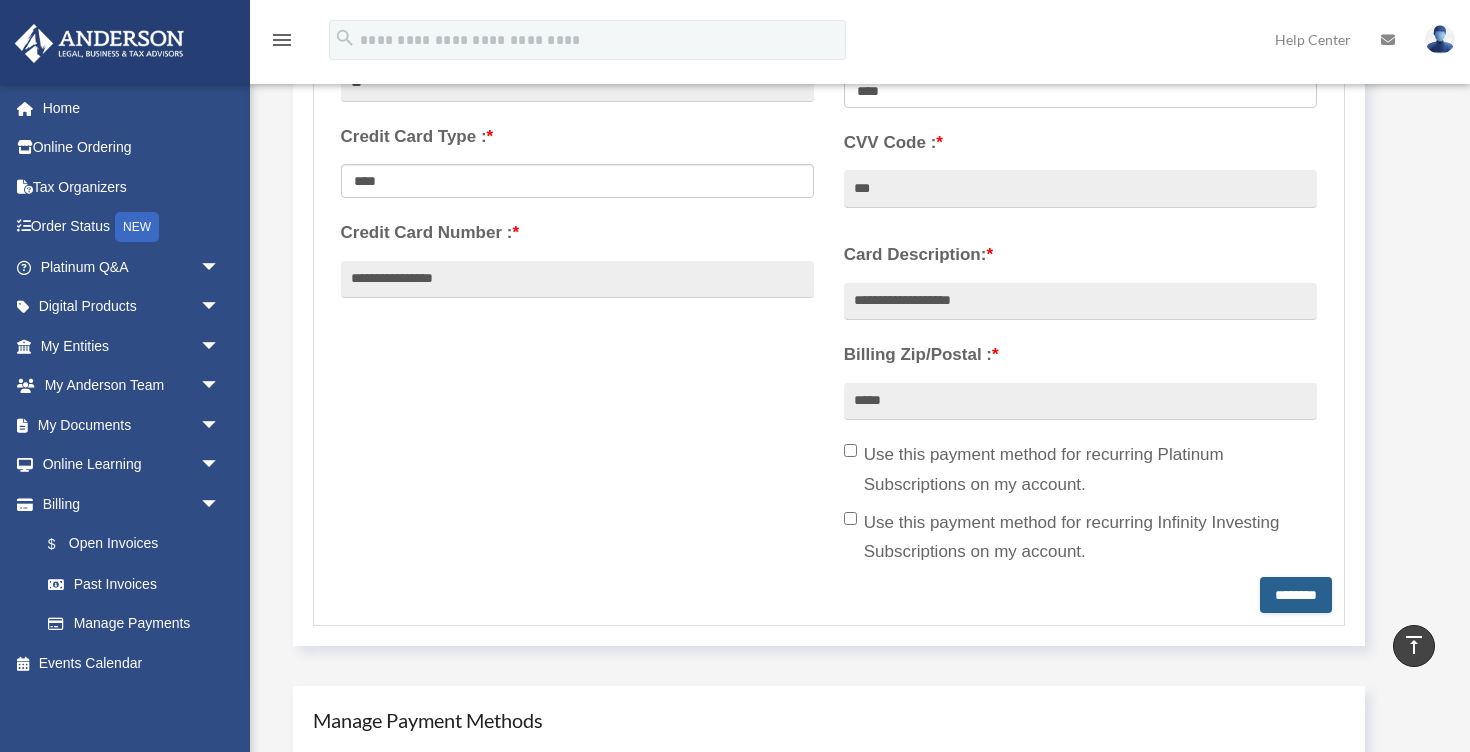 click on "********" at bounding box center (1296, 595) 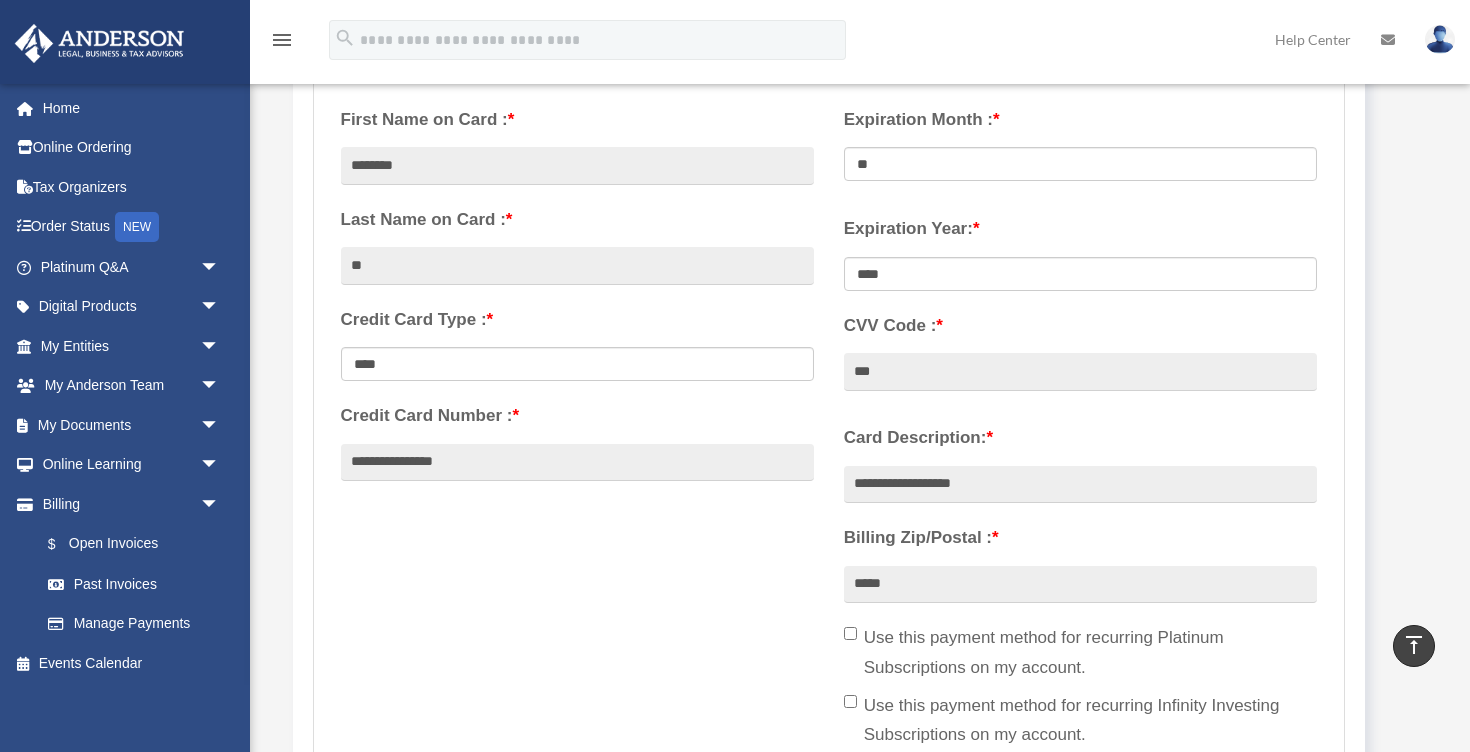 scroll, scrollTop: 0, scrollLeft: 0, axis: both 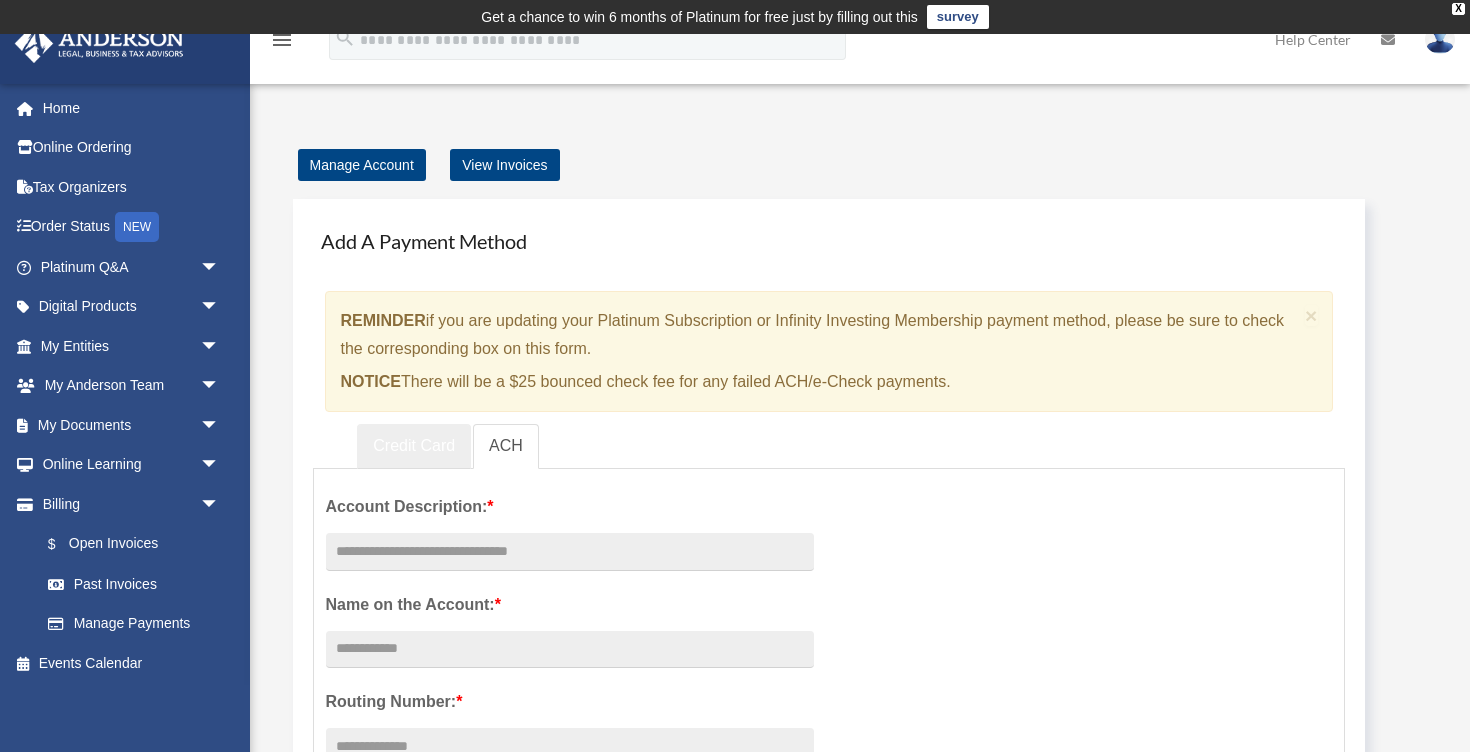 click on "Credit Card" at bounding box center (414, 446) 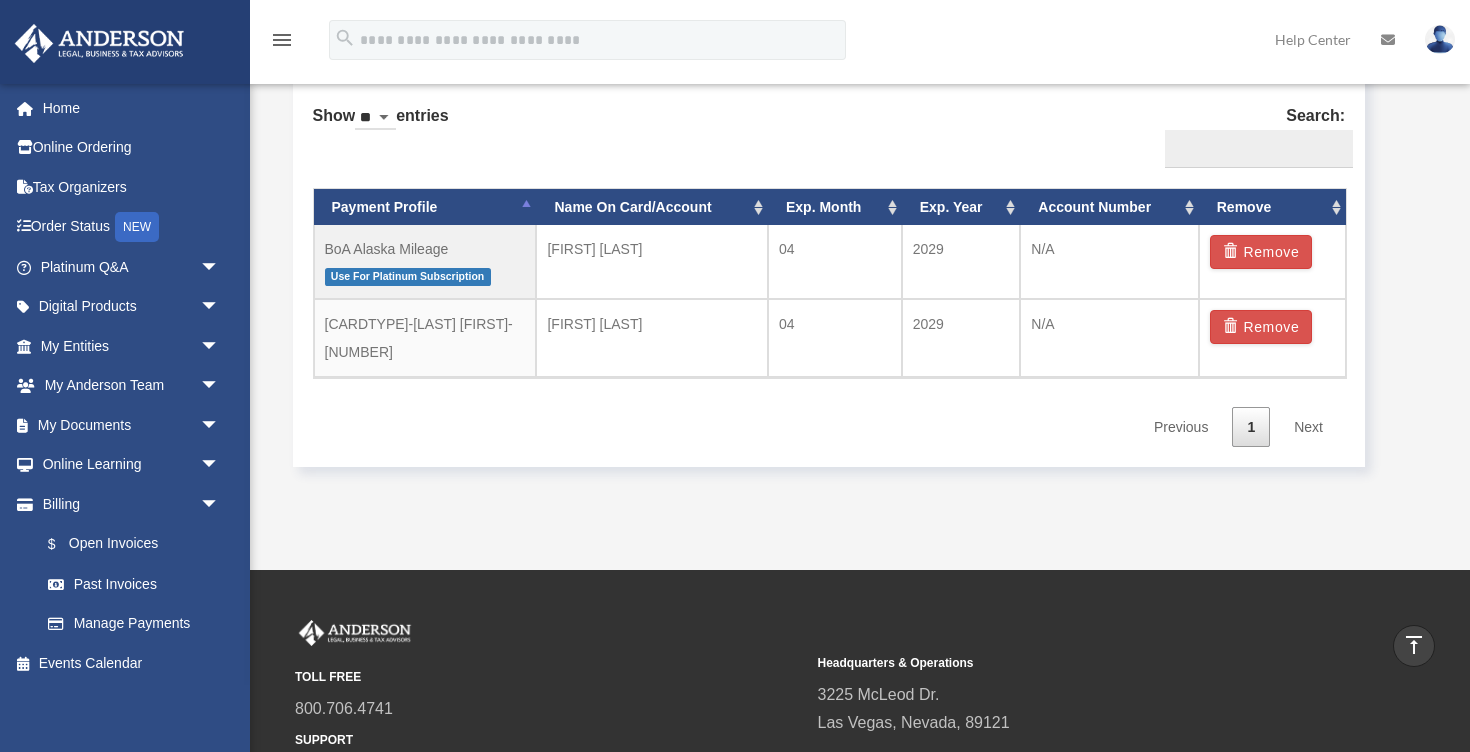 scroll, scrollTop: 1125, scrollLeft: 0, axis: vertical 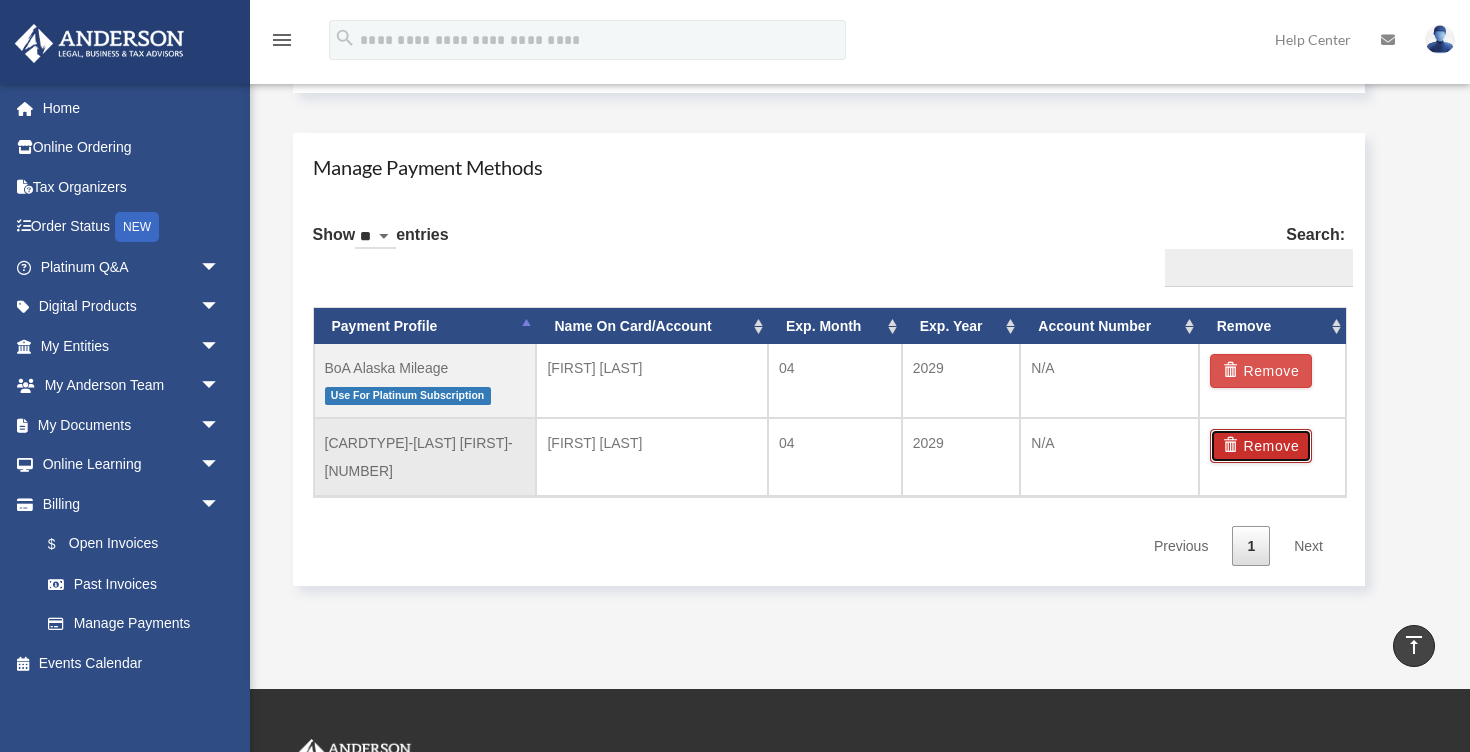 click on "Remove" at bounding box center [1261, 446] 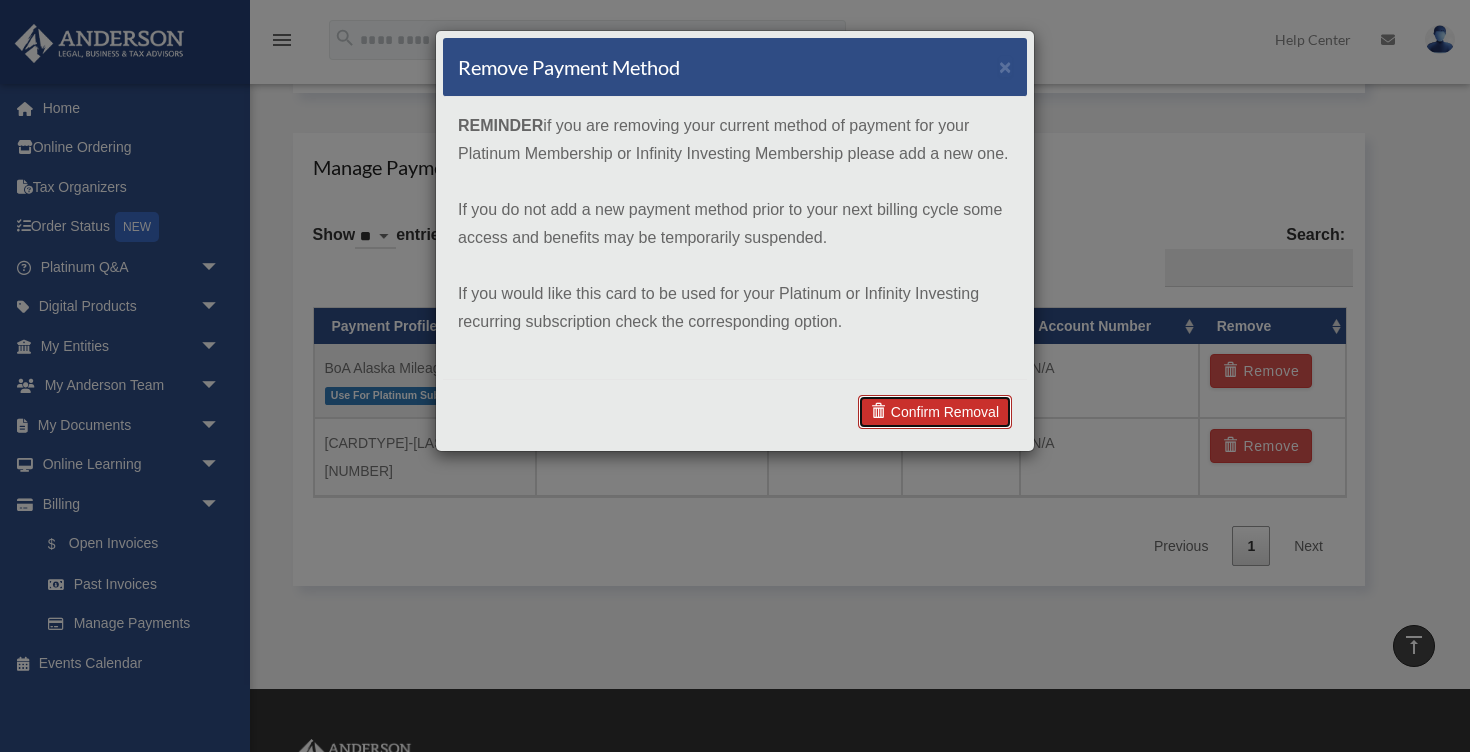 click on "Confirm Removal" at bounding box center (935, 412) 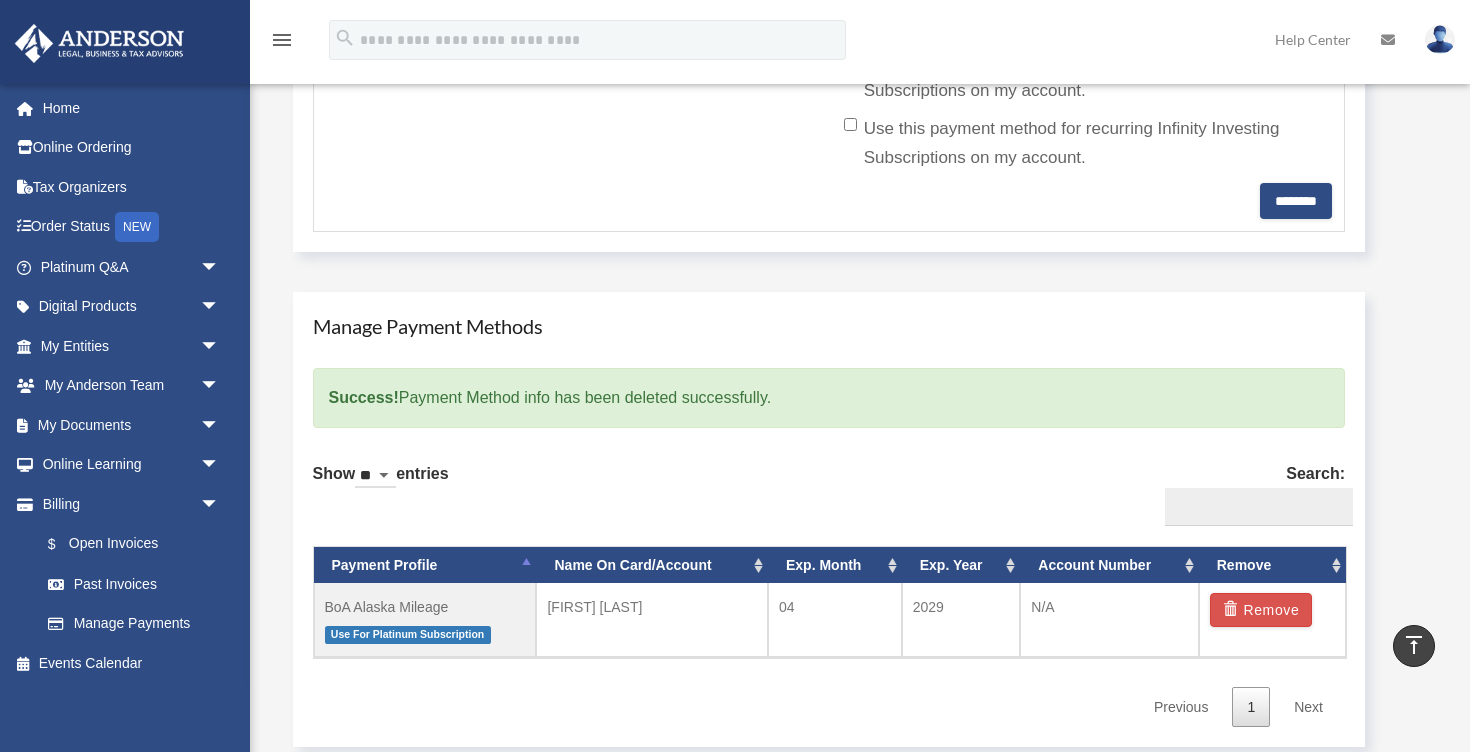scroll, scrollTop: 858, scrollLeft: 0, axis: vertical 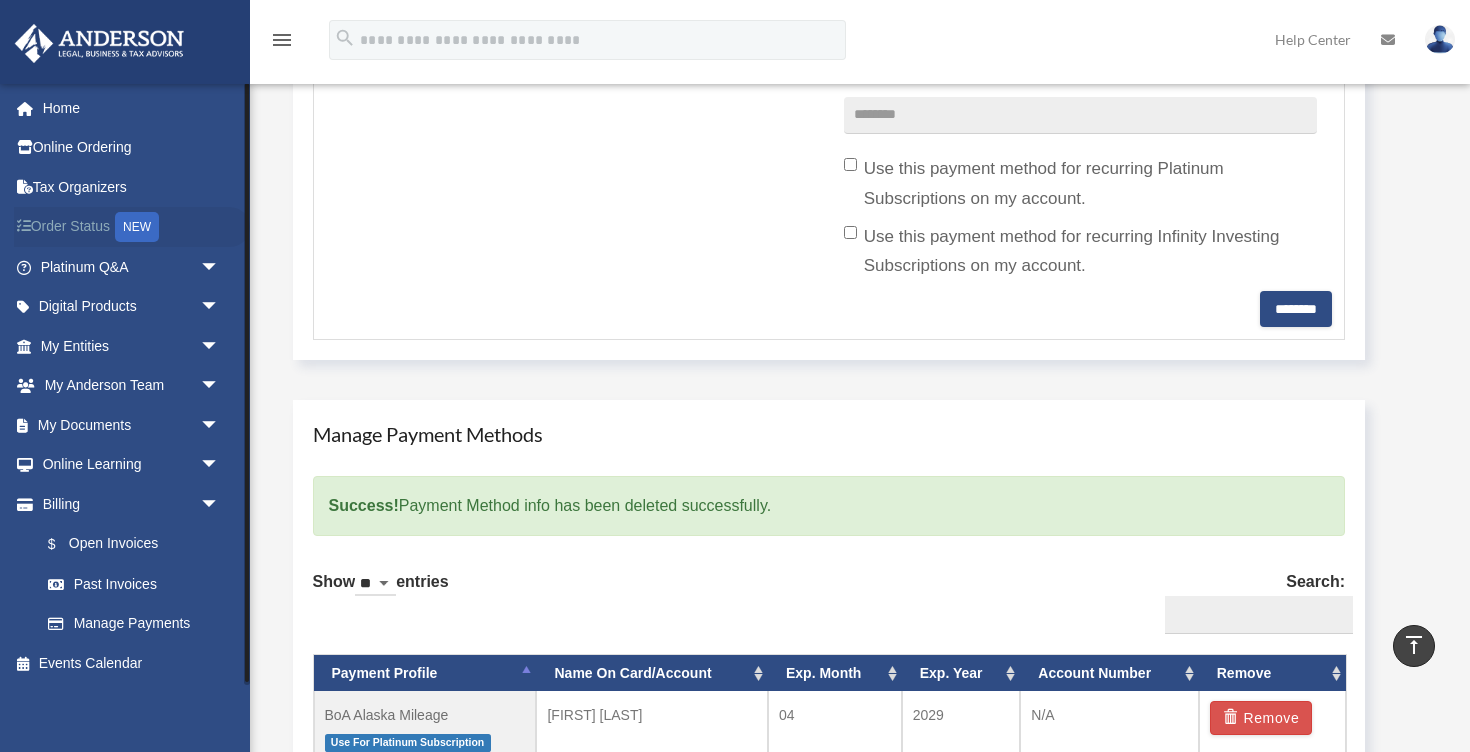 click on "Order Status  NEW" at bounding box center (132, 227) 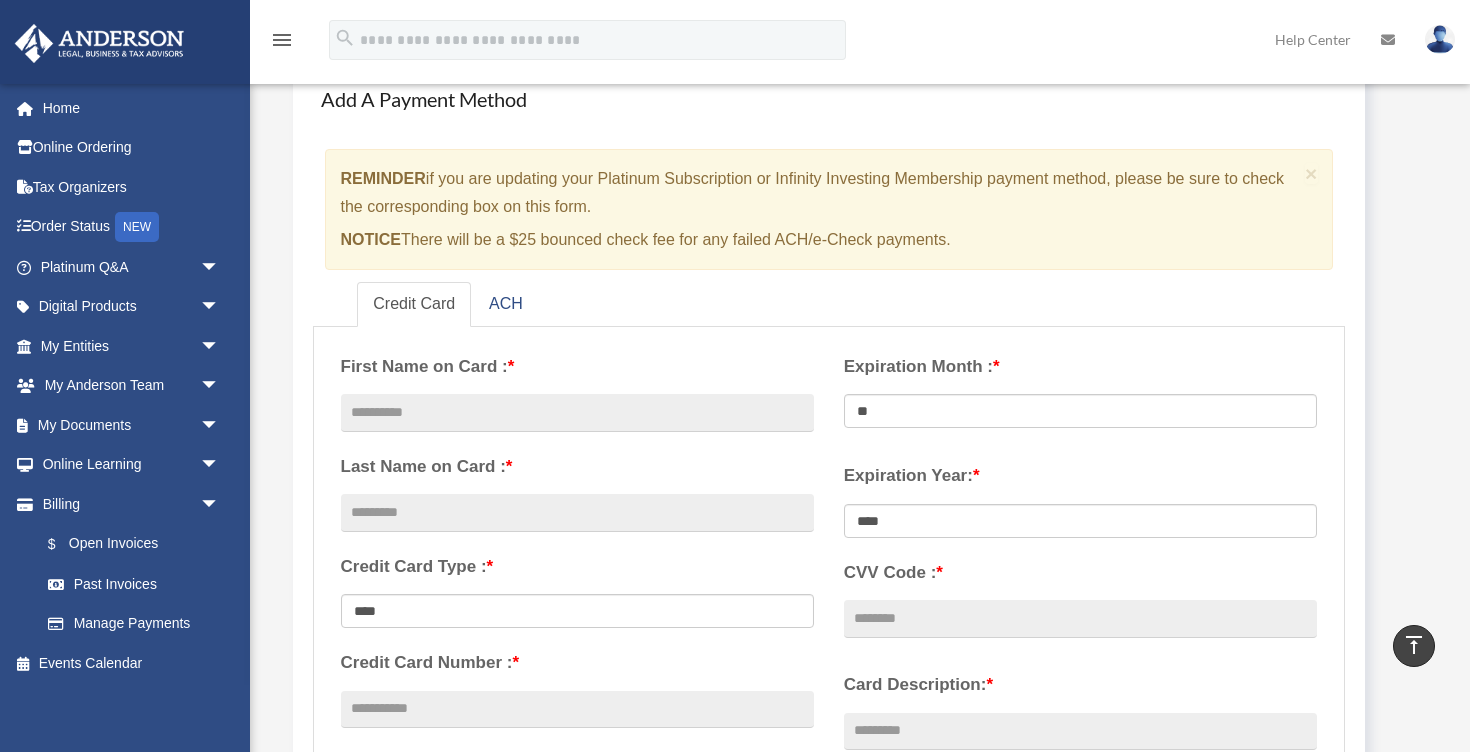 scroll, scrollTop: 73, scrollLeft: 0, axis: vertical 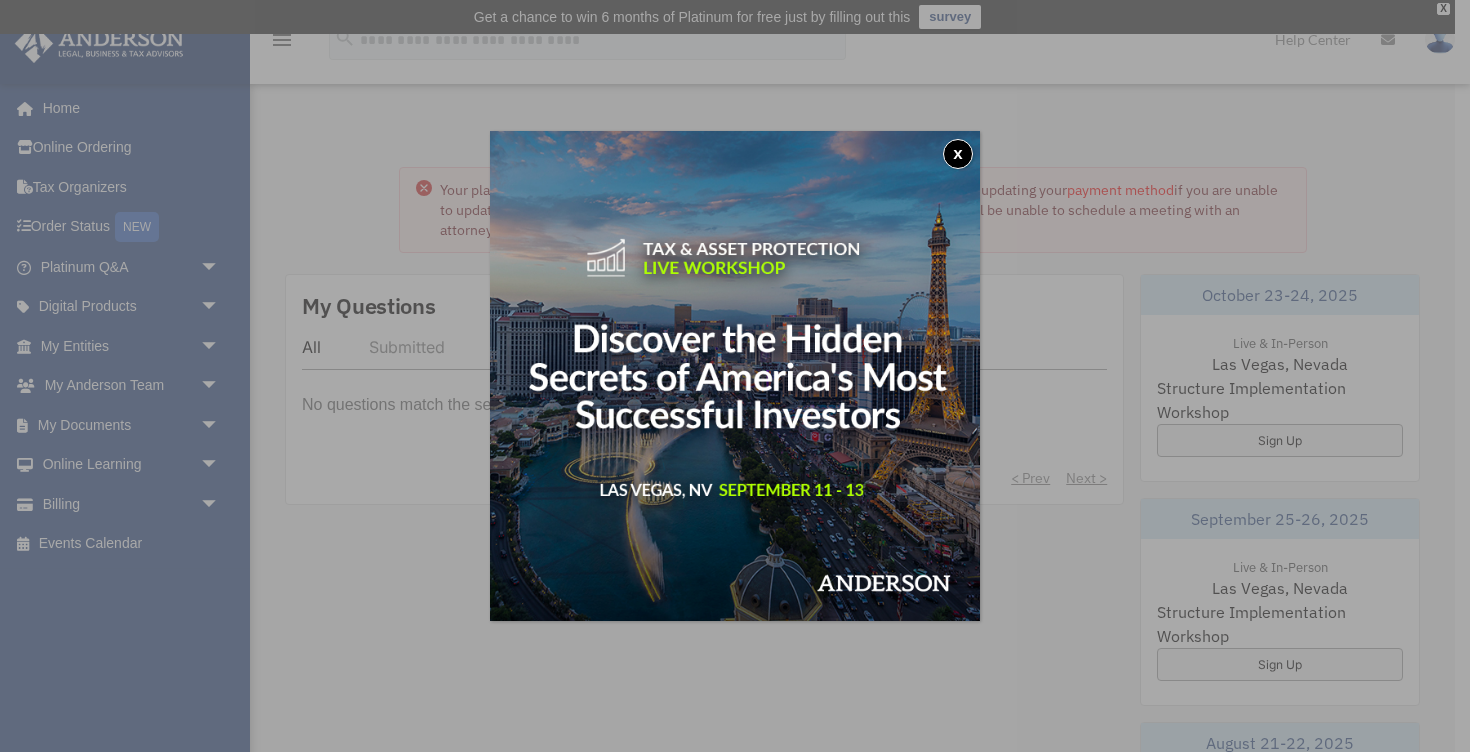 click on "x" at bounding box center [958, 154] 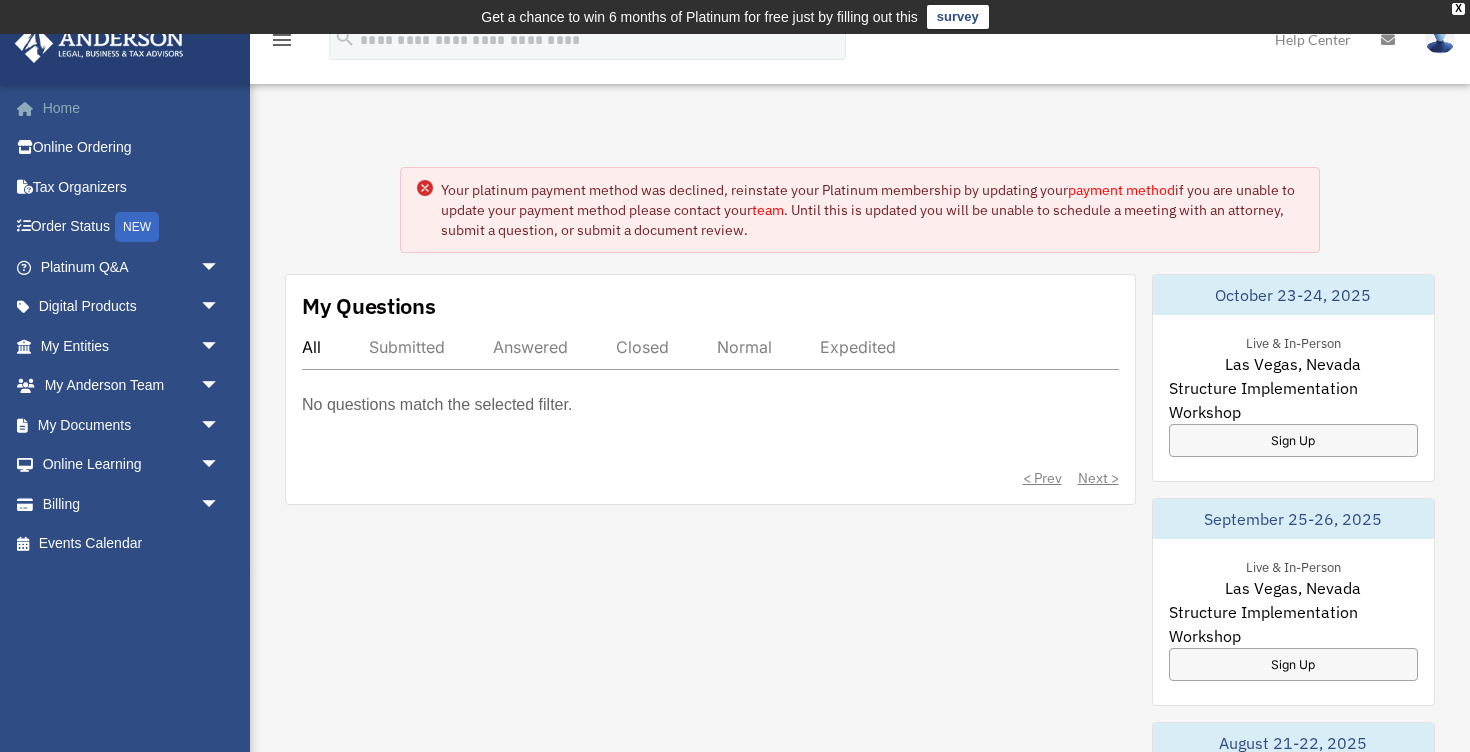 click on "Home" at bounding box center (132, 108) 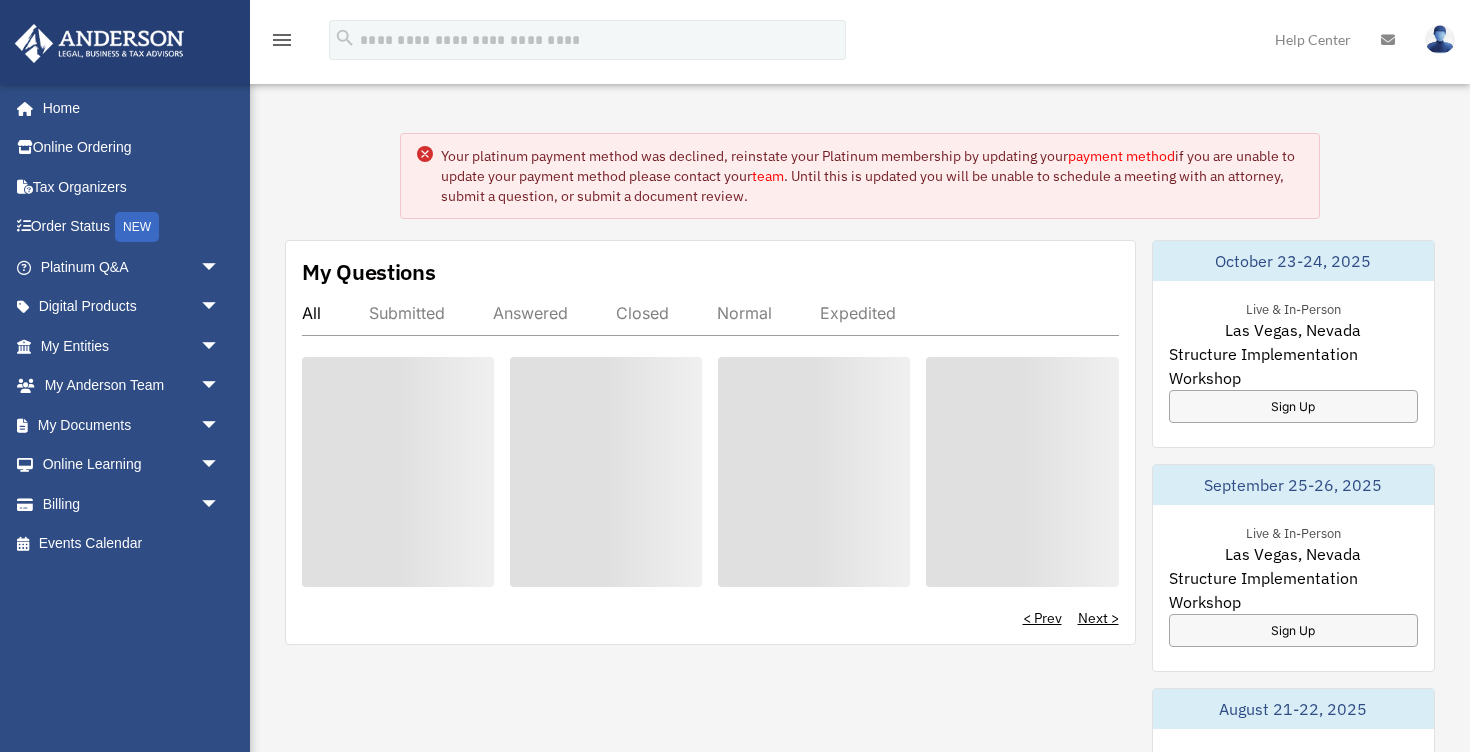 scroll, scrollTop: 0, scrollLeft: 0, axis: both 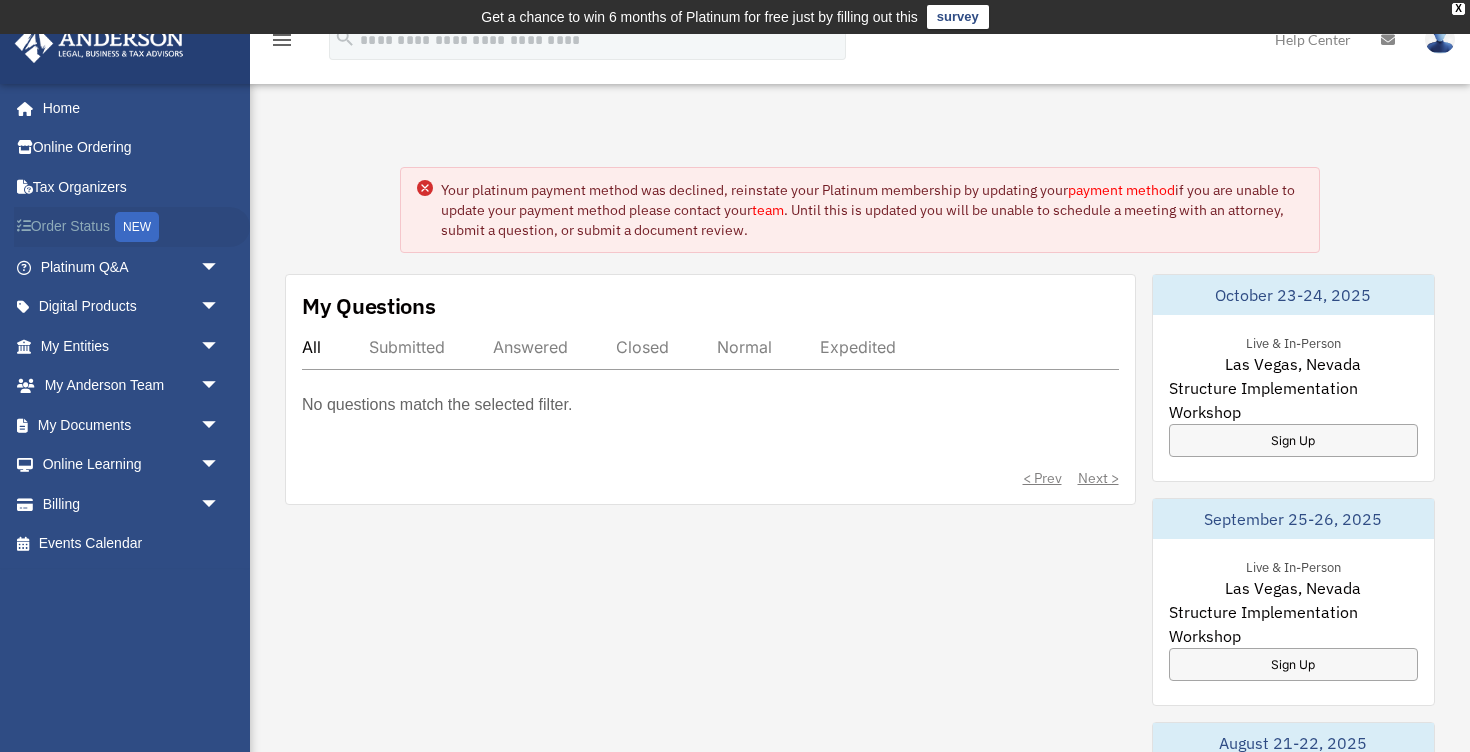 click on "Order Status  NEW" at bounding box center [132, 227] 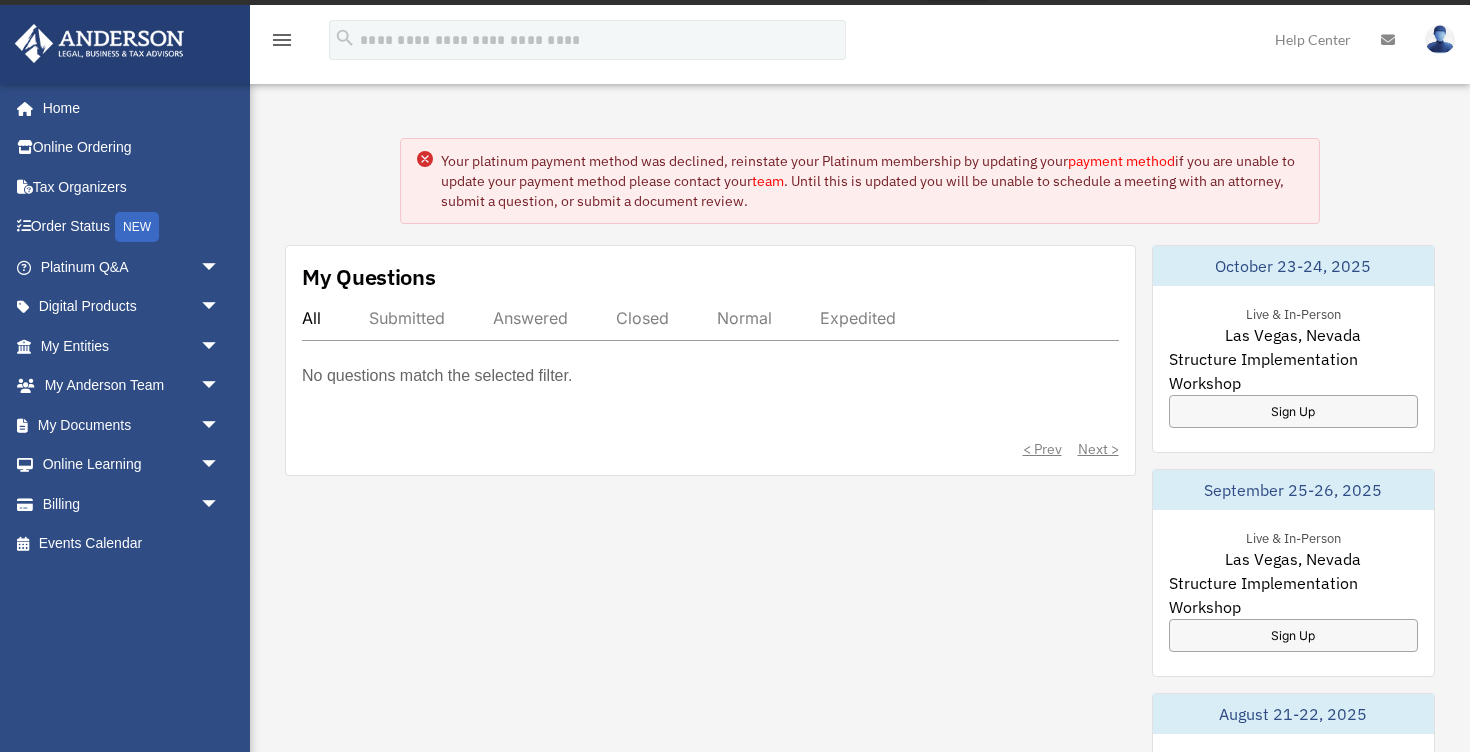 scroll, scrollTop: 0, scrollLeft: 0, axis: both 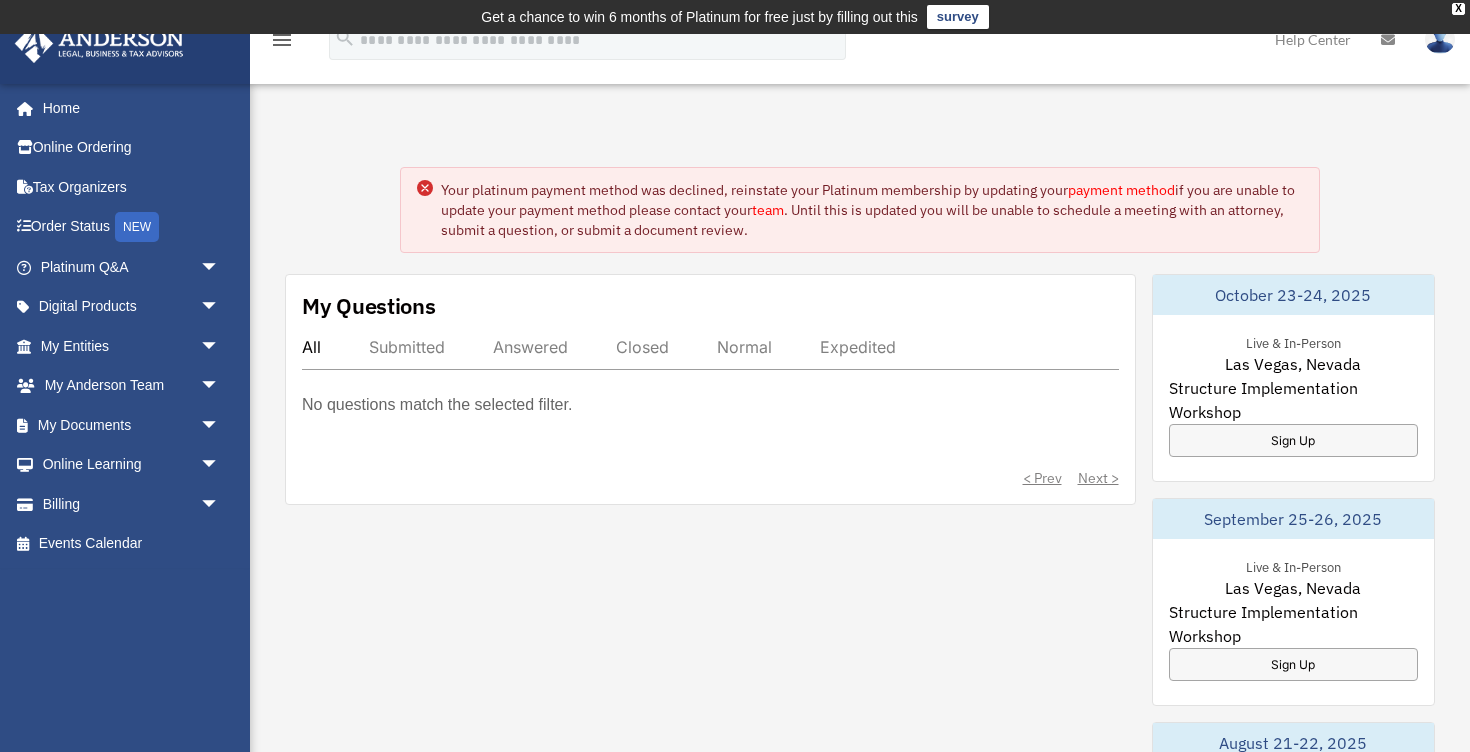 click on "Your platinum payment method was declined, reinstate your Platinum membership by updating your payment method if you are unable to update your payment method please contact your team. Until this is updated you will be unable to schedule a meeting with an attorney, submit a question, or submit a document review." at bounding box center [872, 210] 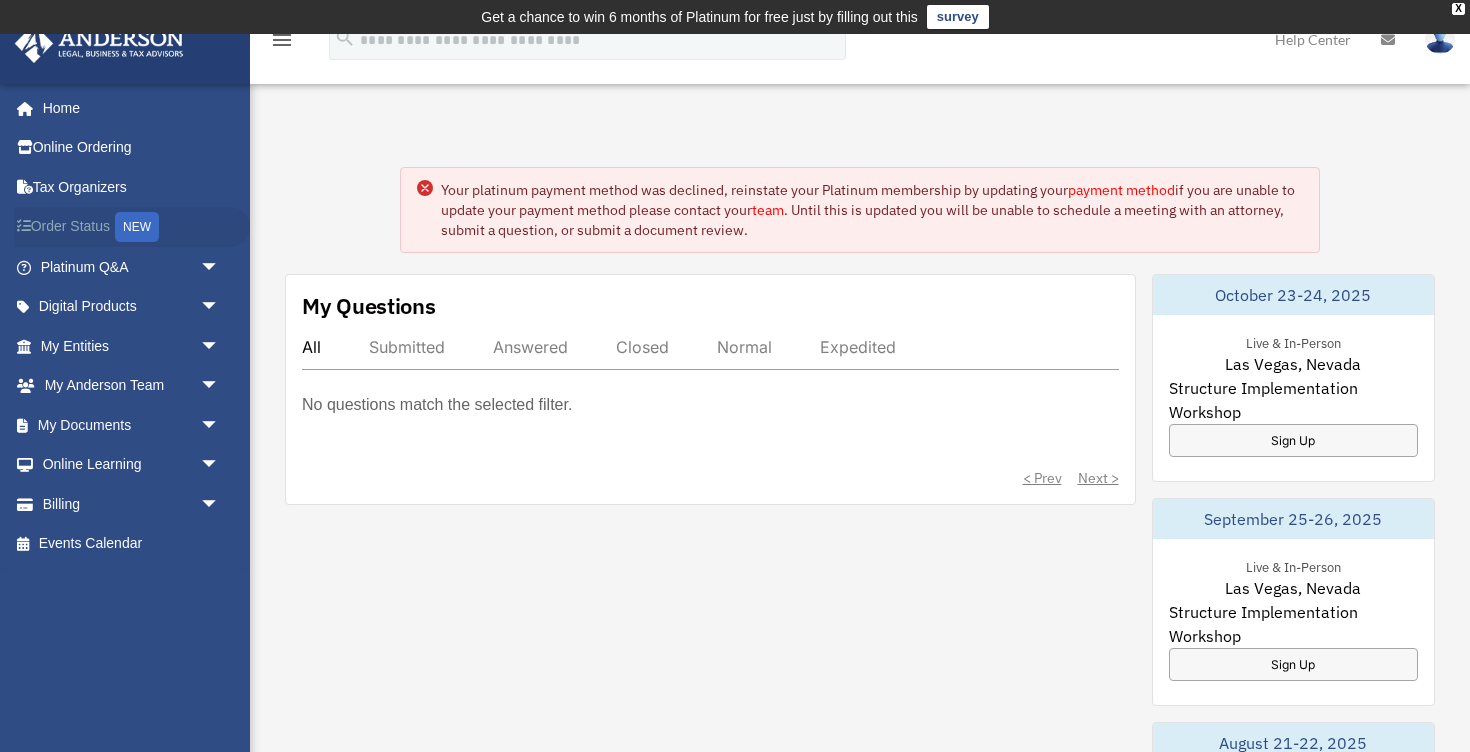 click on "Order Status  NEW" at bounding box center (132, 227) 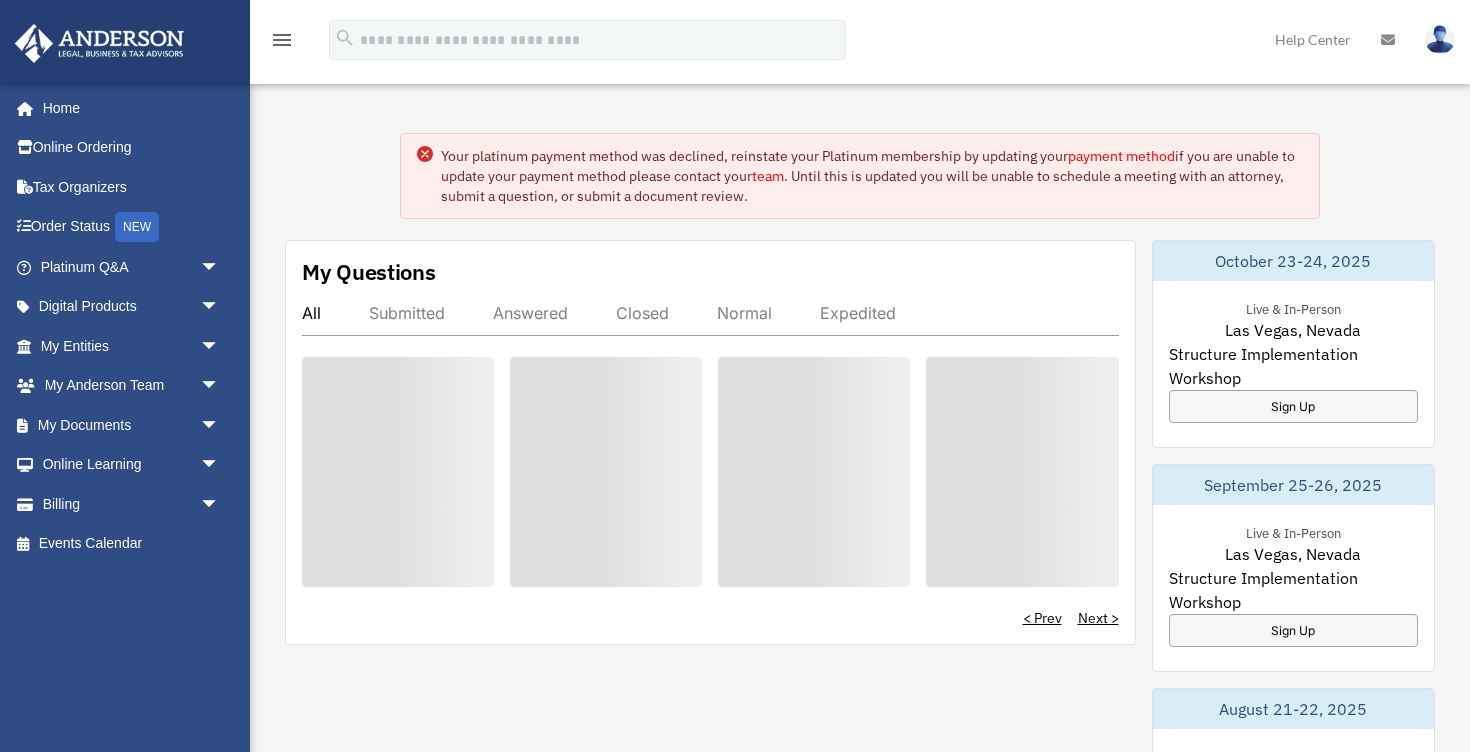scroll, scrollTop: 0, scrollLeft: 0, axis: both 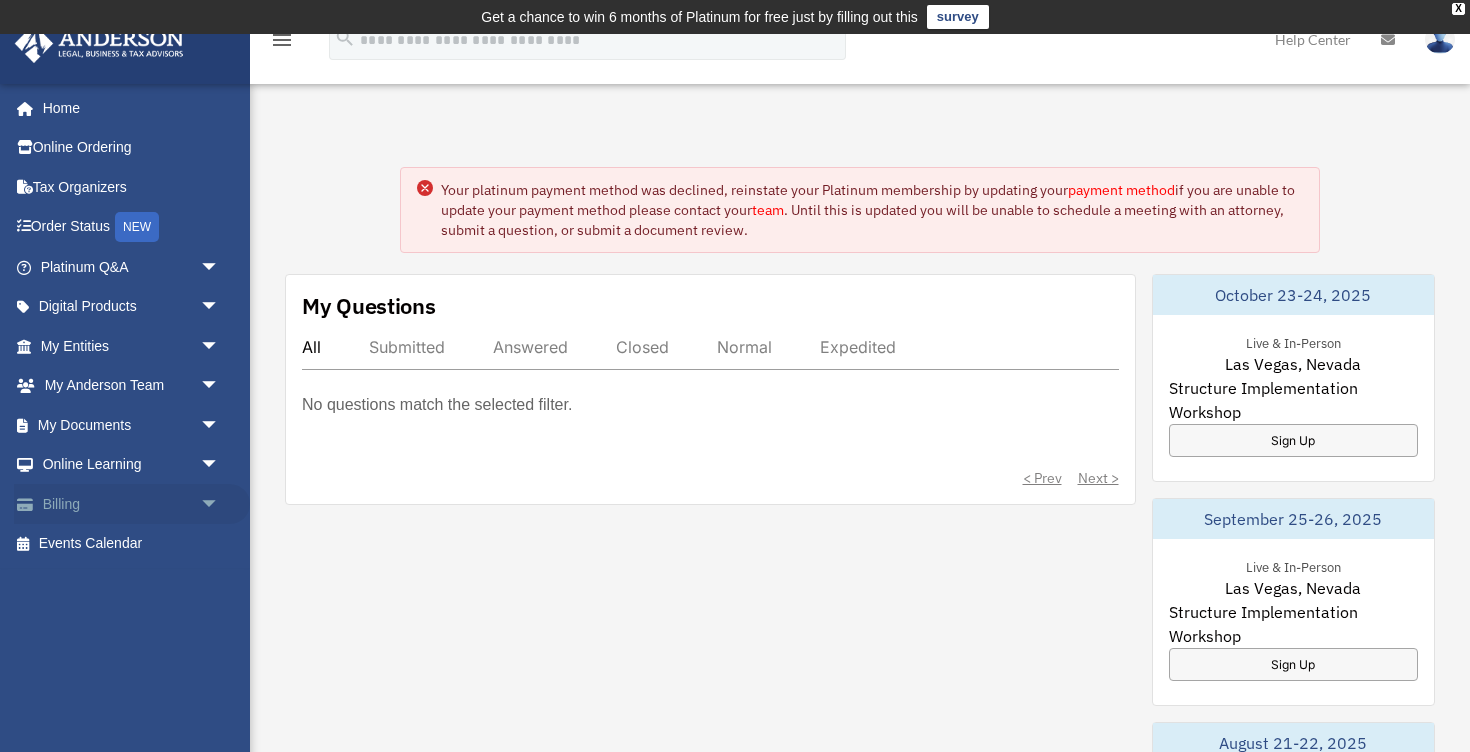 click on "arrow_drop_down" at bounding box center [220, 504] 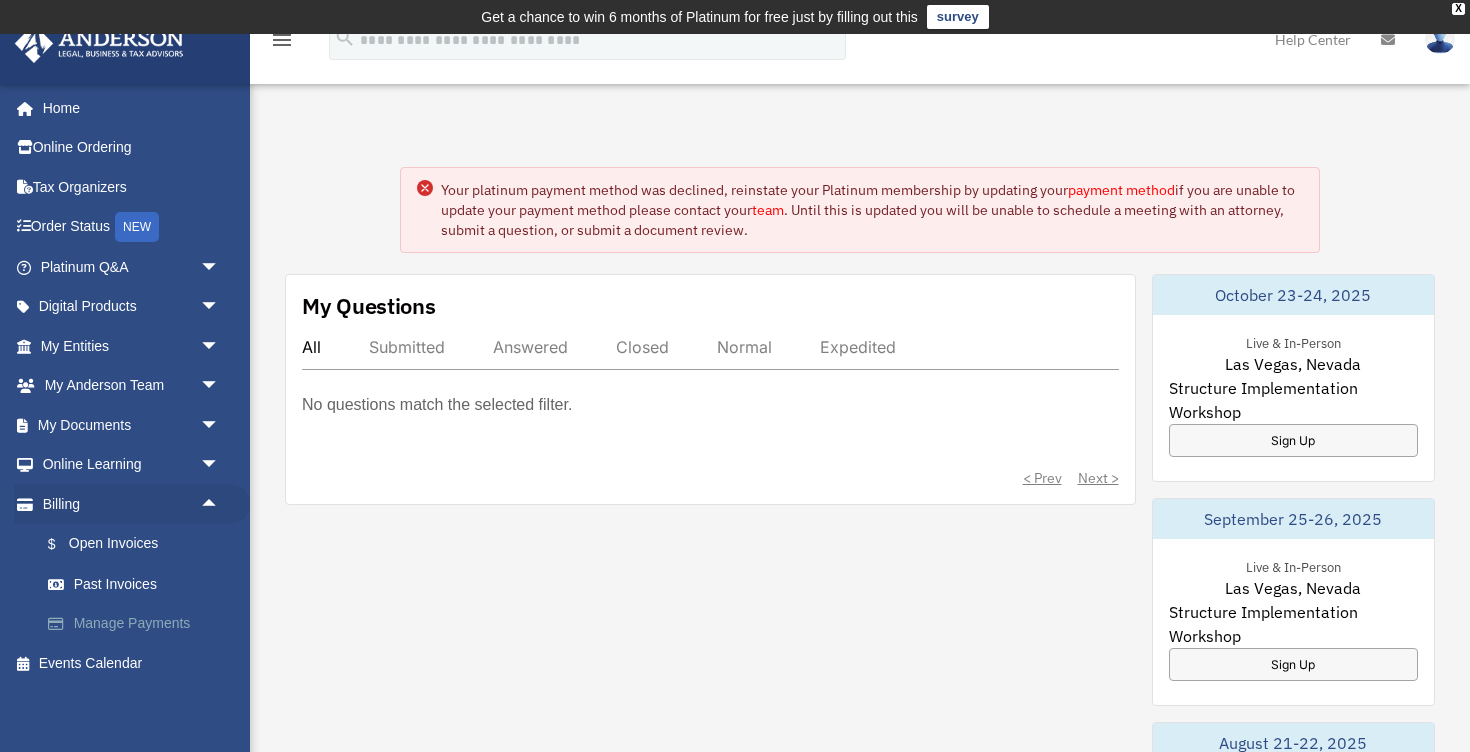 click on "Manage Payments" at bounding box center (139, 624) 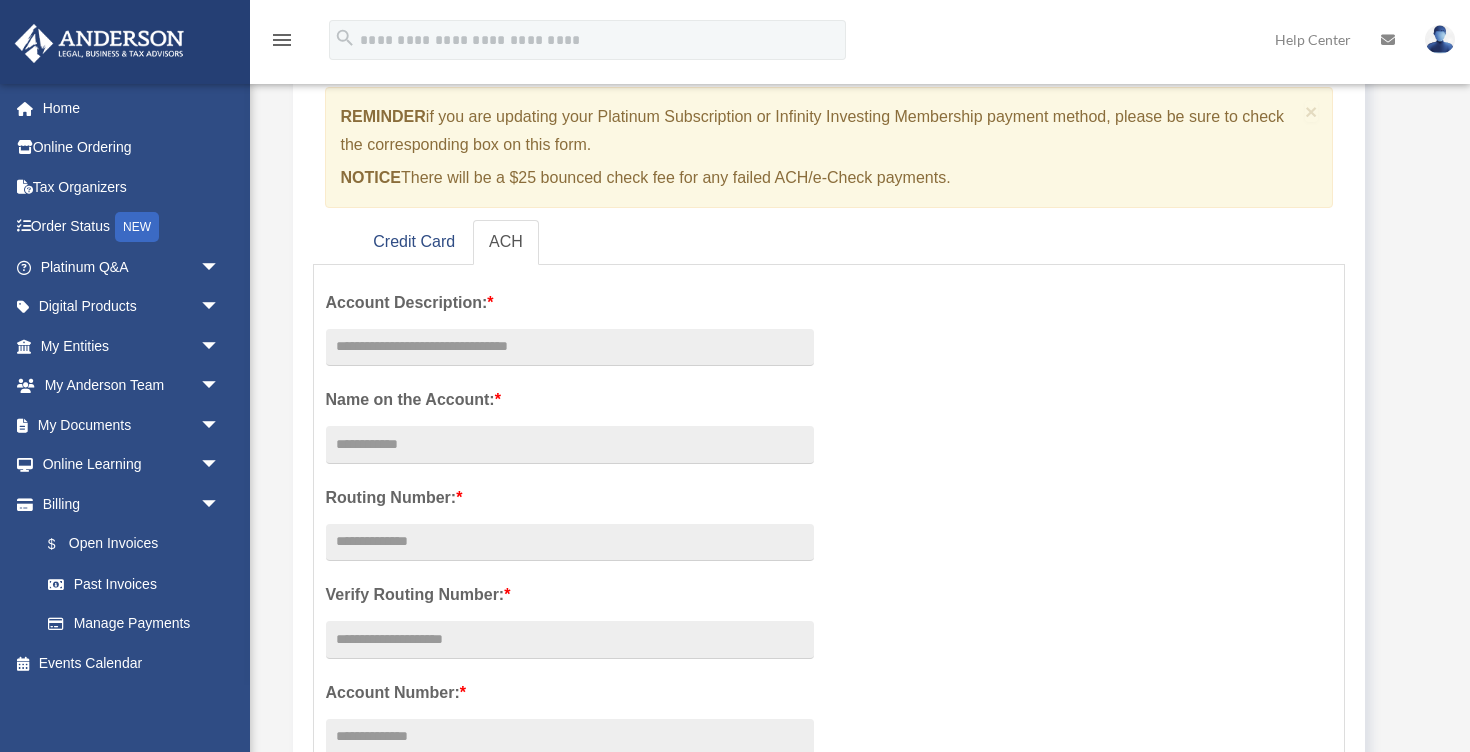 scroll, scrollTop: 203, scrollLeft: 0, axis: vertical 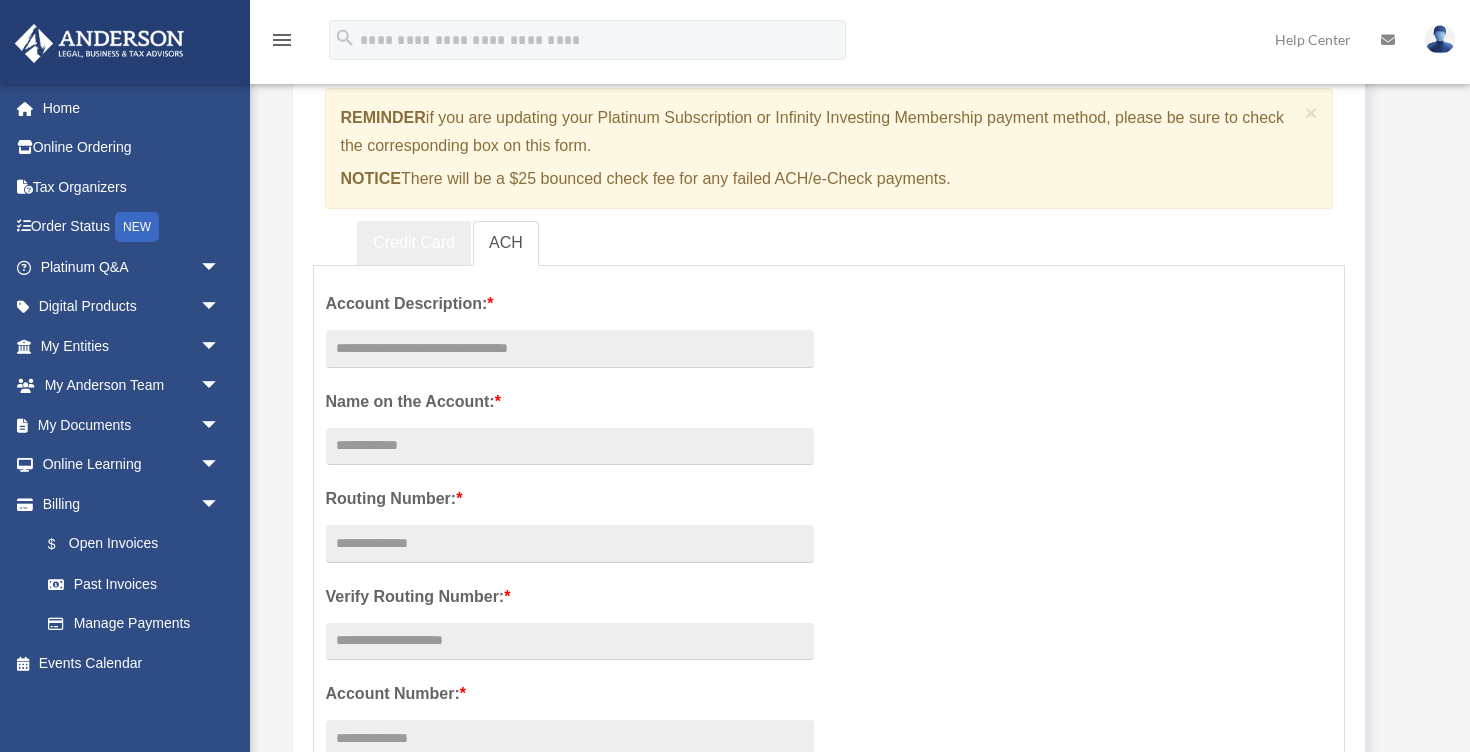 click on "Credit Card" at bounding box center (414, 243) 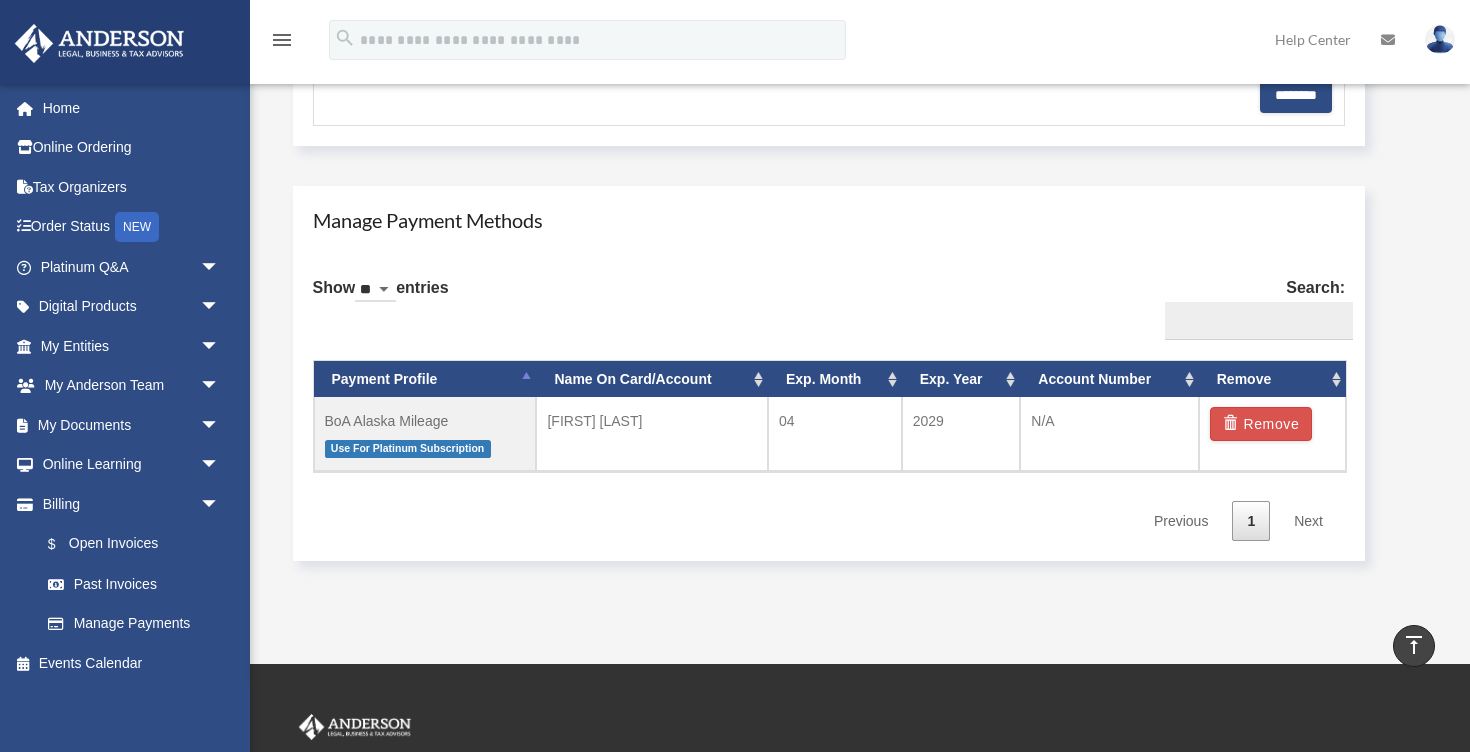 scroll, scrollTop: 1068, scrollLeft: 0, axis: vertical 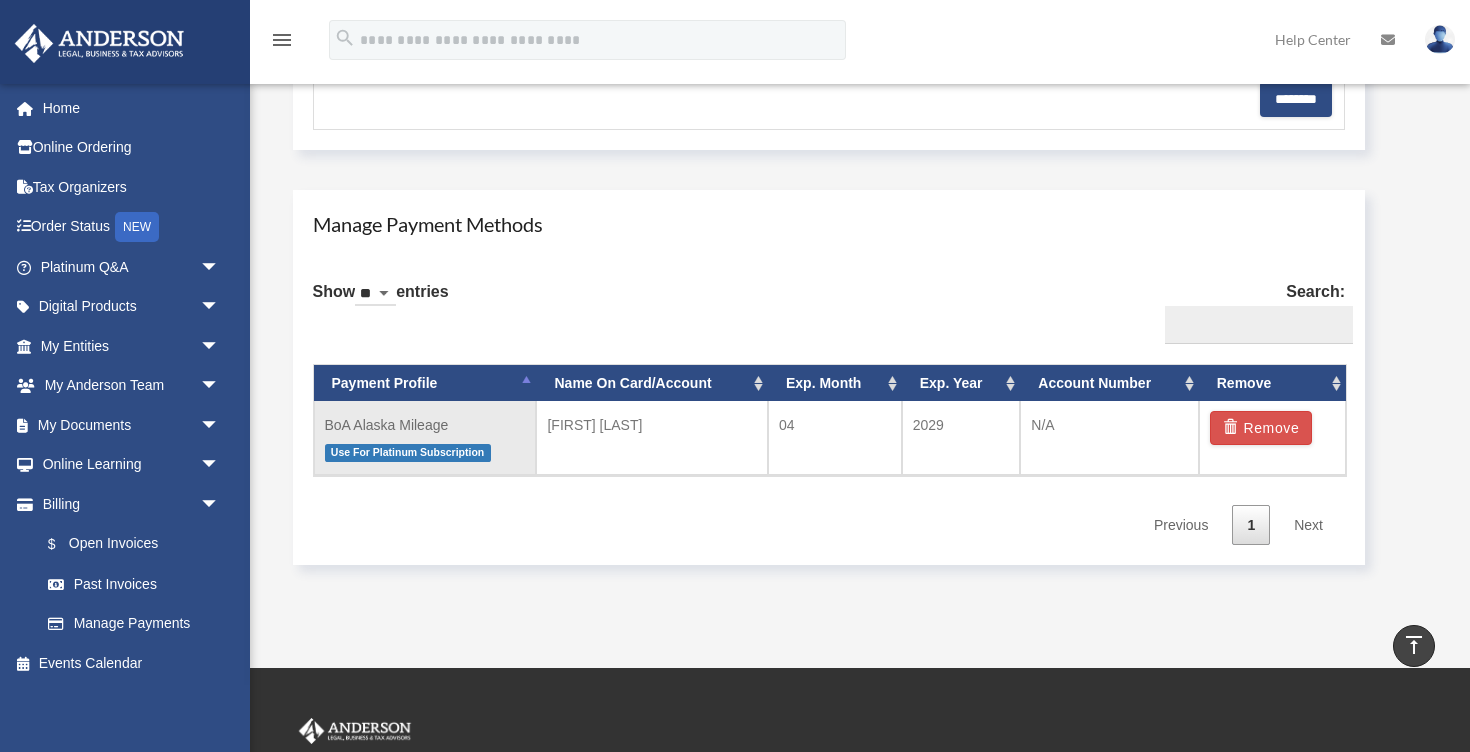 click on "Use For Platinum Subscription" at bounding box center (425, 451) 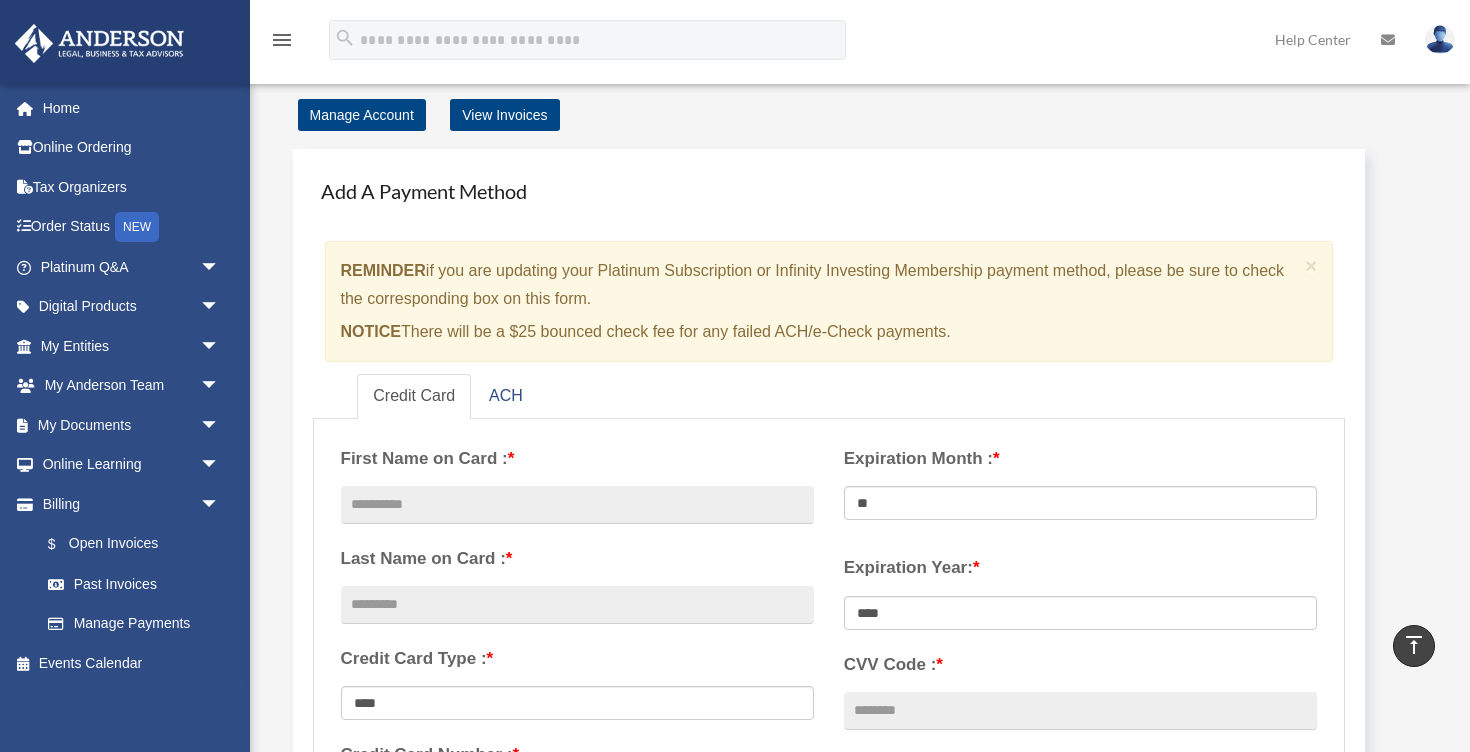 scroll, scrollTop: 0, scrollLeft: 0, axis: both 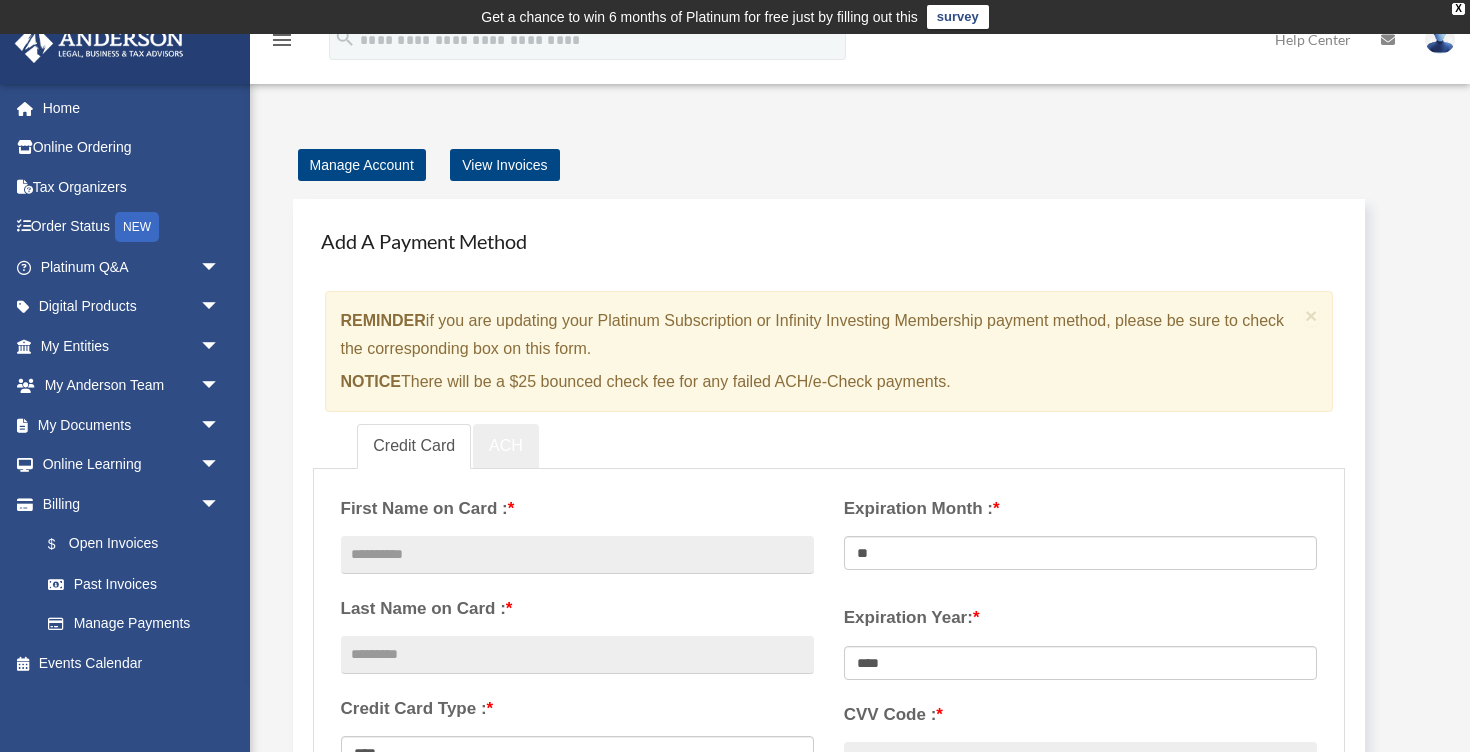 click on "ACH" at bounding box center [506, 446] 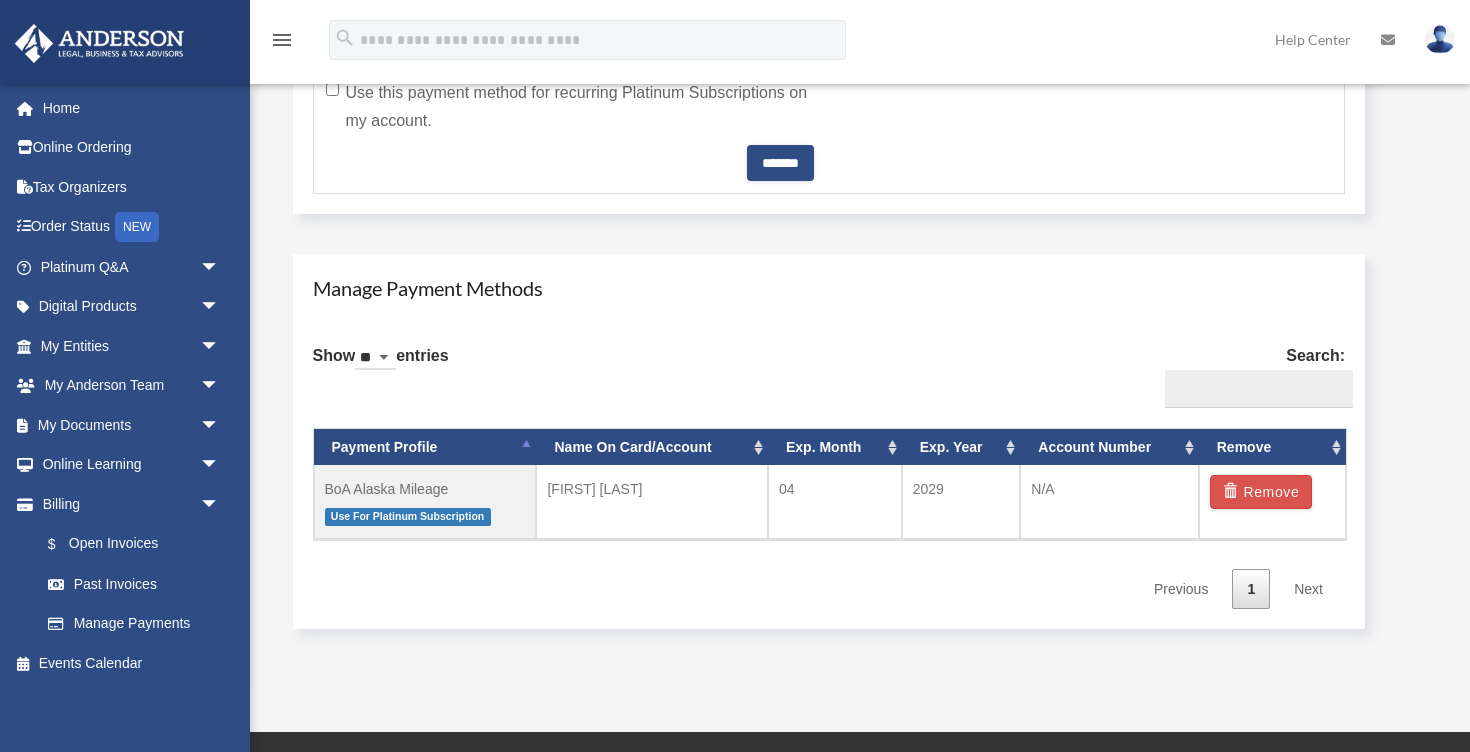 scroll, scrollTop: 1280, scrollLeft: 0, axis: vertical 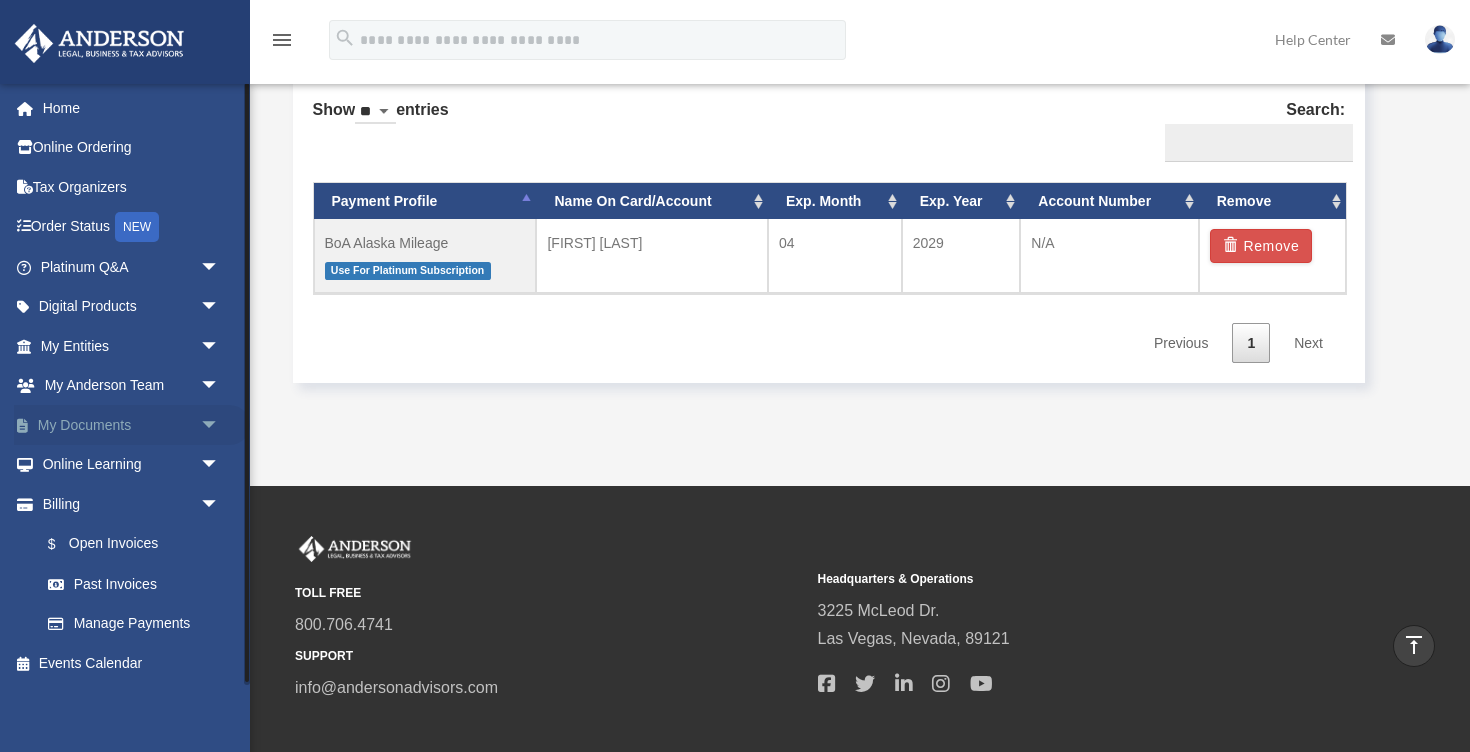 click on "arrow_drop_down" at bounding box center [220, 425] 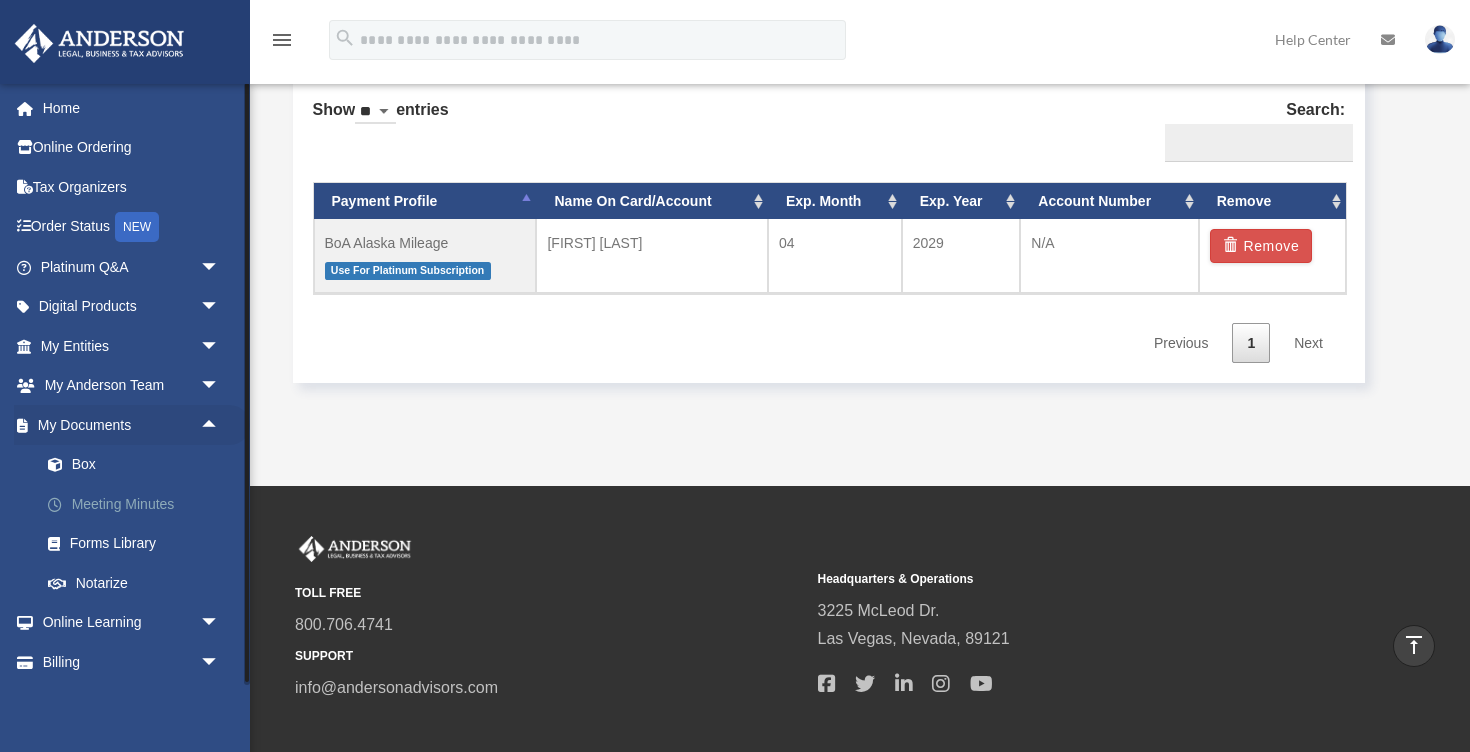 click on "Meeting Minutes" at bounding box center (139, 504) 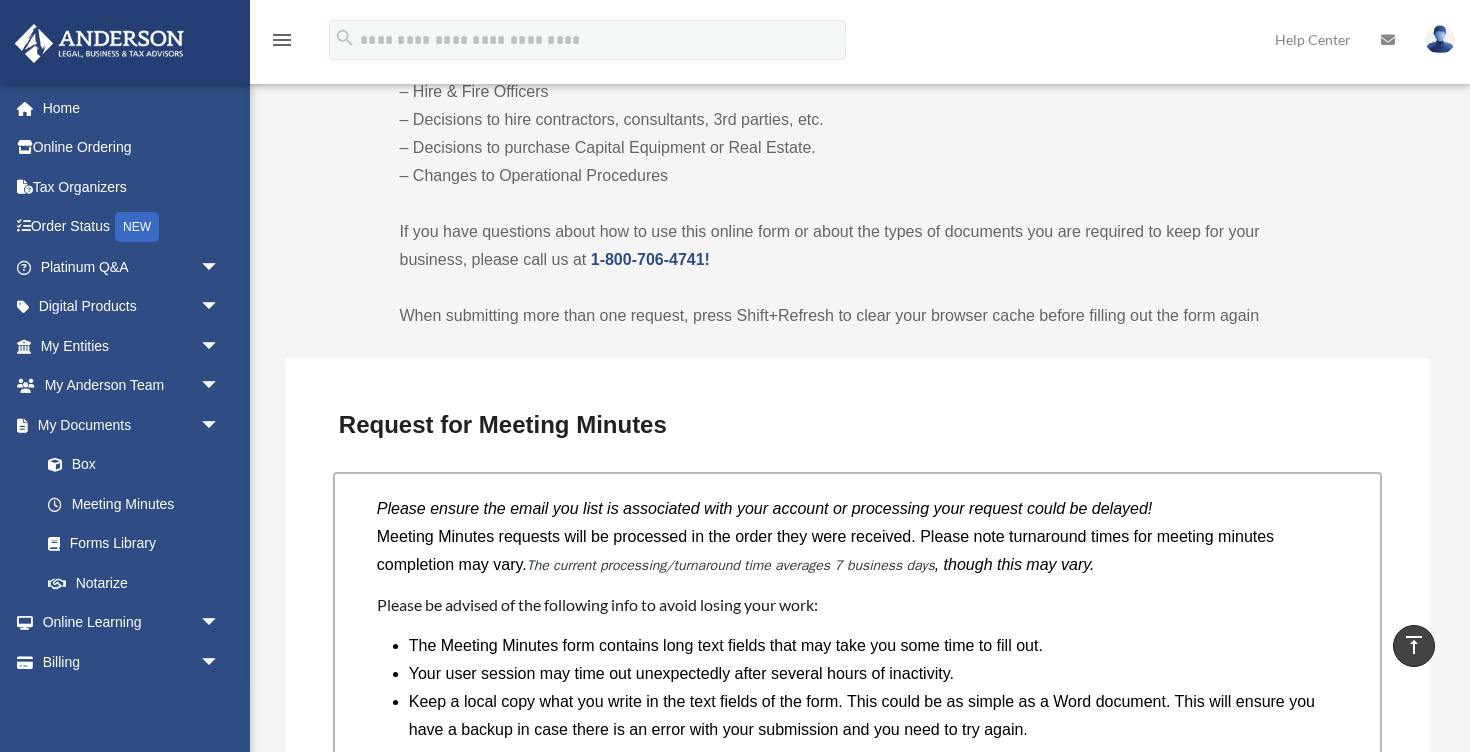 scroll, scrollTop: 1258, scrollLeft: 0, axis: vertical 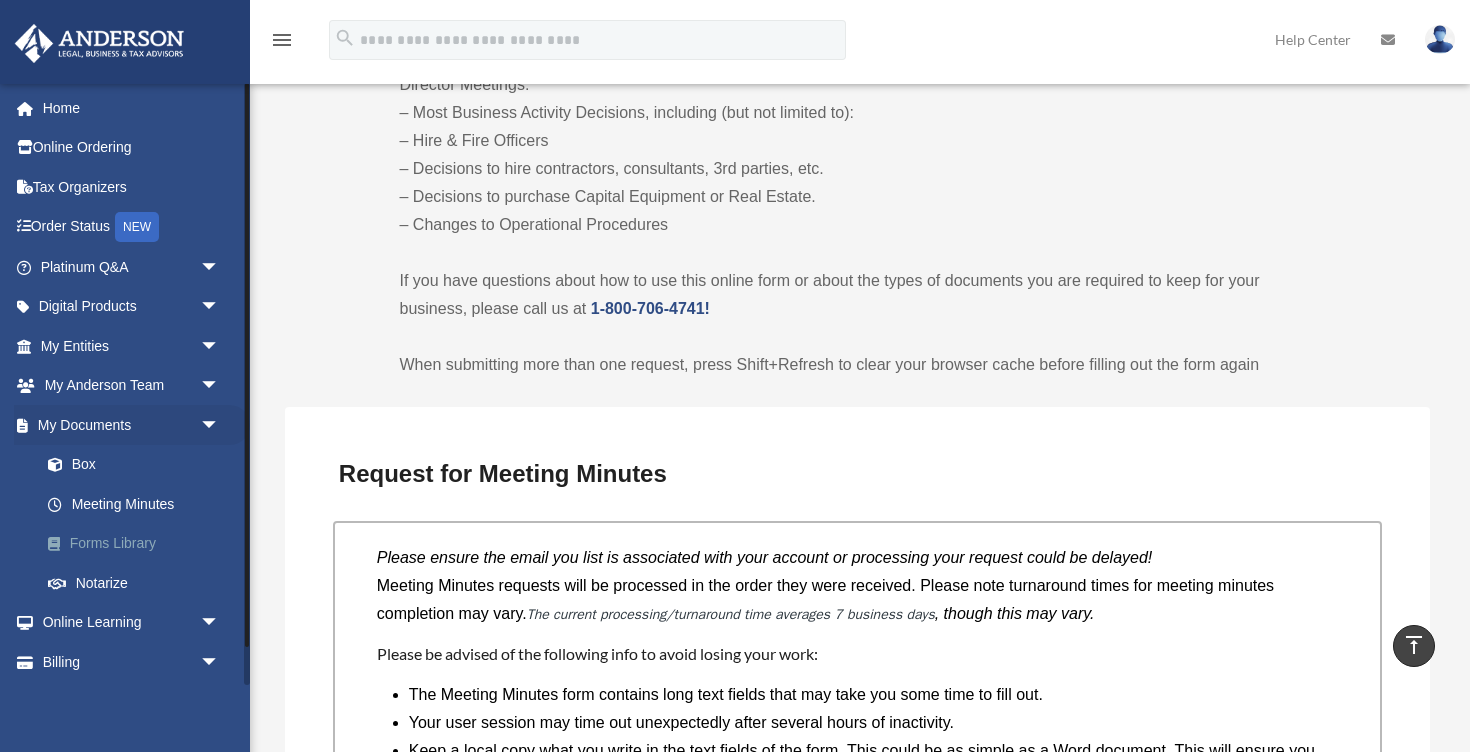 click on "Forms Library" at bounding box center (139, 544) 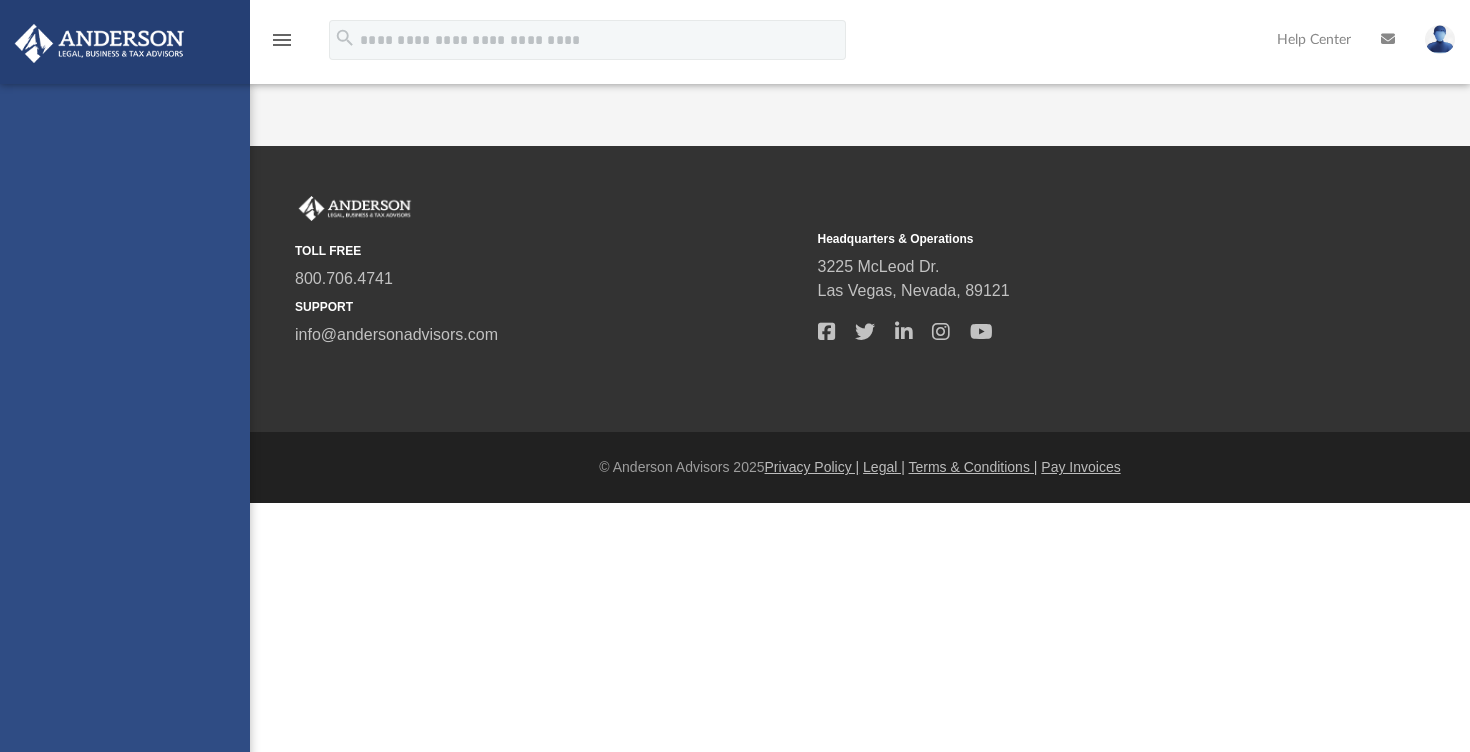 scroll, scrollTop: 0, scrollLeft: 0, axis: both 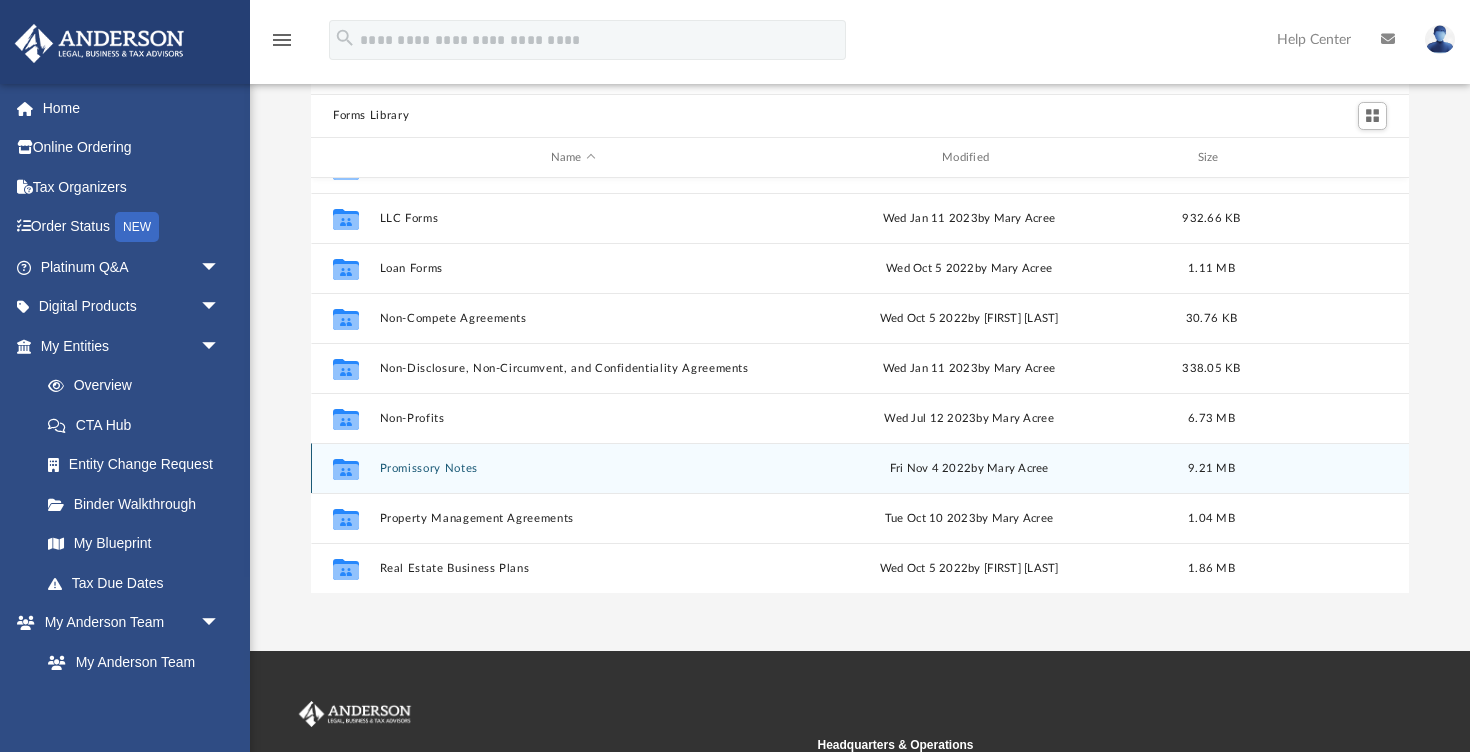 click on "Collaborated Folder Promissory Notes Fri Nov 4 2022  by Mary Acree 9.21 MB" at bounding box center (860, 468) 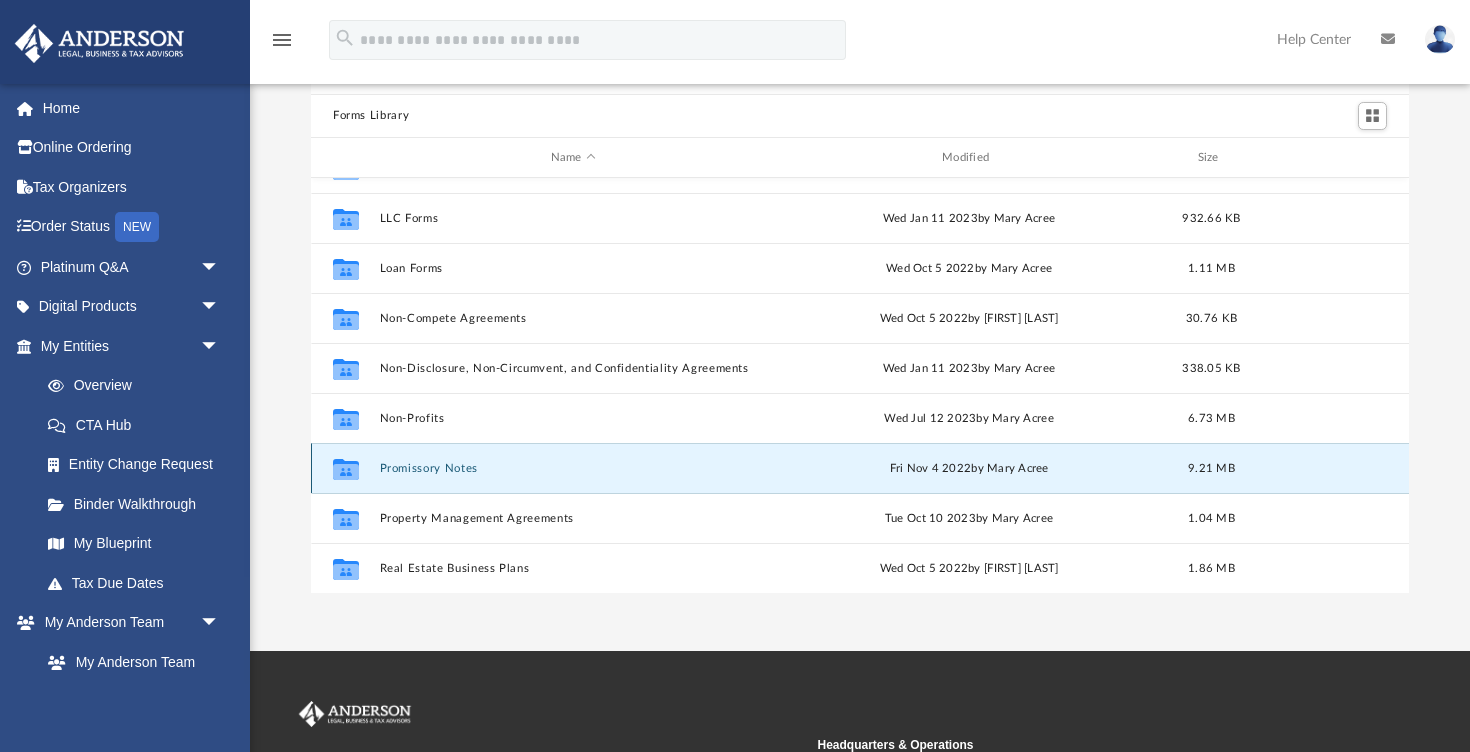 click on "Promissory Notes" at bounding box center (573, 468) 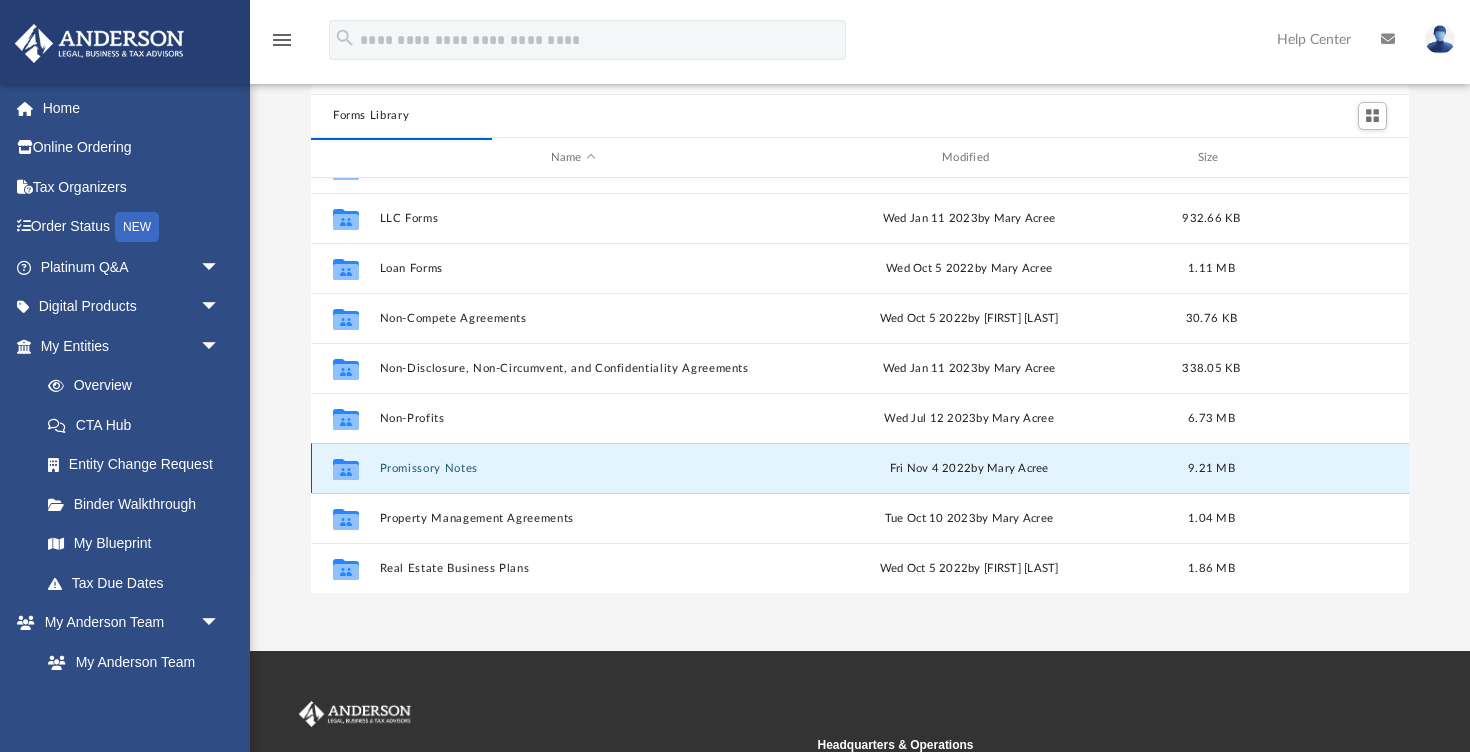 click on "Promissory Notes" at bounding box center [573, 468] 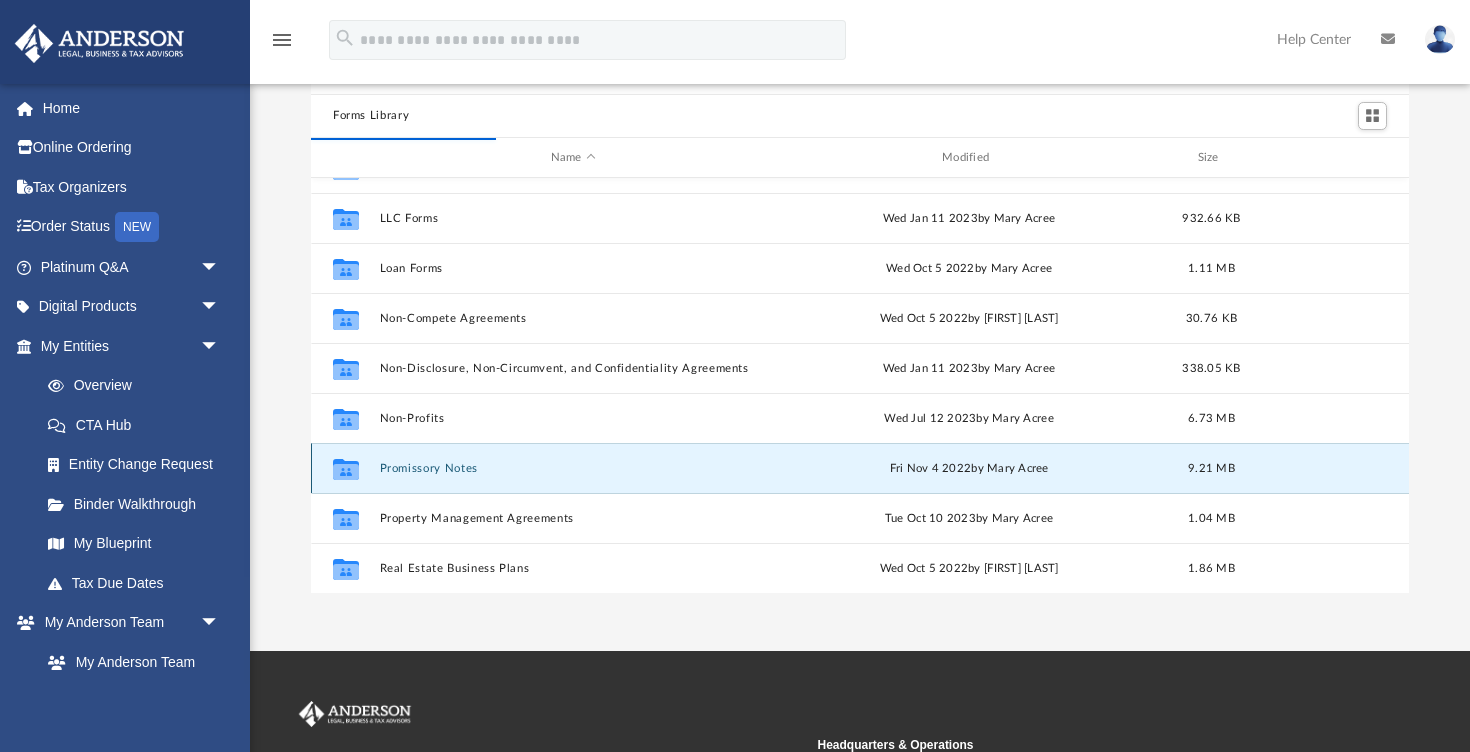 click on "Promissory Notes" at bounding box center [573, 468] 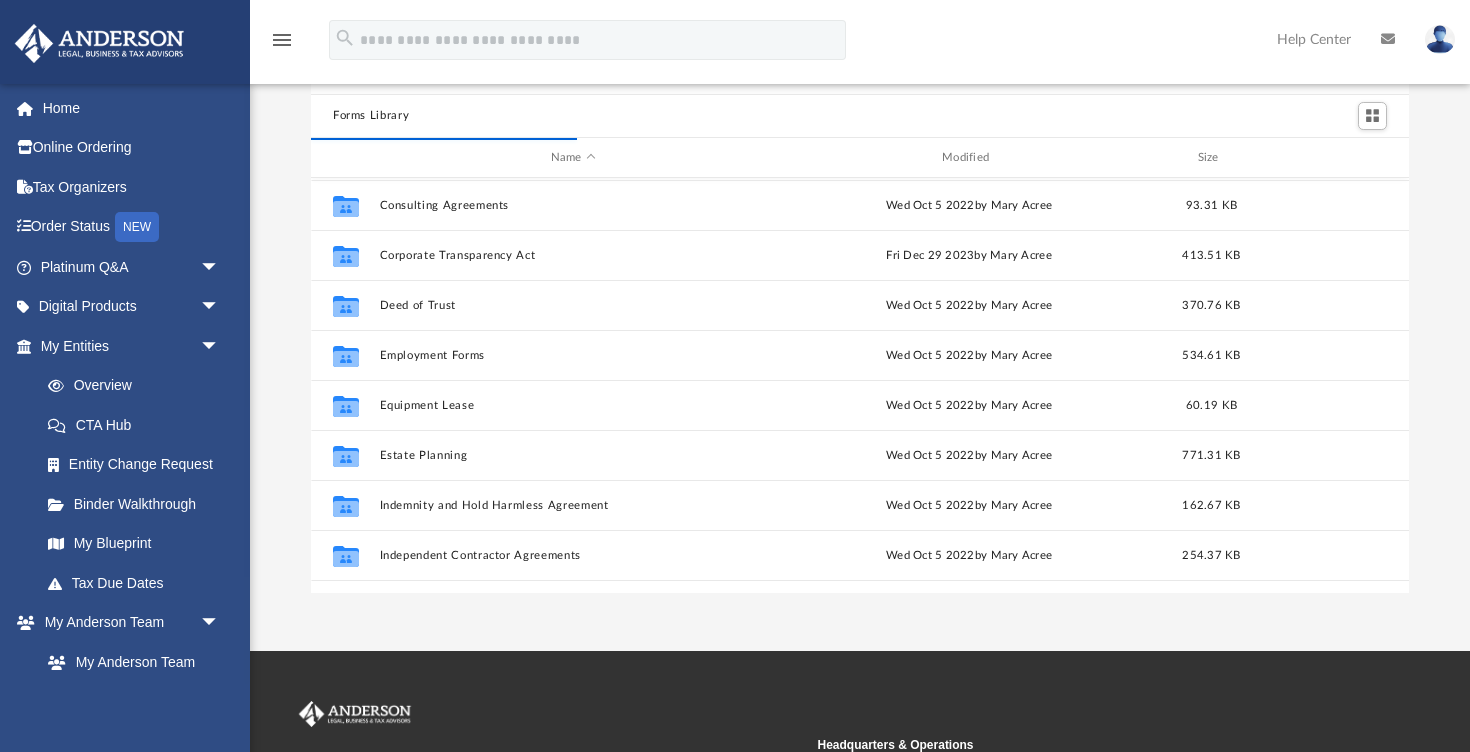 scroll, scrollTop: 371, scrollLeft: 0, axis: vertical 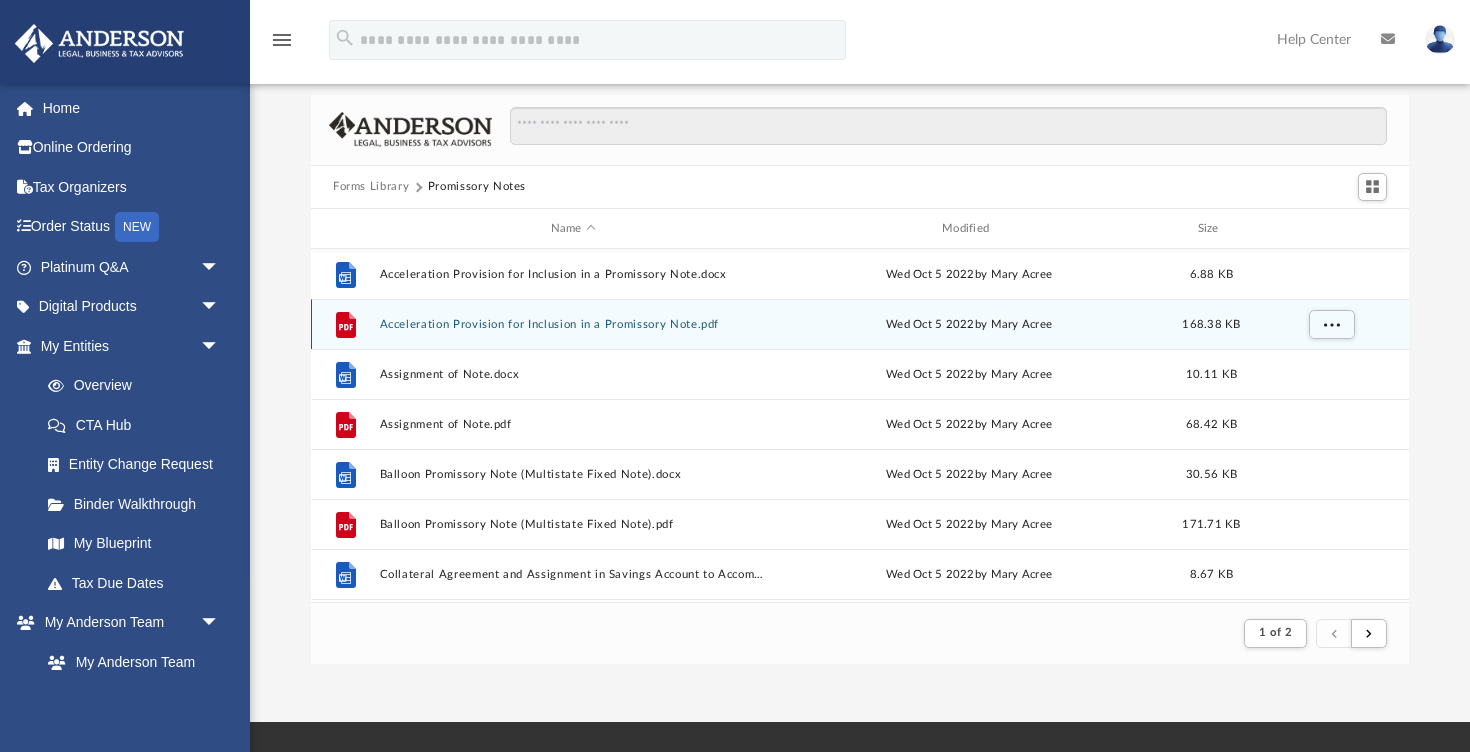 click on "File Acceleration Provision for Inclusion in a Promissory Note.pdf Wed Oct 5 2022  by Mary Acree 168.38 KB" at bounding box center [860, 324] 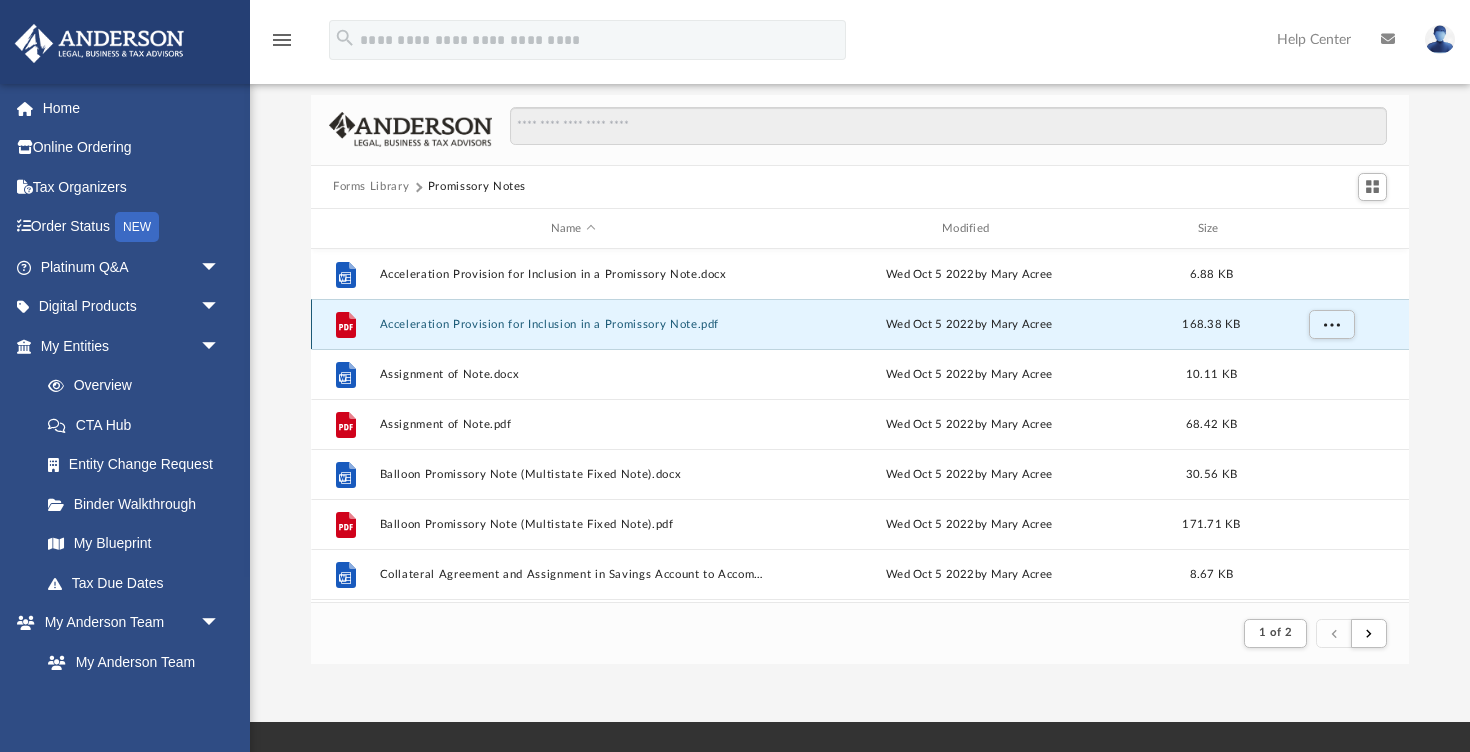 click on "Acceleration Provision for Inclusion in a Promissory Note.pdf" at bounding box center [573, 324] 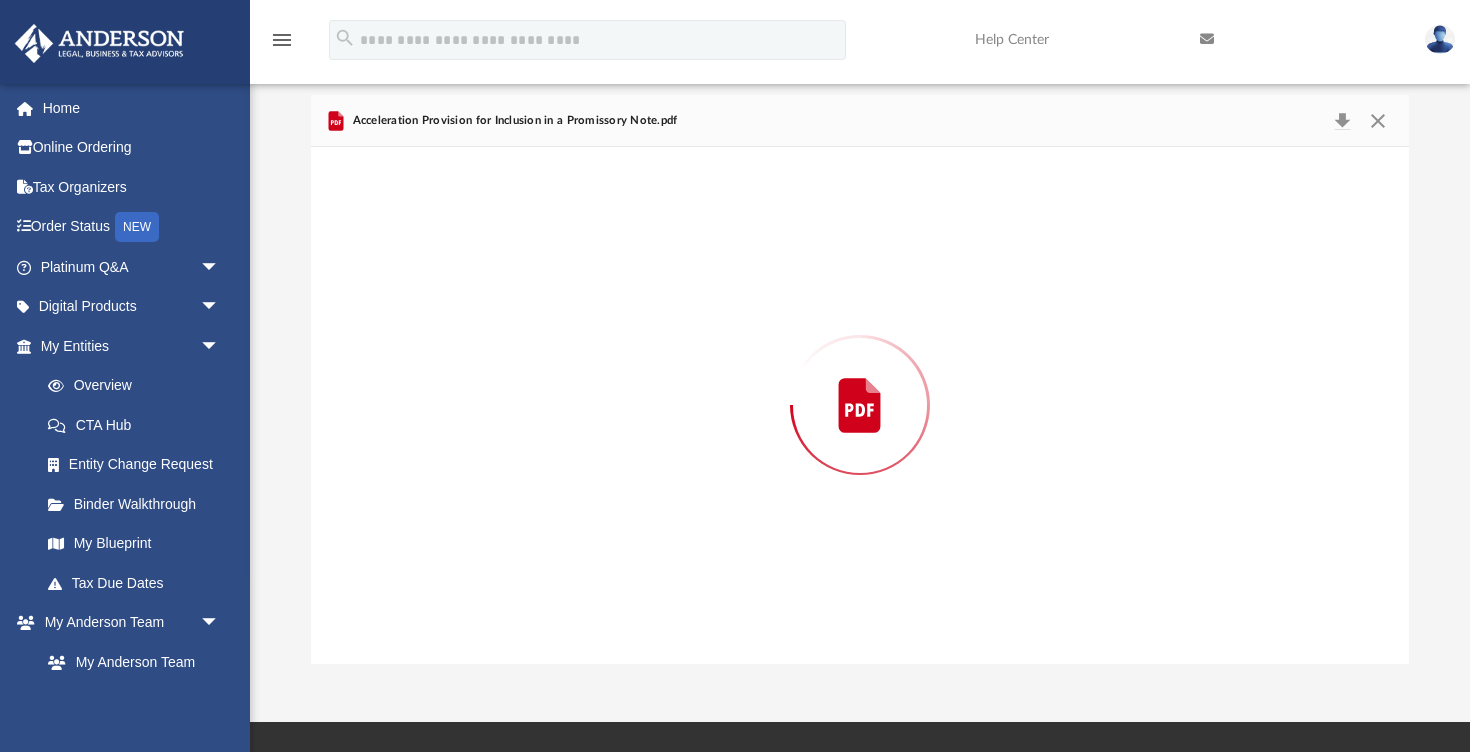 click at bounding box center (860, 405) 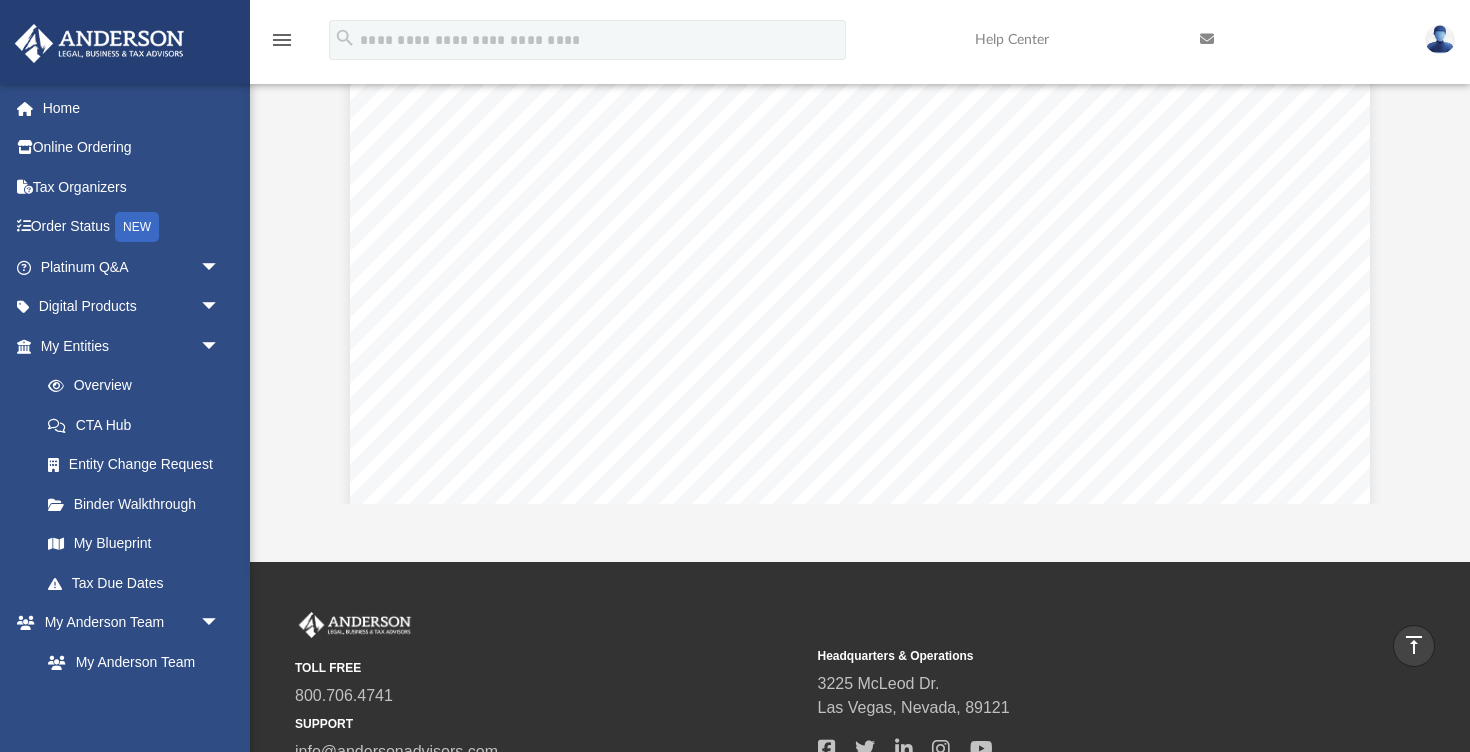 scroll, scrollTop: 161, scrollLeft: 0, axis: vertical 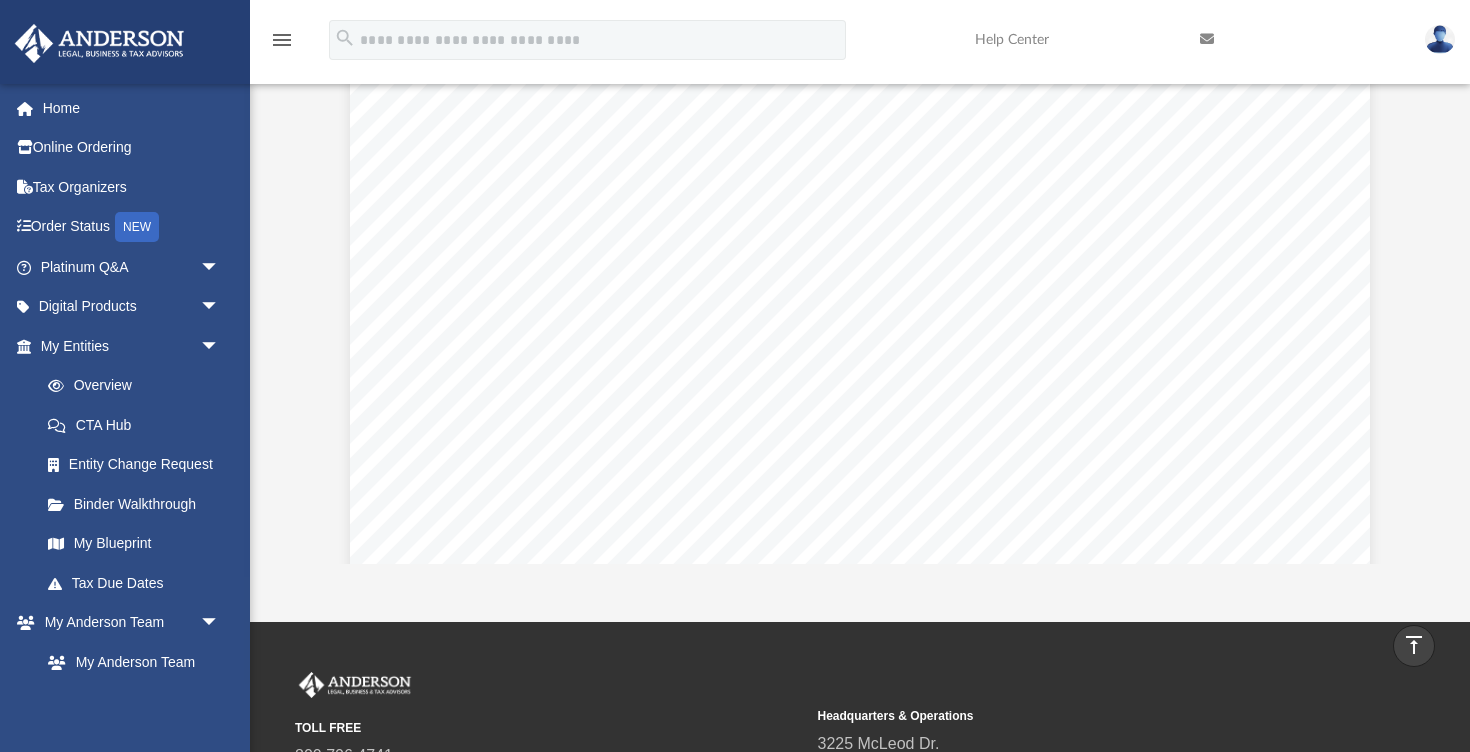 click on "the holder of this Note. Failure to exercise the option shall not constitute a waiver of the" at bounding box center [851, 316] 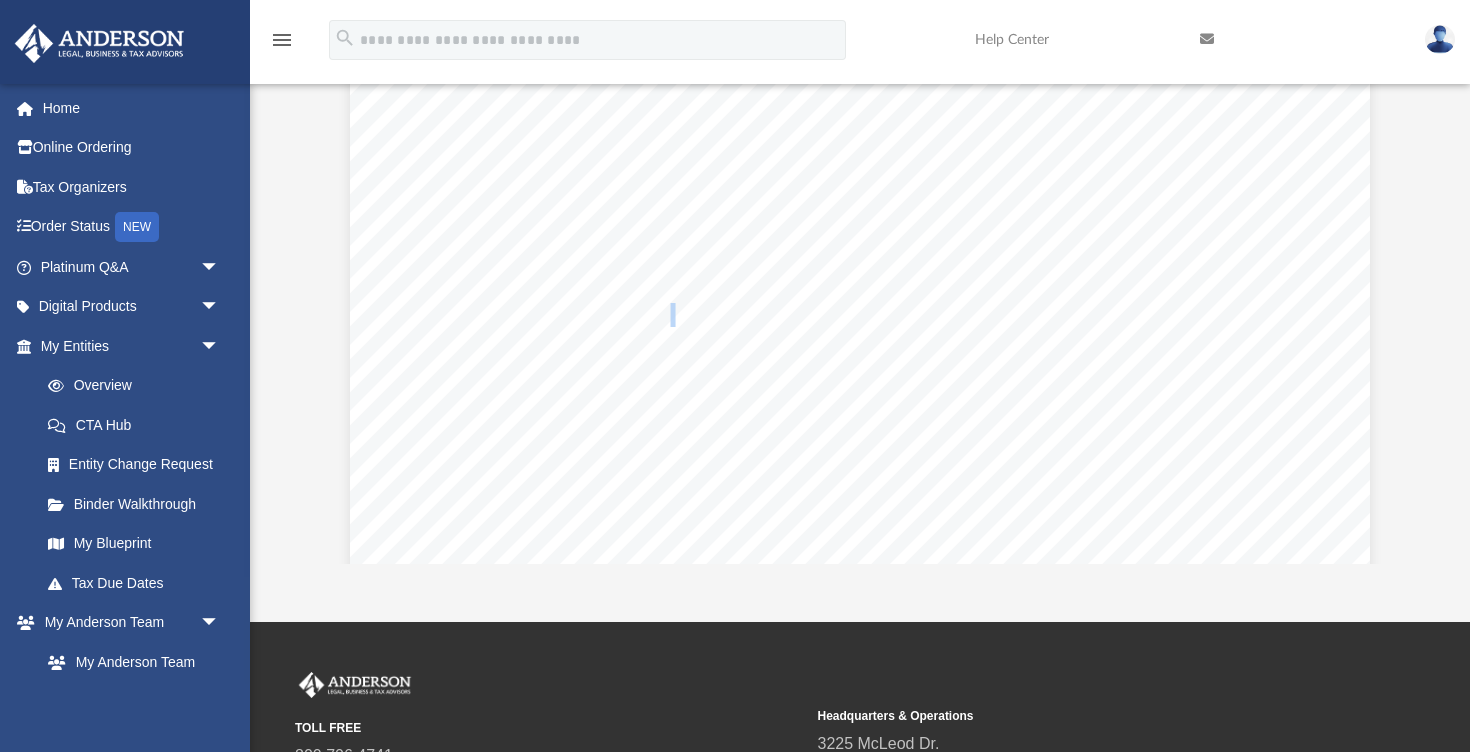 click on "the holder of this Note. Failure to exercise the option shall not constitute a waiver of the" at bounding box center [851, 316] 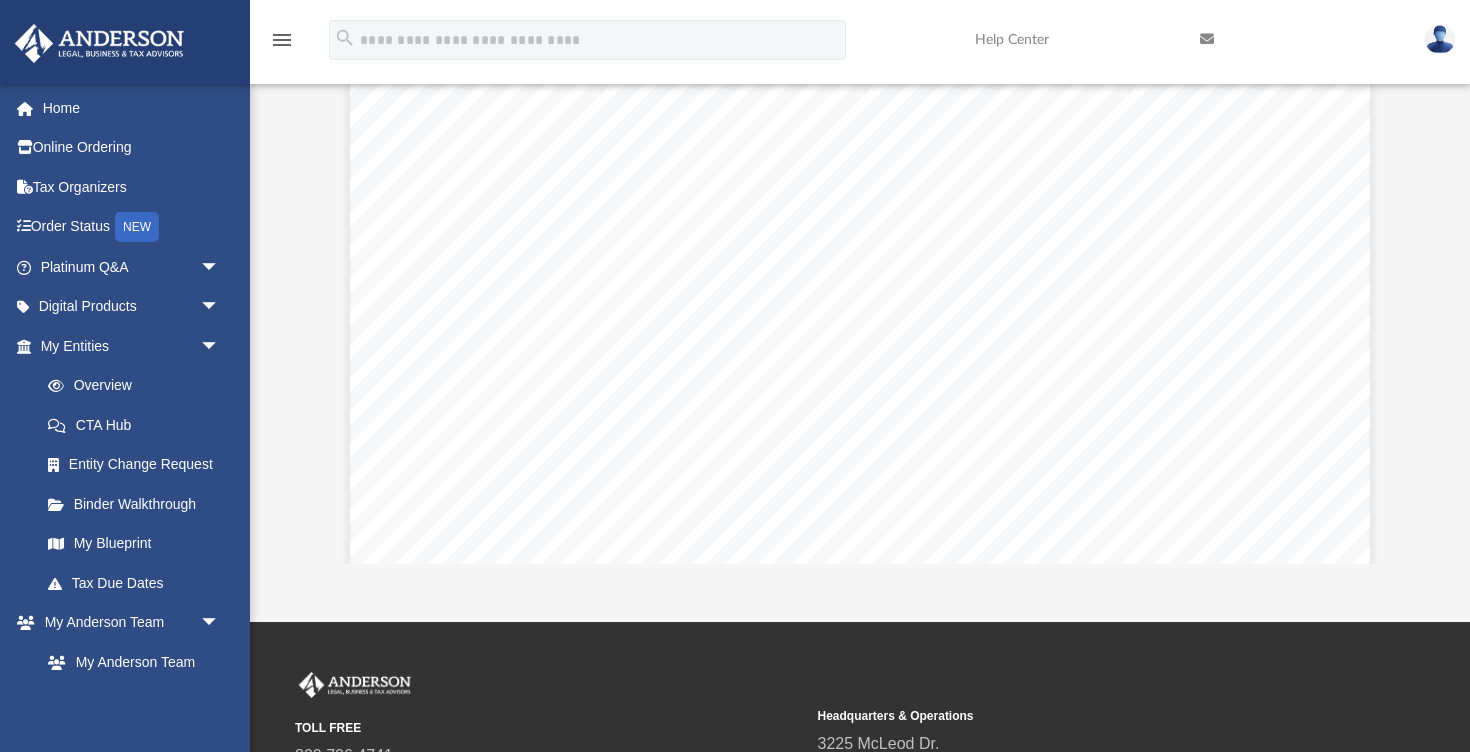 click on "the holder of this Note. Failure to exercise the option shall not constitute a waiver of the" at bounding box center [851, 316] 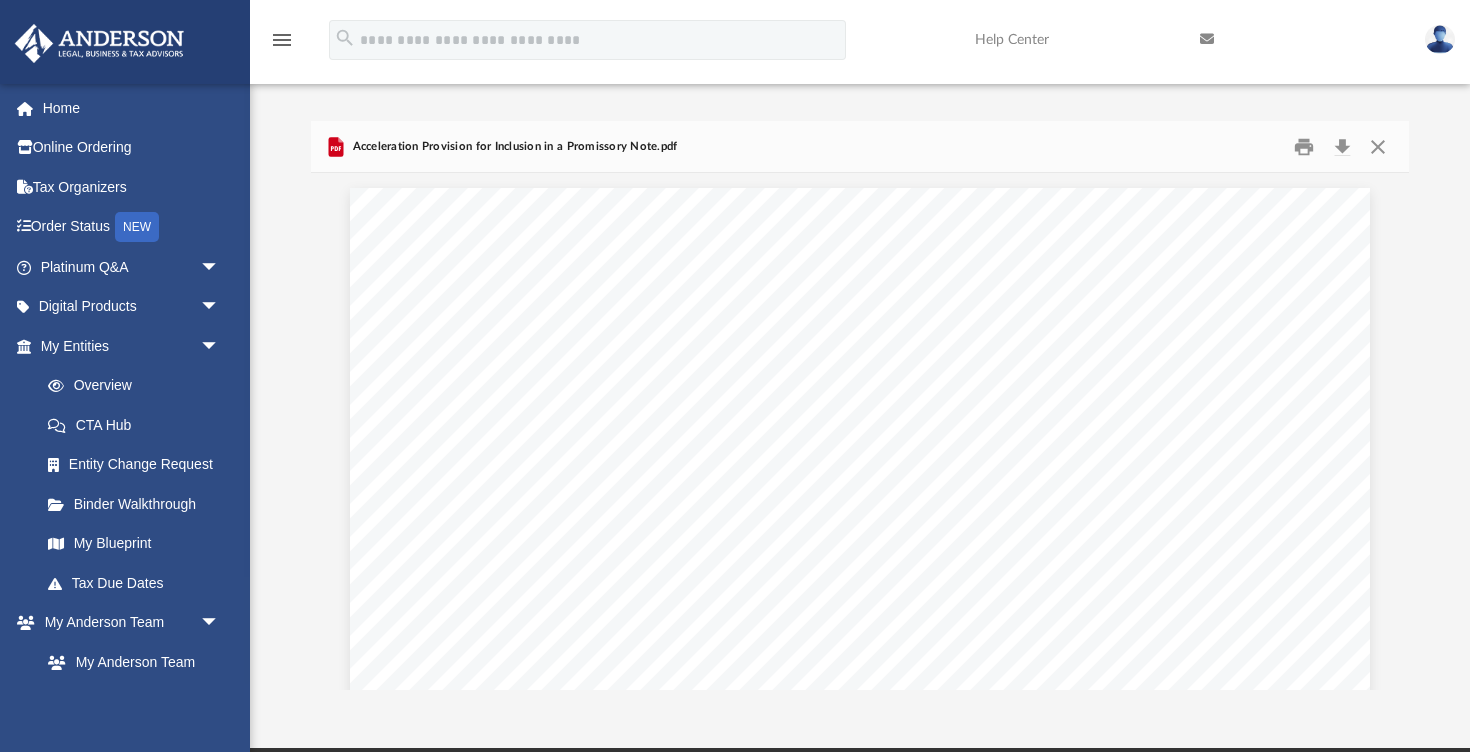 scroll, scrollTop: 33, scrollLeft: 0, axis: vertical 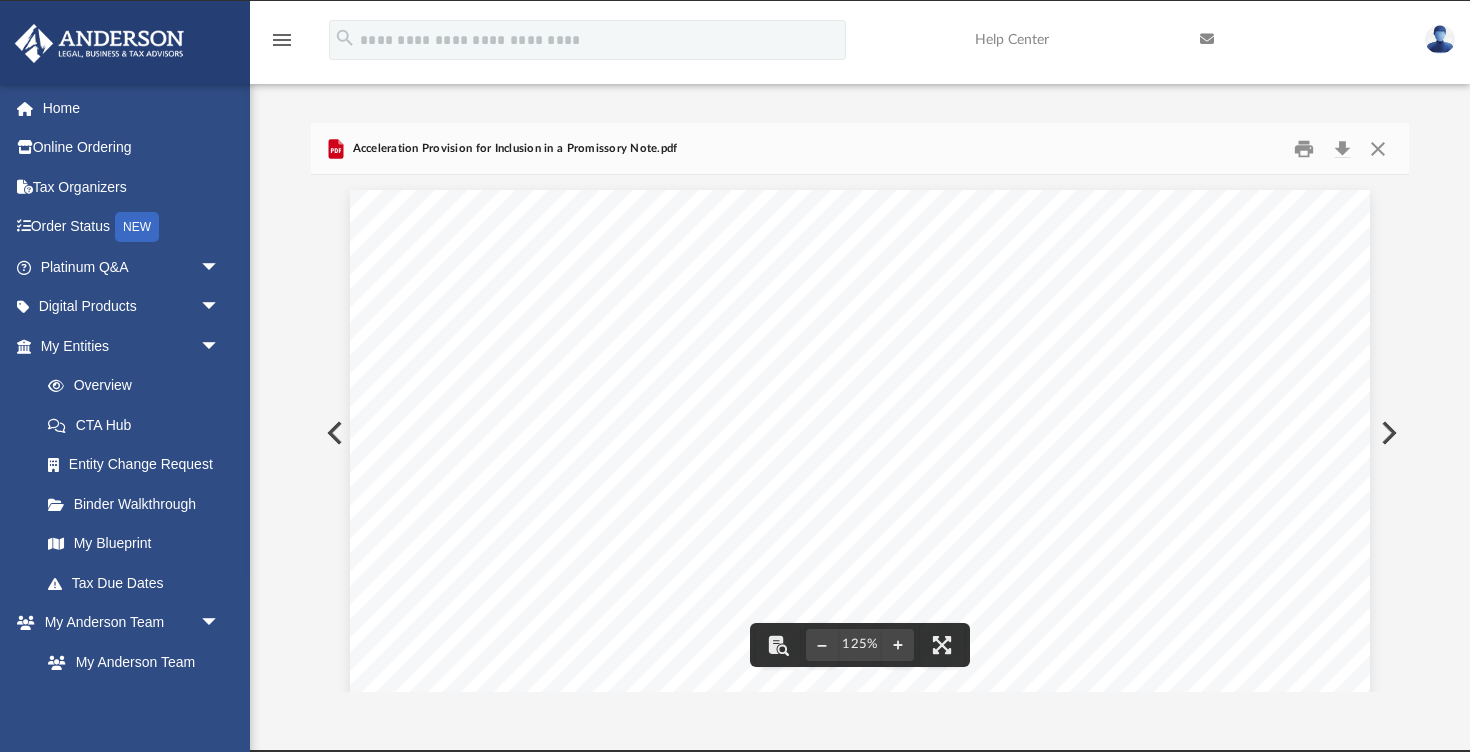 click at bounding box center (1387, 433) 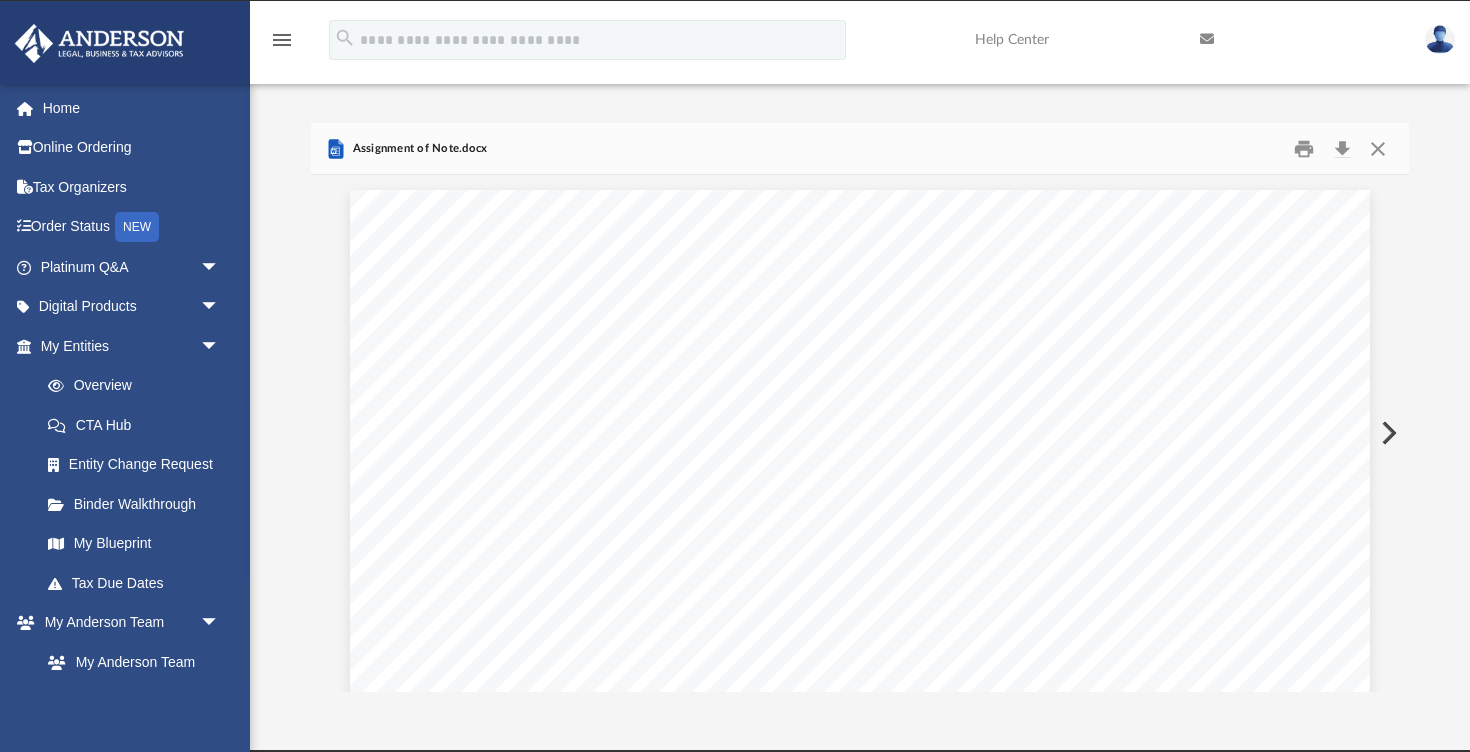 click at bounding box center (1387, 433) 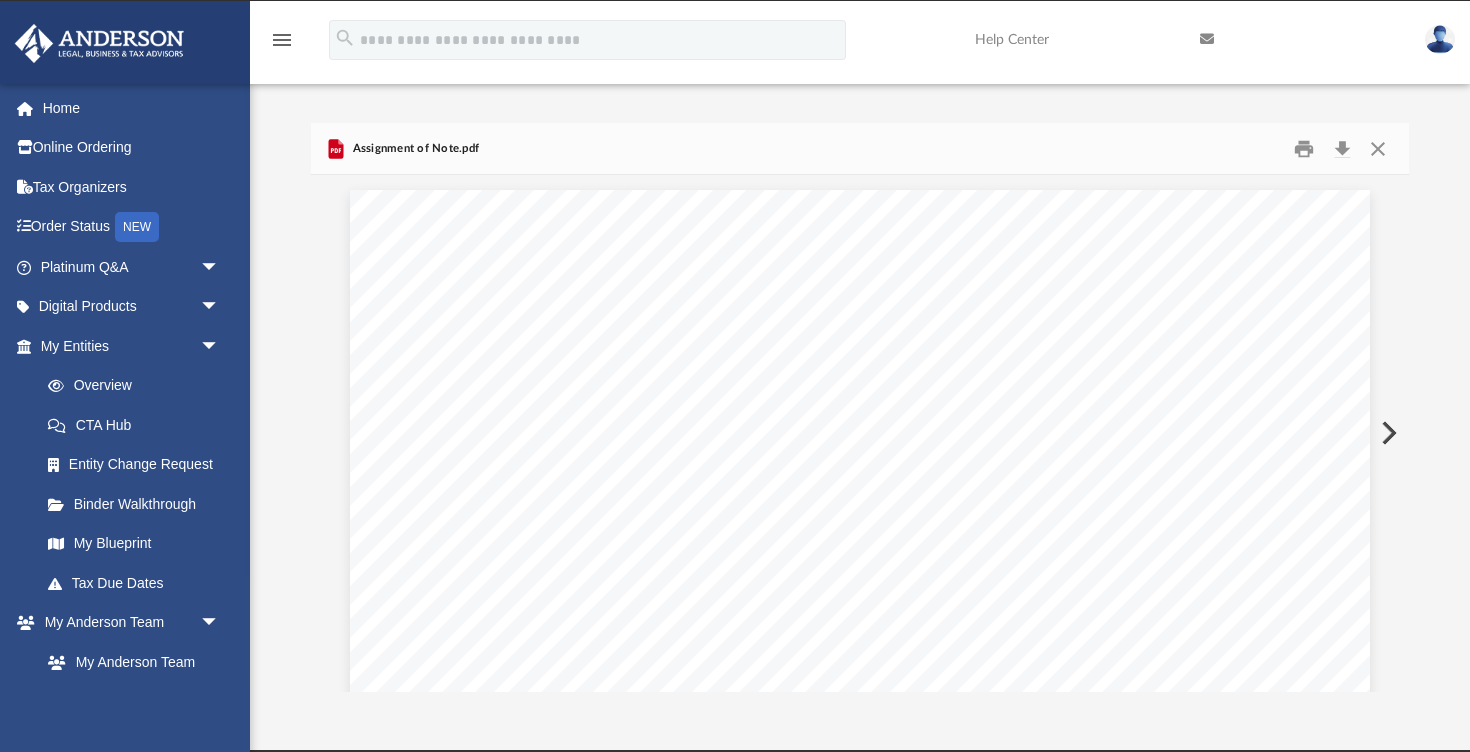 click at bounding box center (1387, 433) 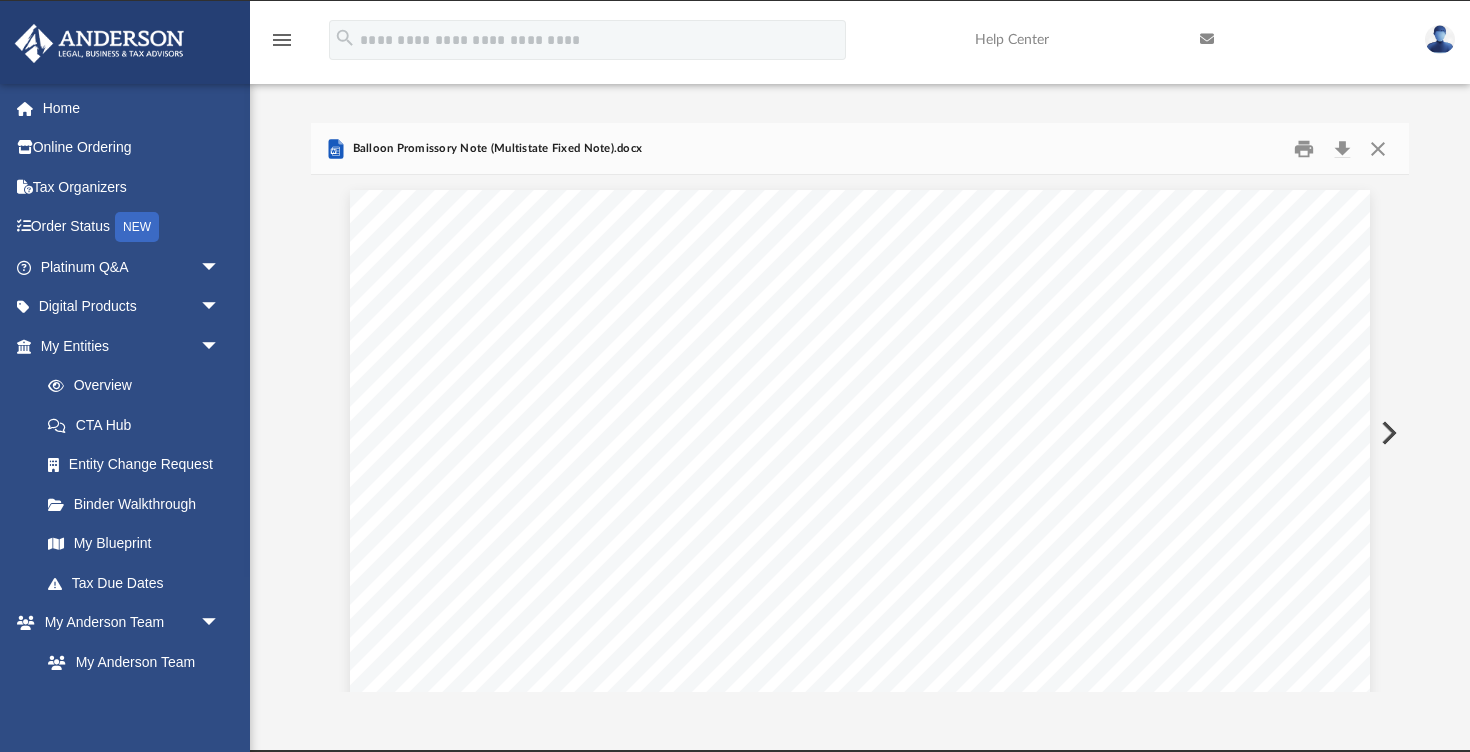 click at bounding box center (1387, 433) 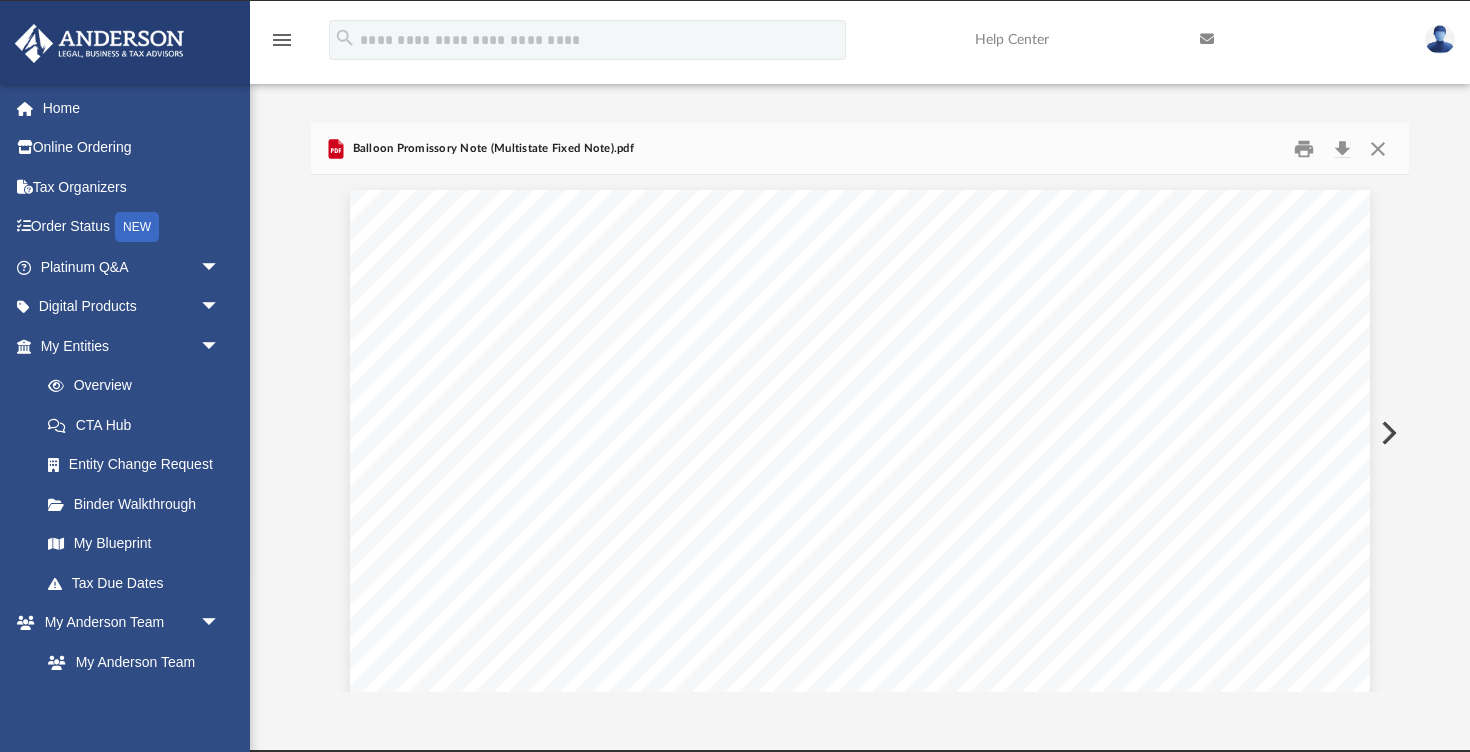 click at bounding box center [1387, 433] 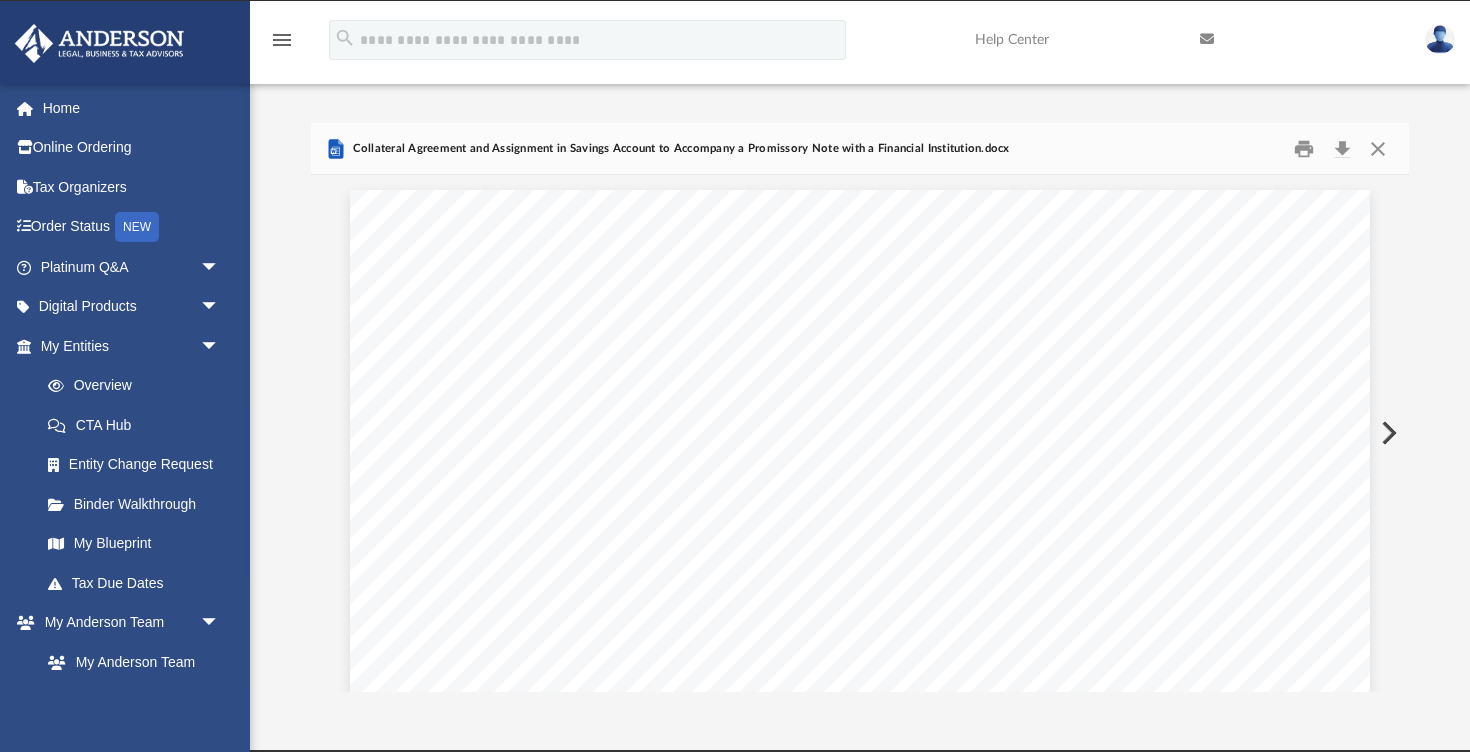 click at bounding box center [1387, 433] 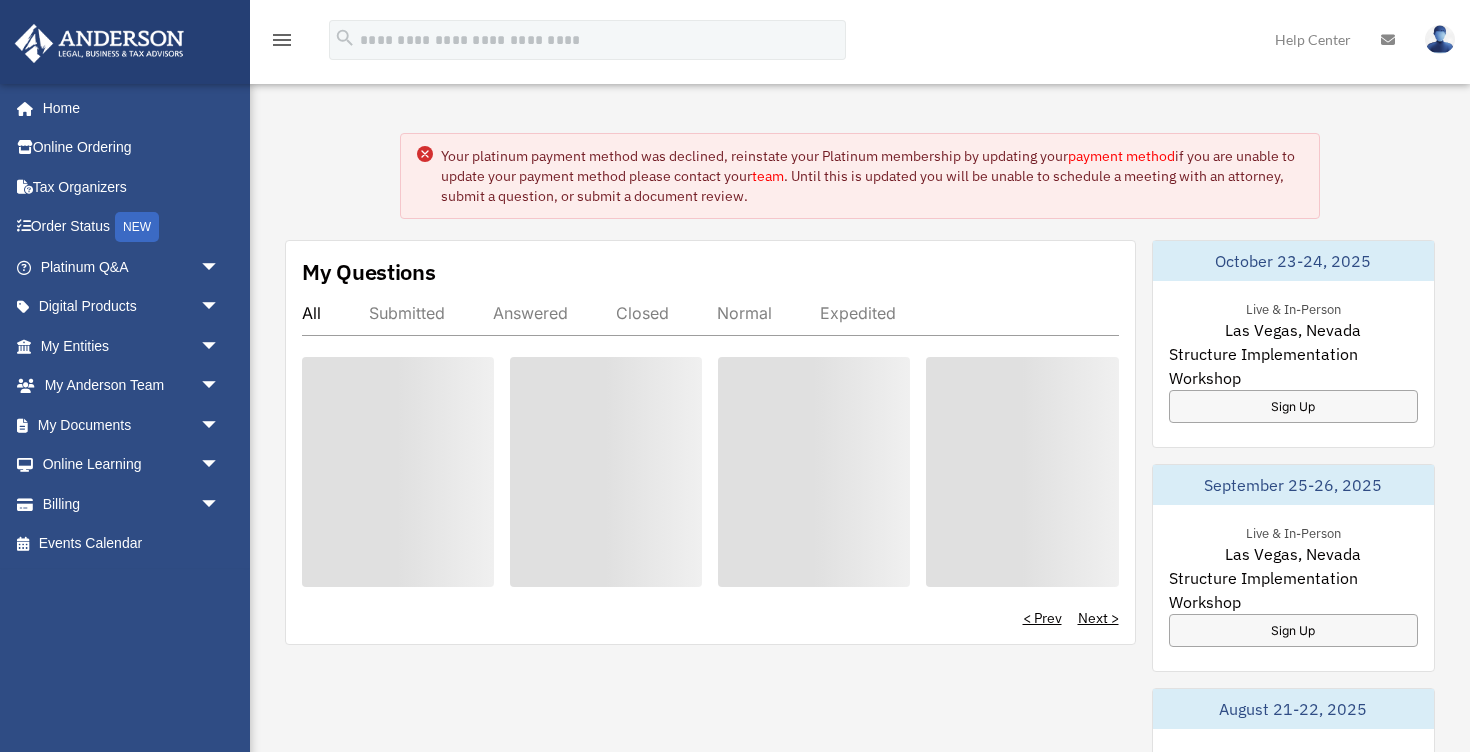 scroll, scrollTop: 0, scrollLeft: 0, axis: both 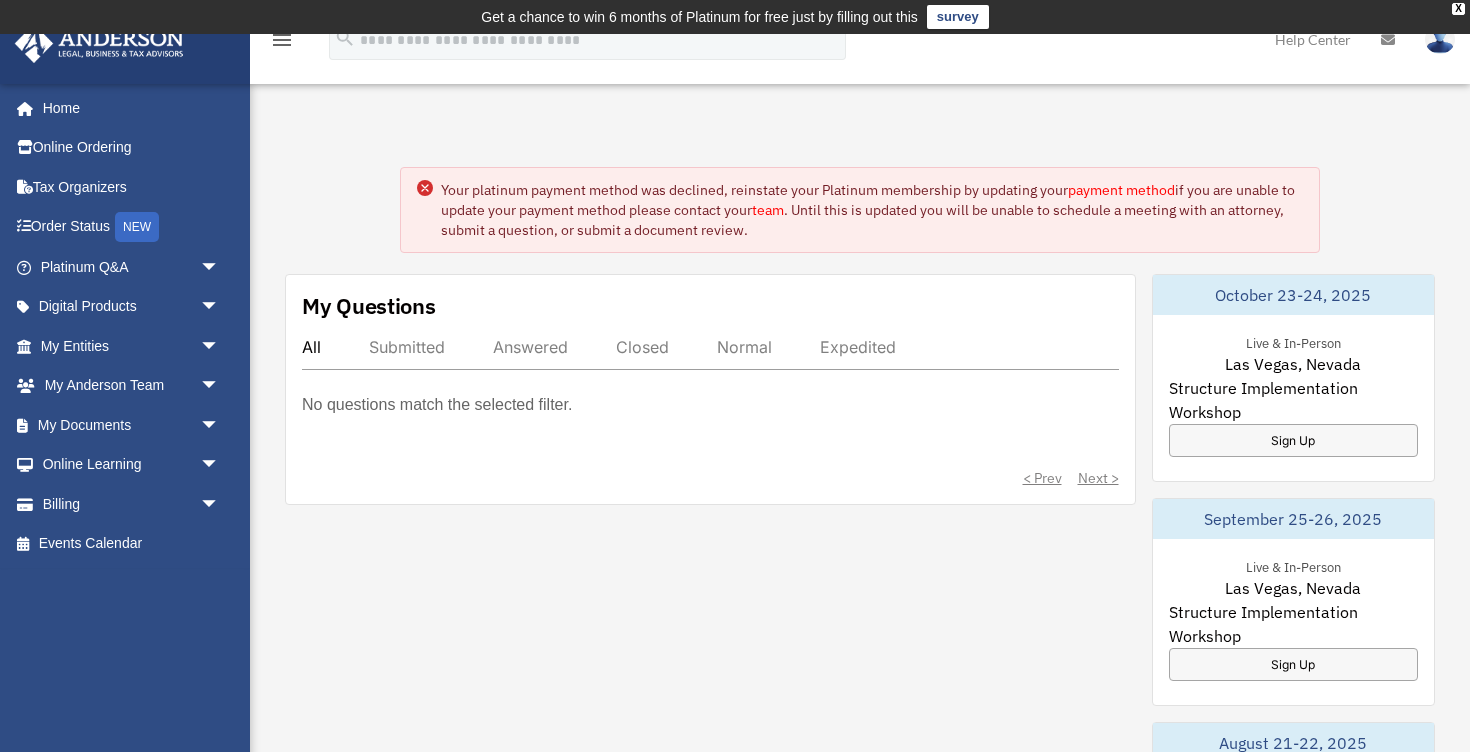 click on "payment method" at bounding box center (1121, 190) 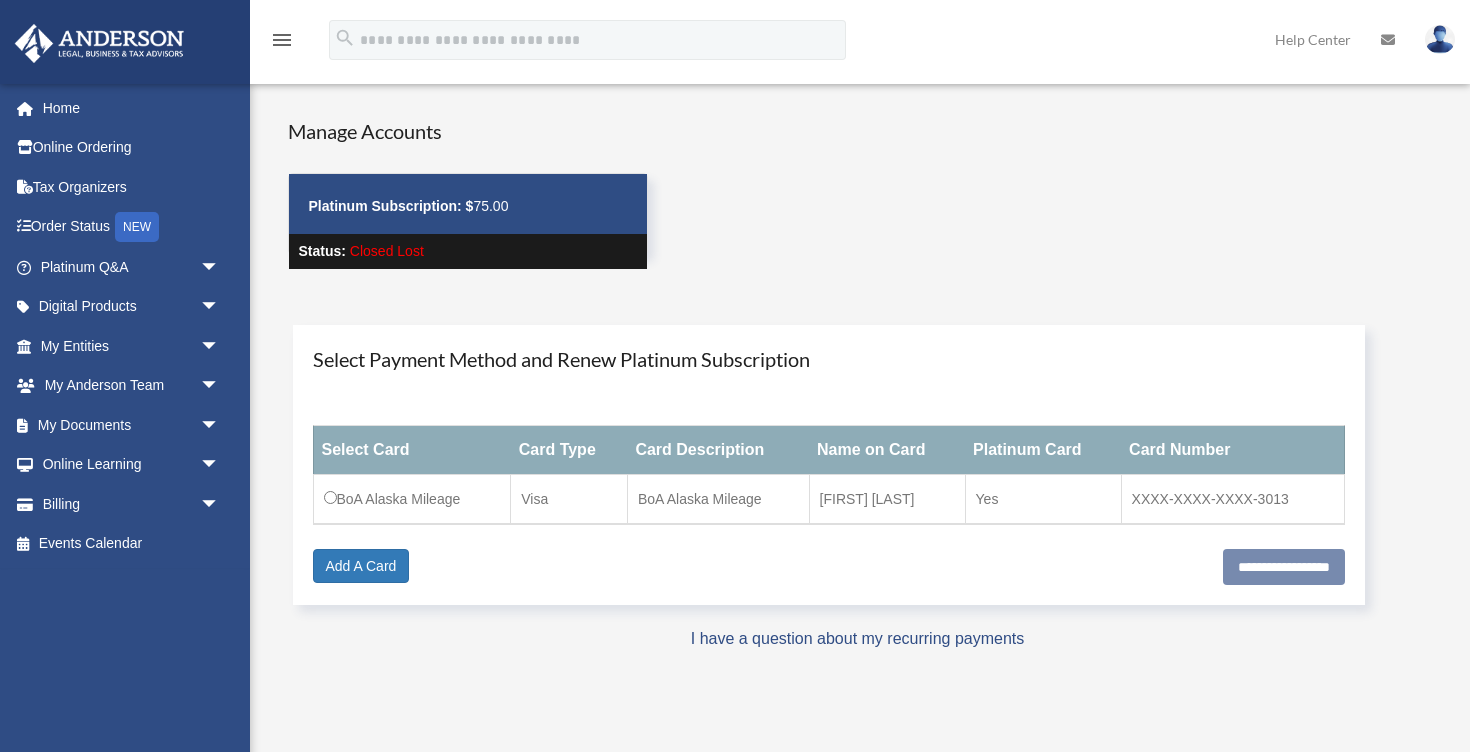 scroll, scrollTop: 0, scrollLeft: 0, axis: both 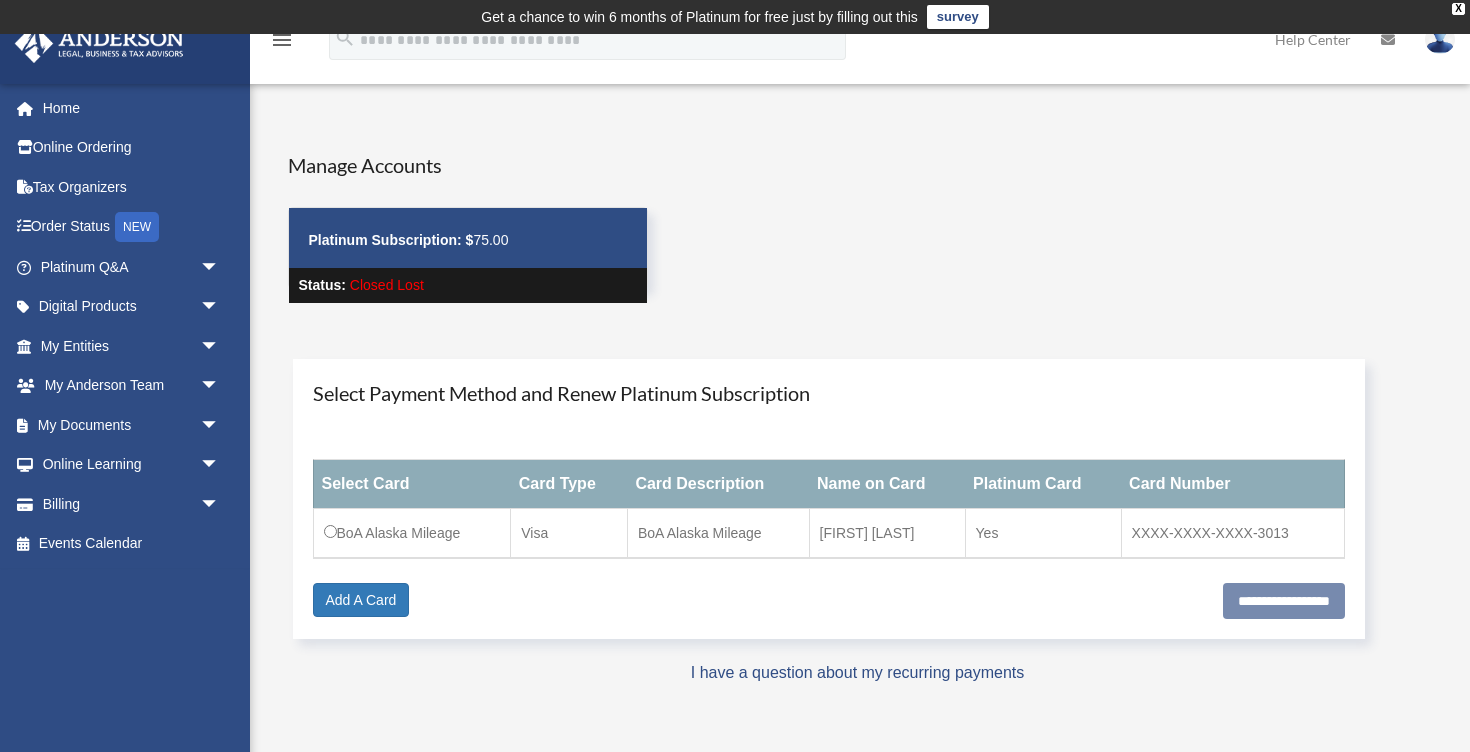 click on "Closed Lost" at bounding box center [387, 285] 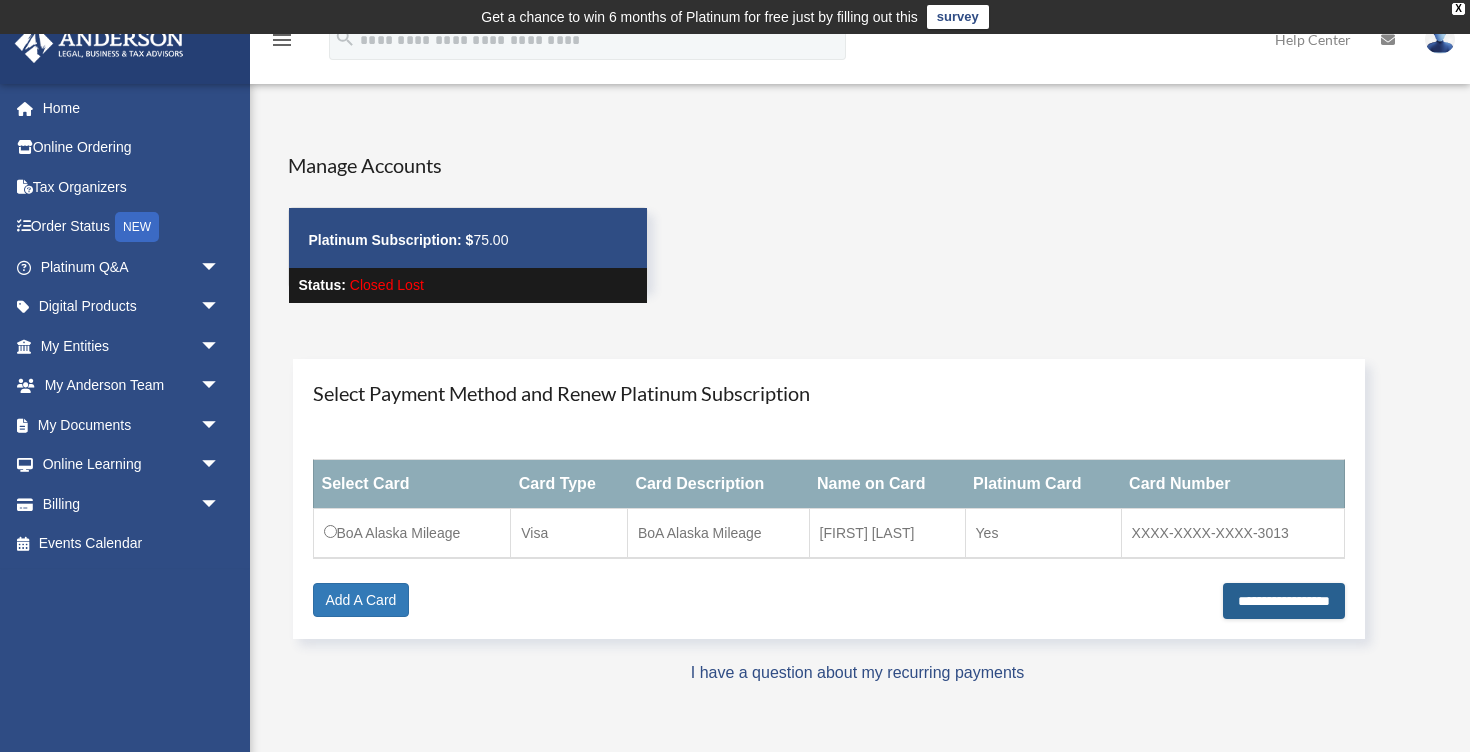 click on "**********" at bounding box center [1284, 601] 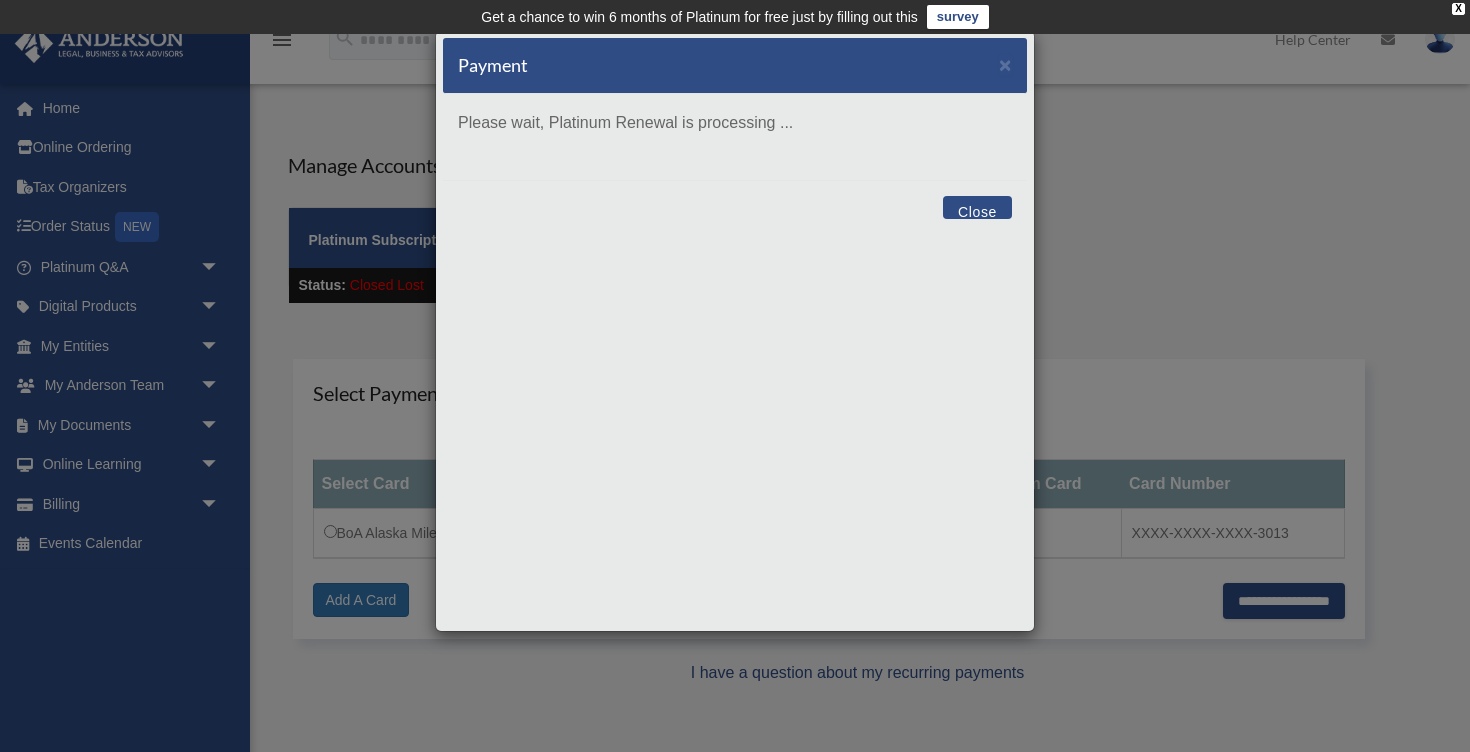 click on "Close" at bounding box center (977, 207) 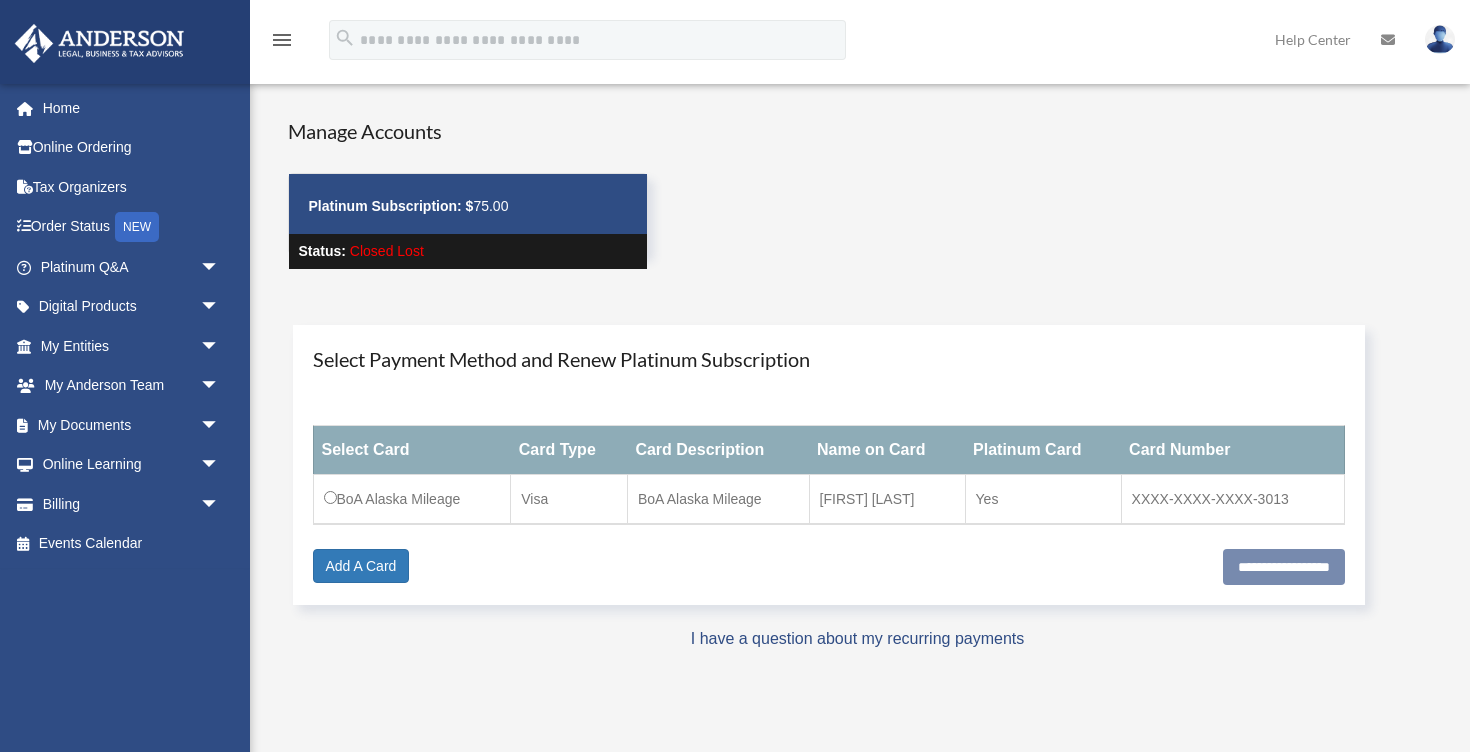 scroll, scrollTop: 0, scrollLeft: 0, axis: both 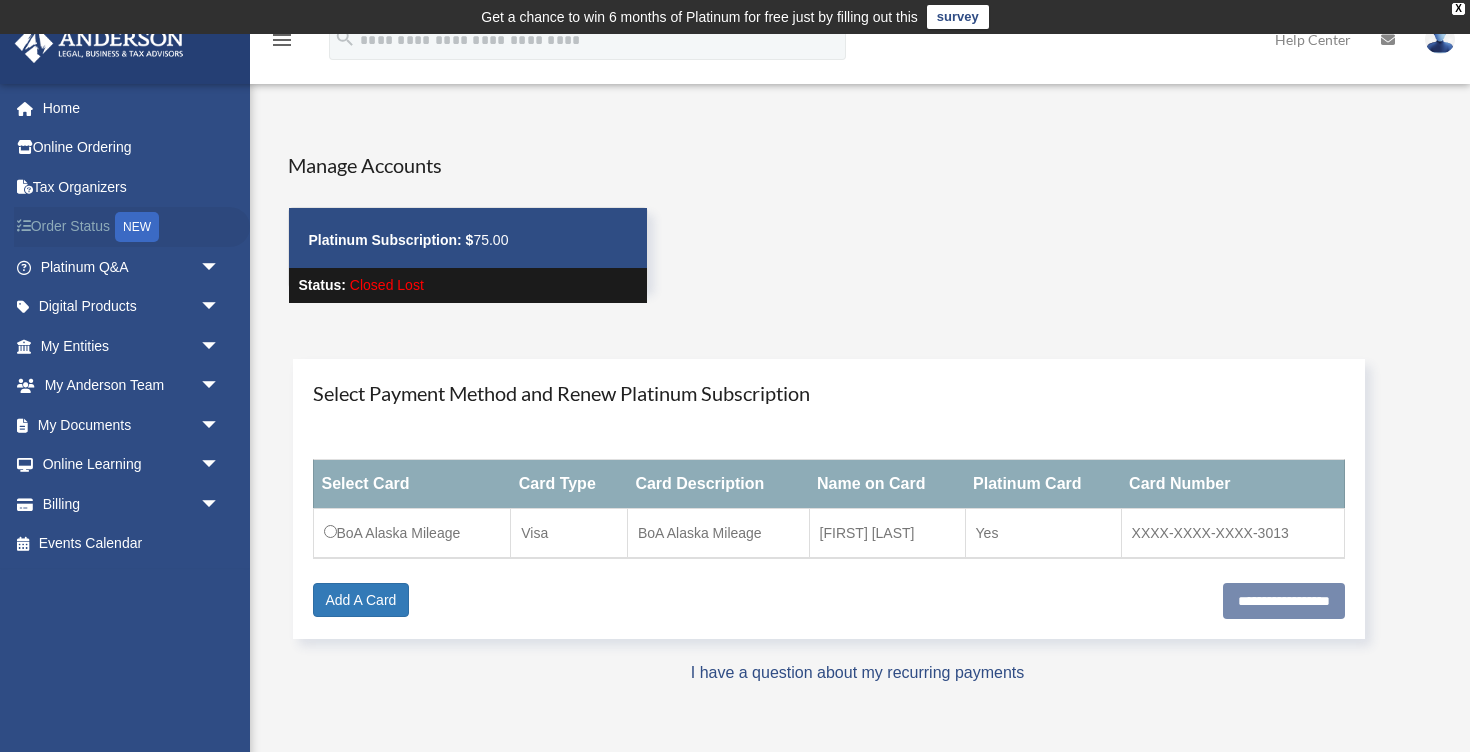 click on "Order Status  NEW" at bounding box center [132, 227] 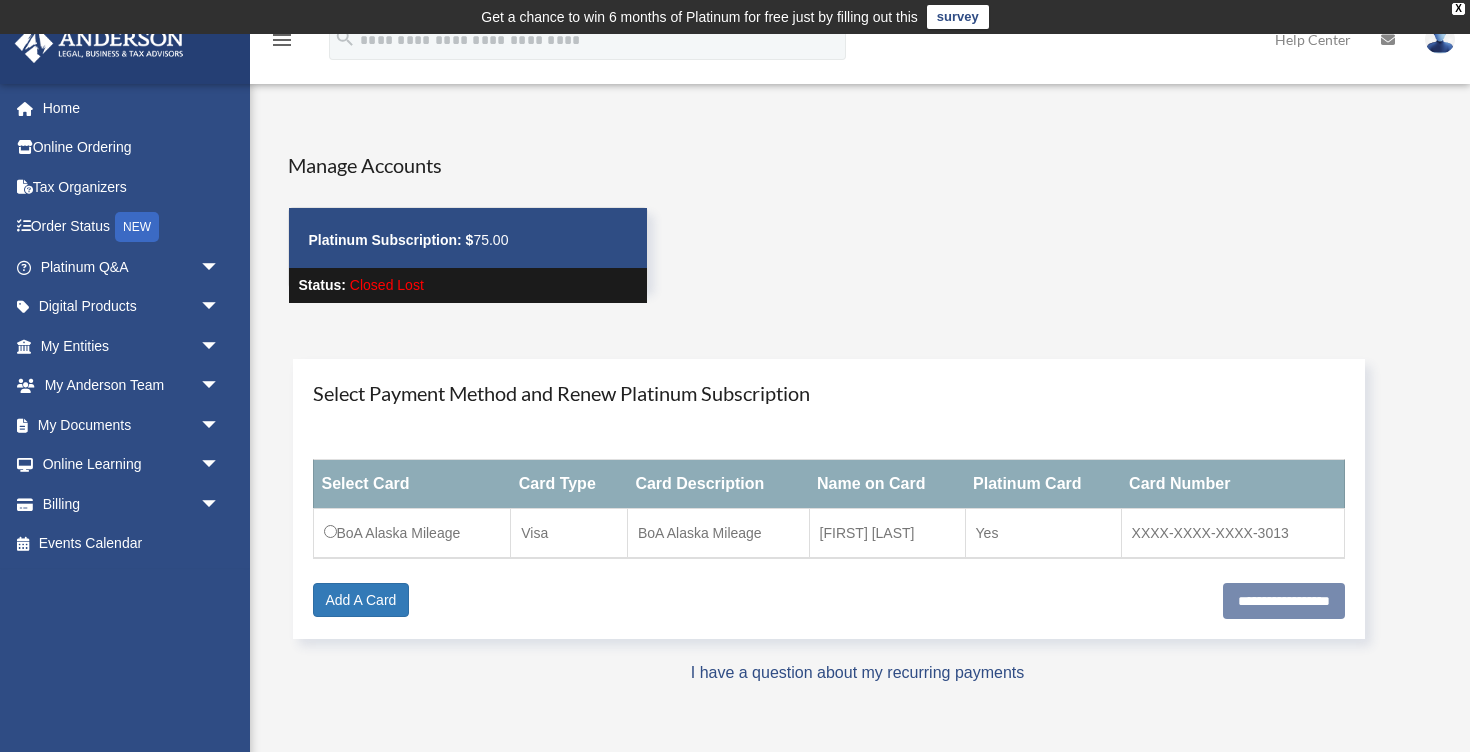 click on "Platinum Subscription: $  75.00" at bounding box center (468, 240) 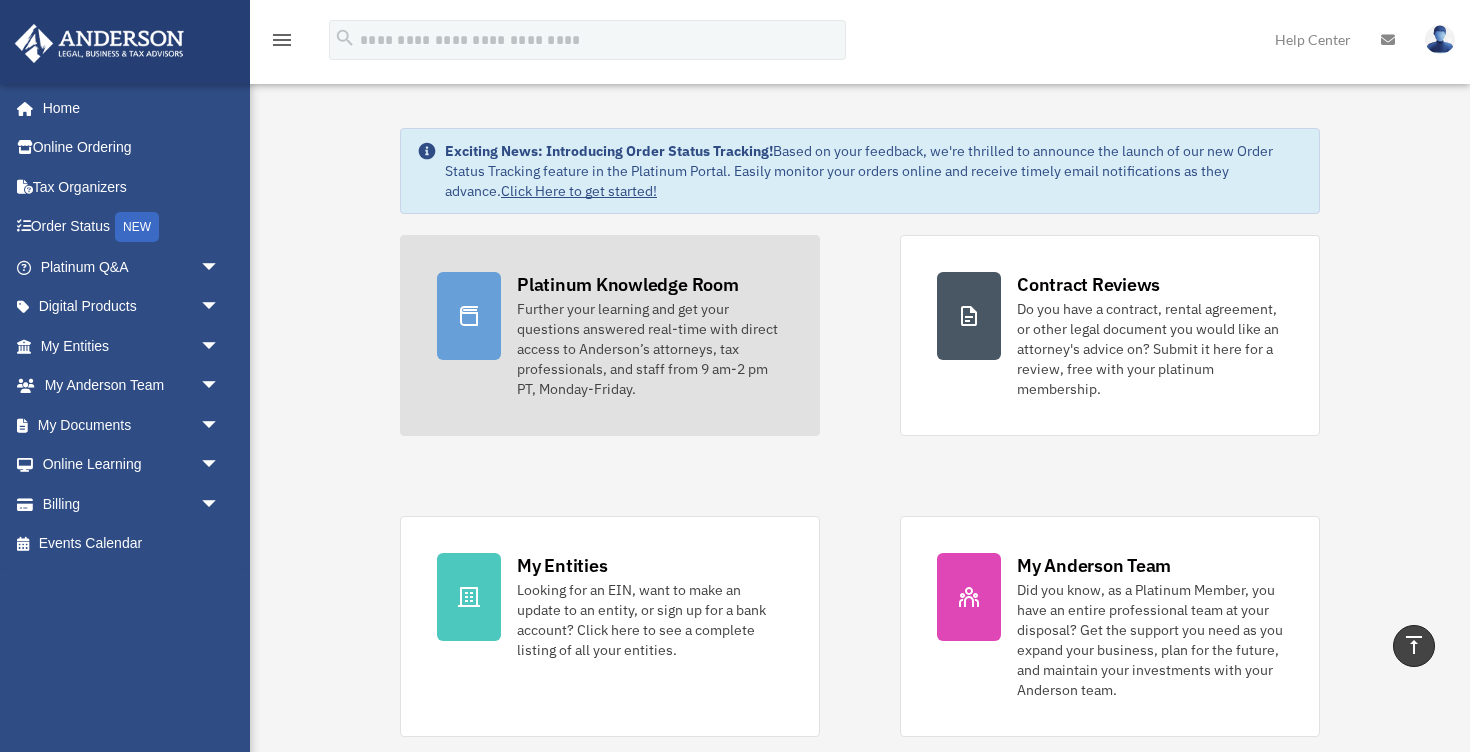 scroll, scrollTop: 0, scrollLeft: 0, axis: both 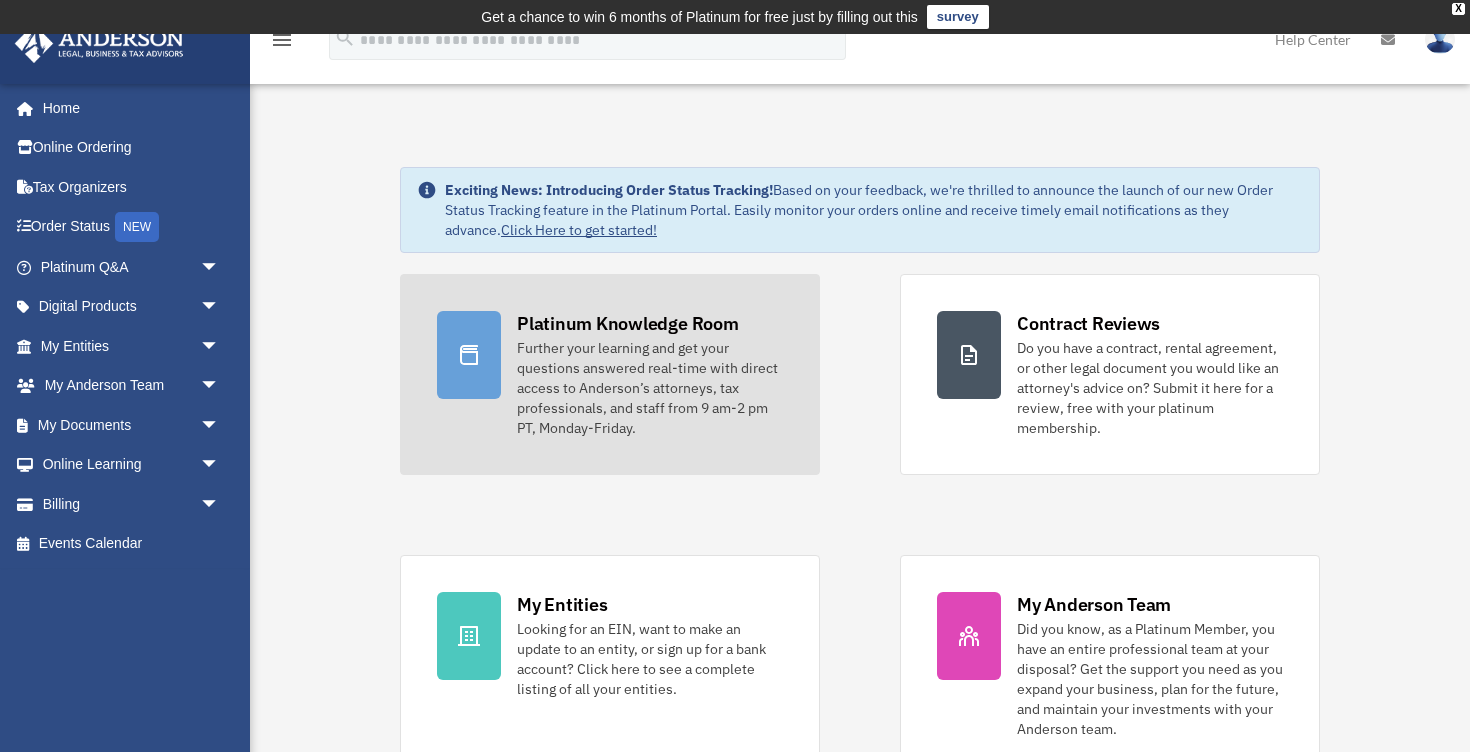 click on "Further your learning and get your questions answered real-time with direct access to Anderson’s attorneys, tax professionals, and staff from 9 am-2 pm PT, Monday-Friday." at bounding box center [650, 388] 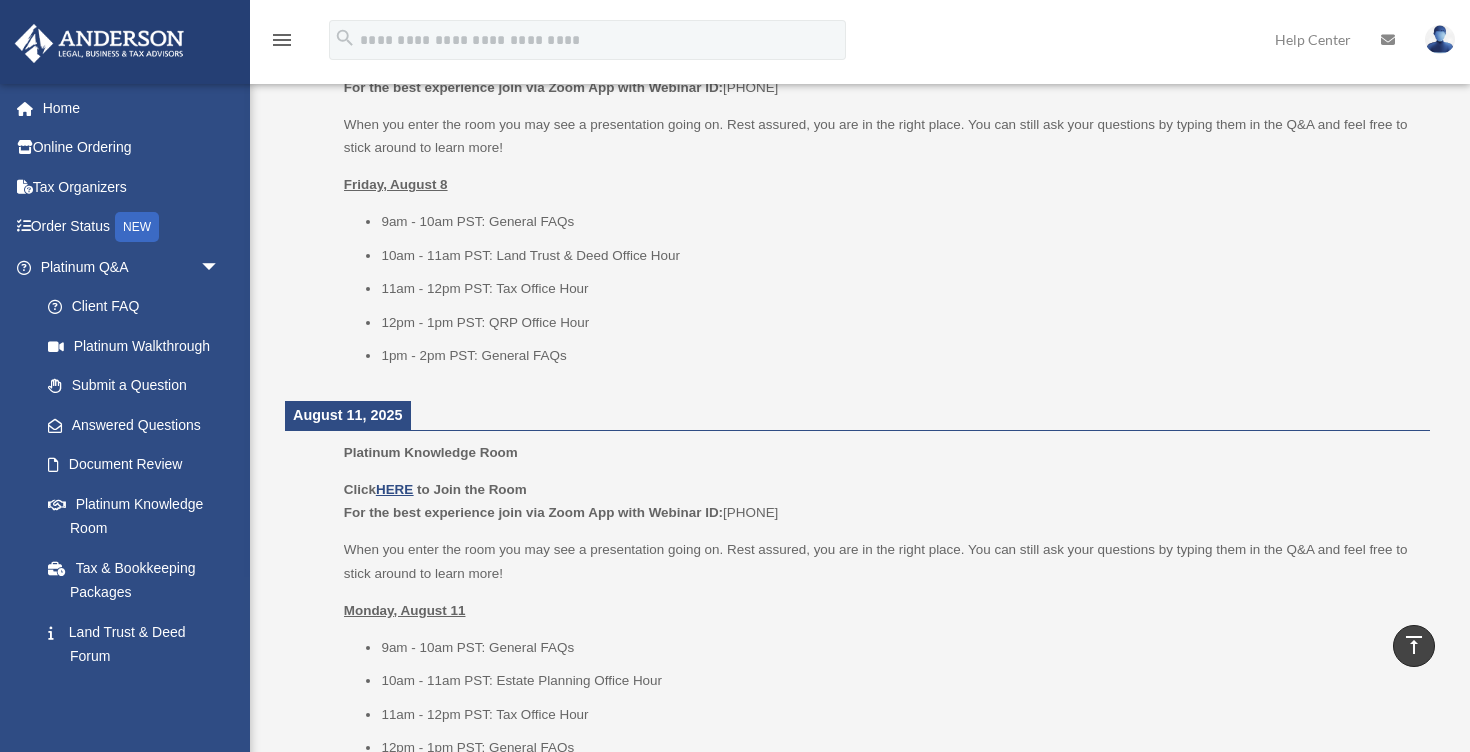 scroll, scrollTop: 1376, scrollLeft: 0, axis: vertical 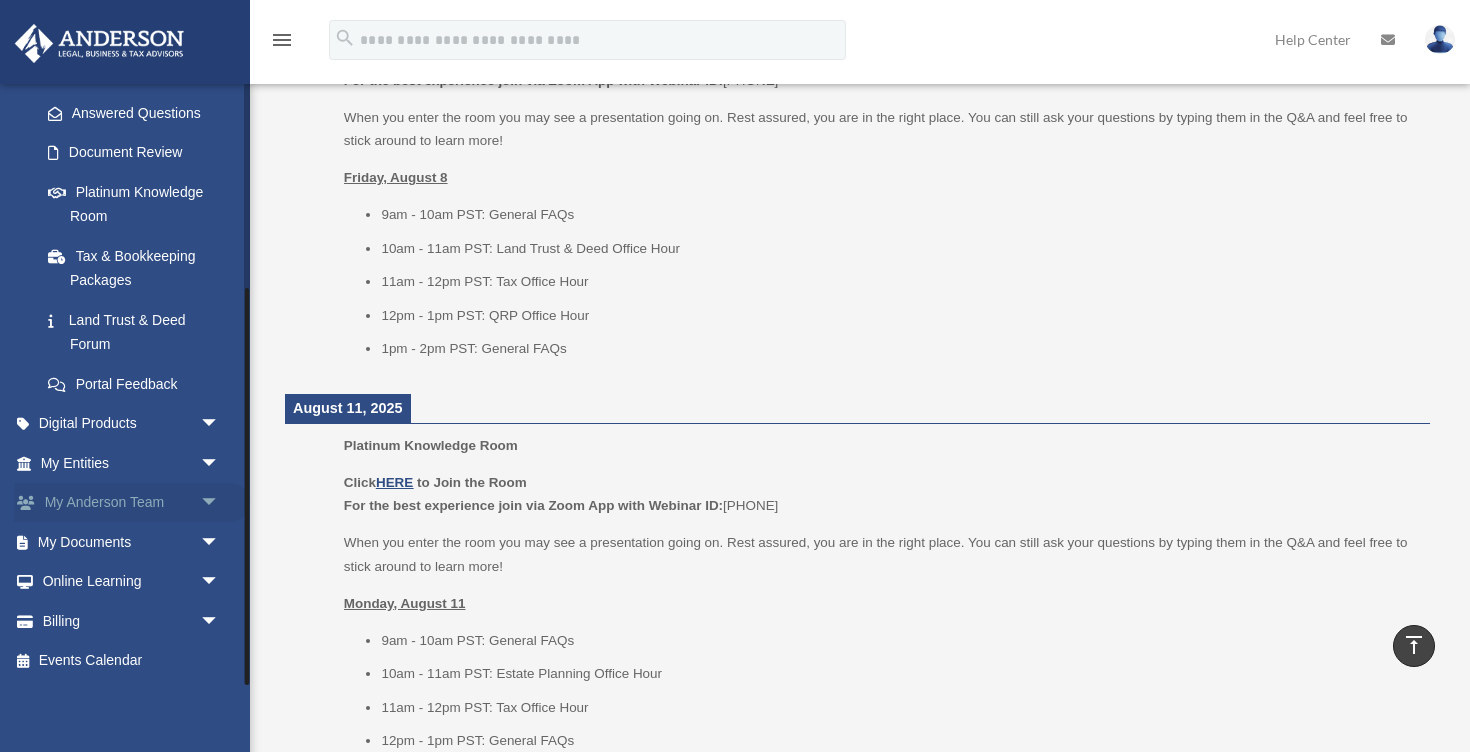click on "My Anderson Team arrow_drop_down" at bounding box center [132, 503] 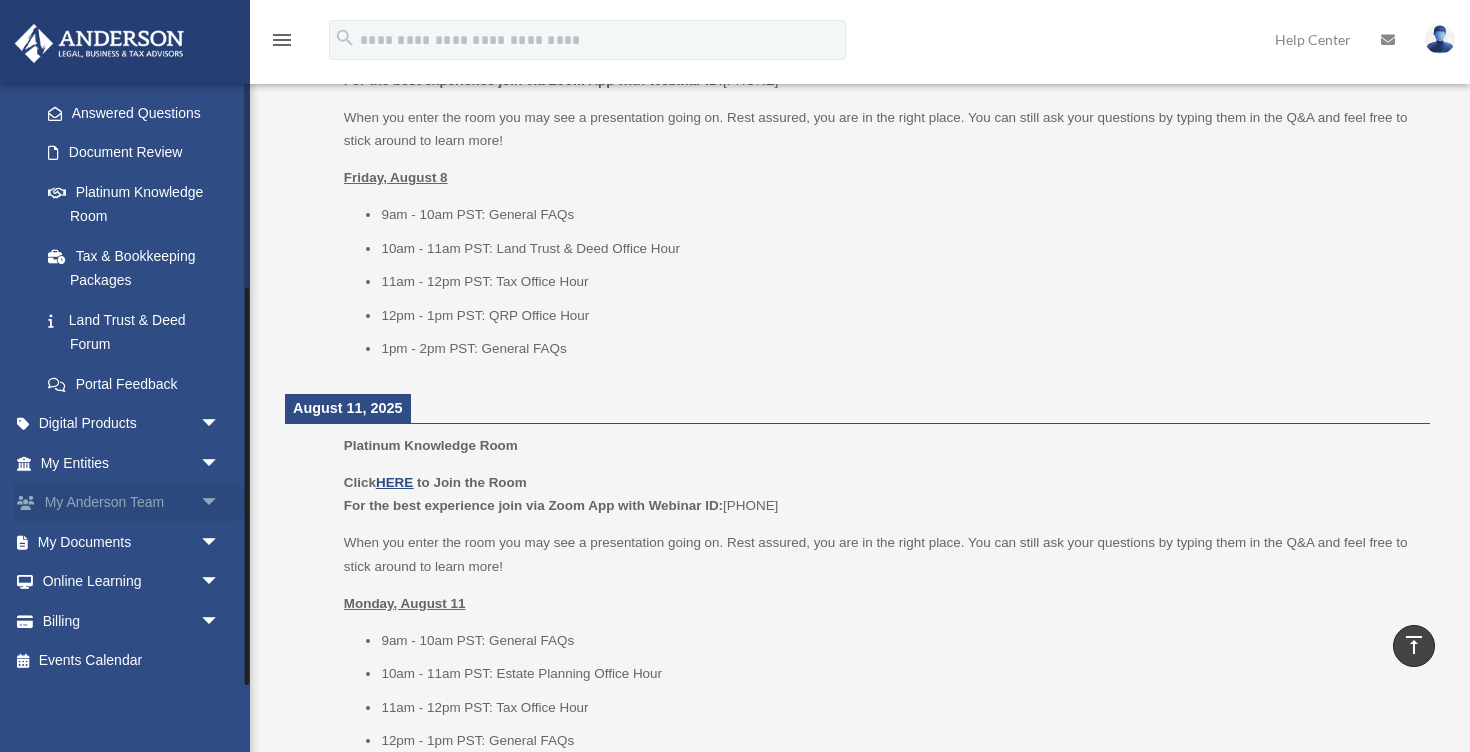 click on "arrow_drop_down" at bounding box center [220, 503] 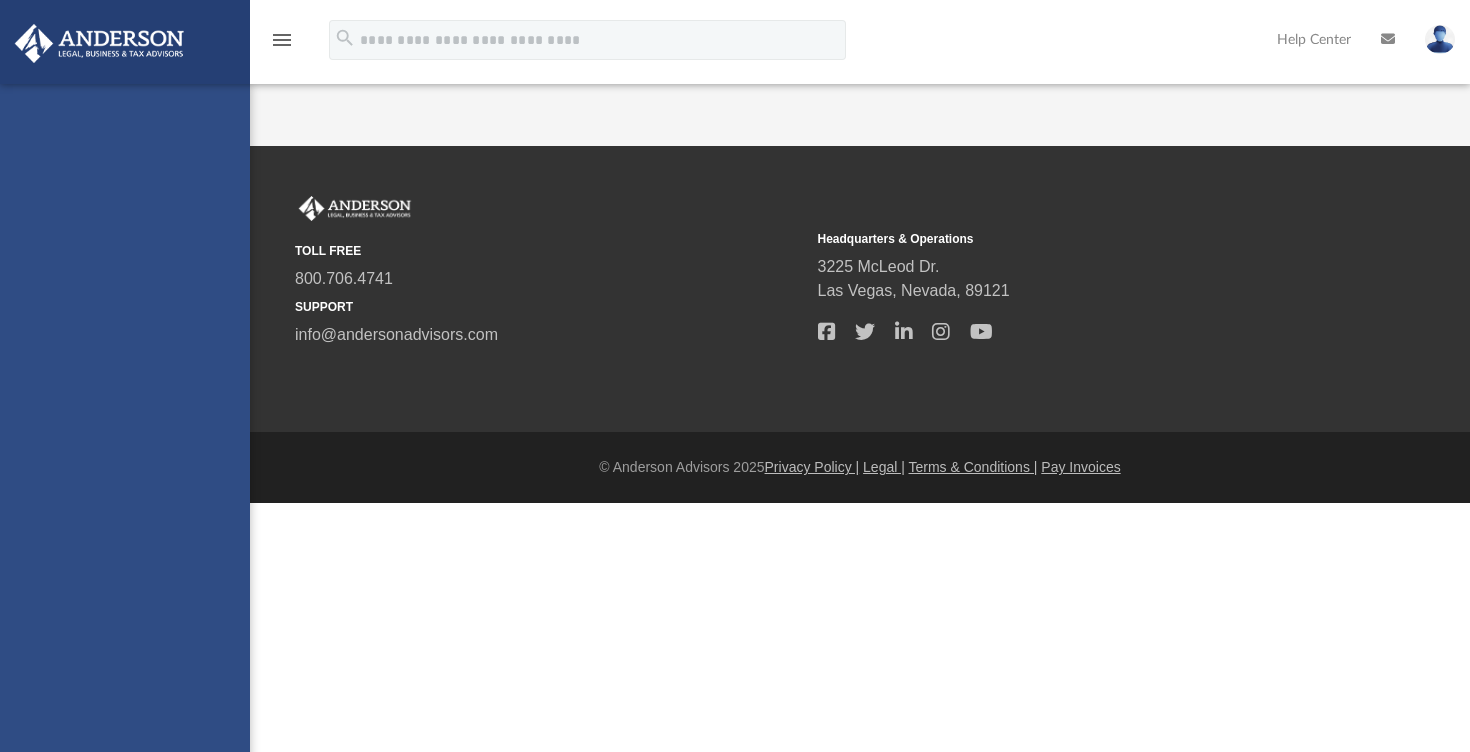 scroll, scrollTop: 0, scrollLeft: 0, axis: both 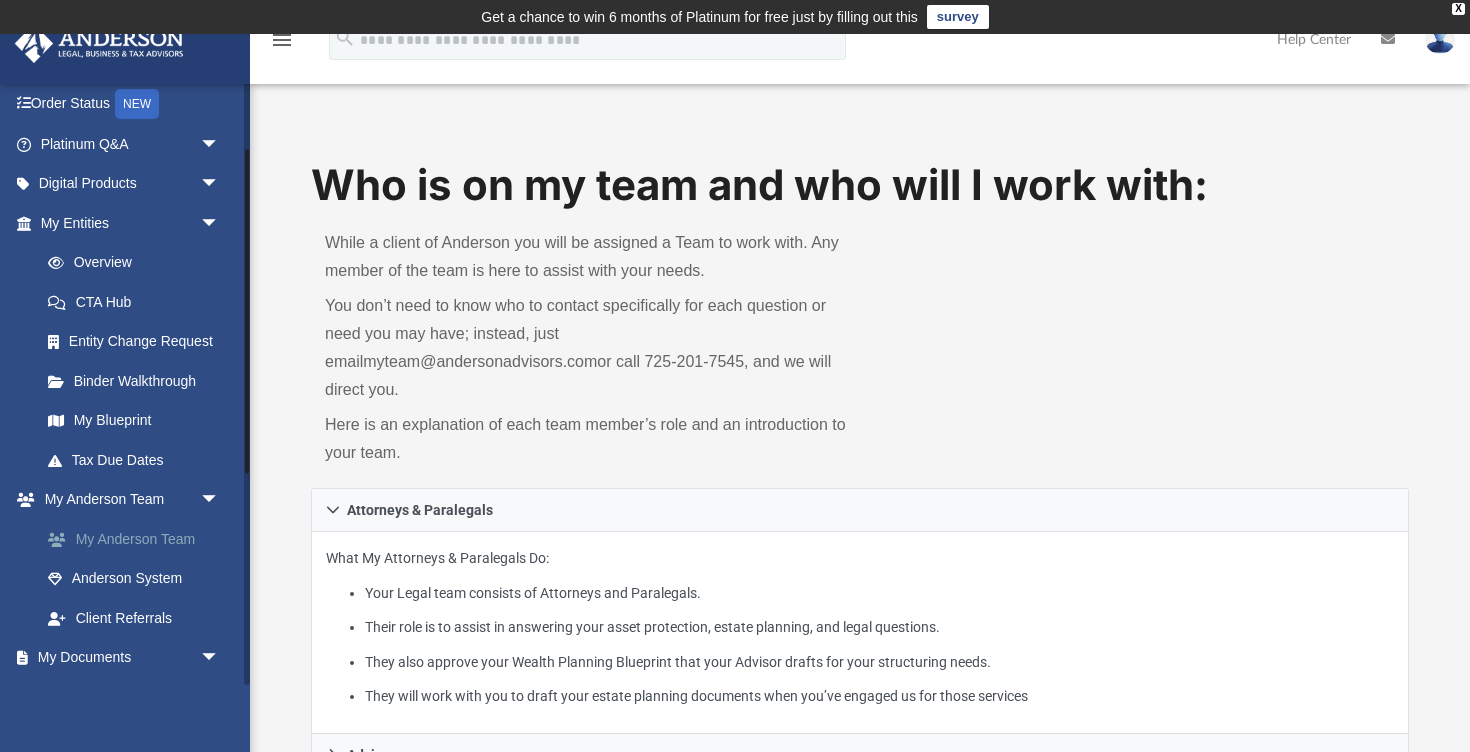click on "My Anderson Team" at bounding box center (139, 539) 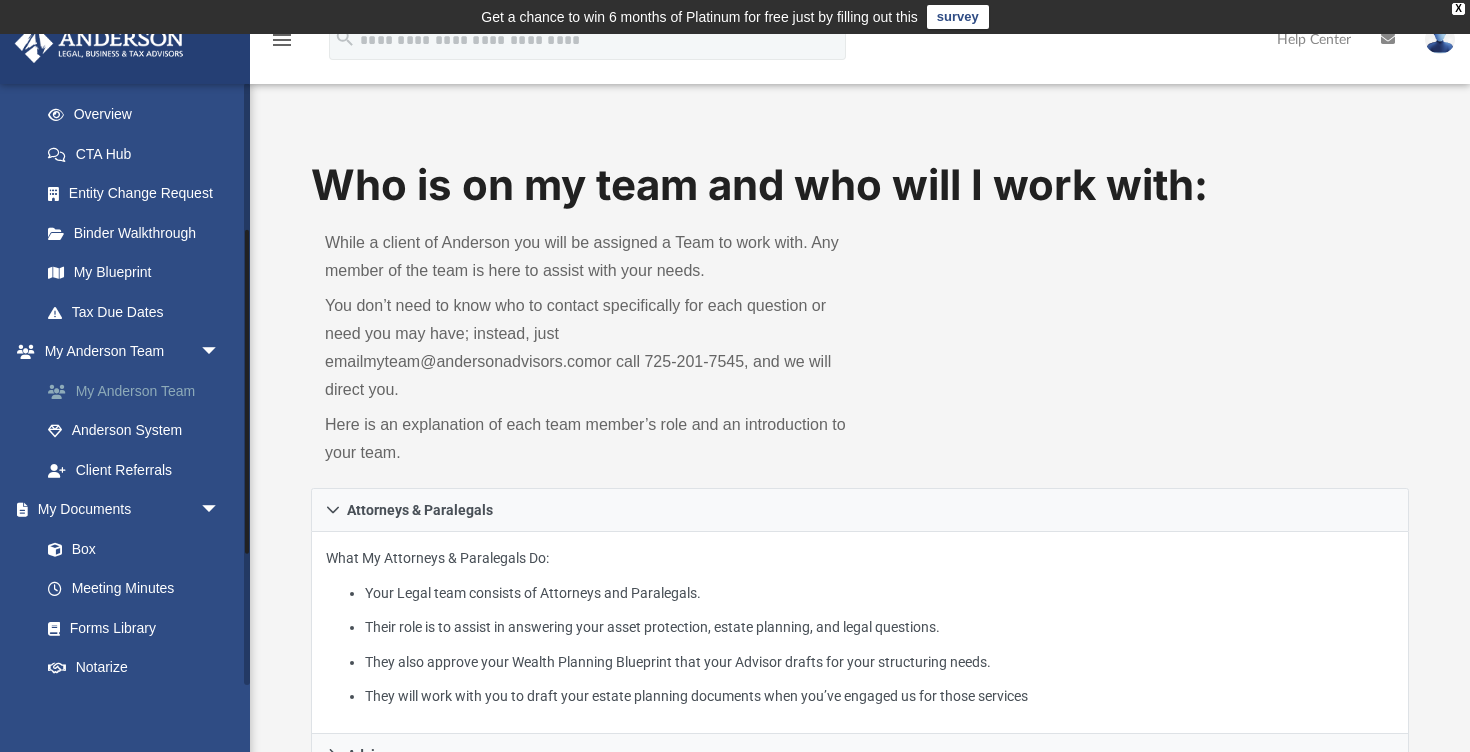 scroll, scrollTop: 274, scrollLeft: 0, axis: vertical 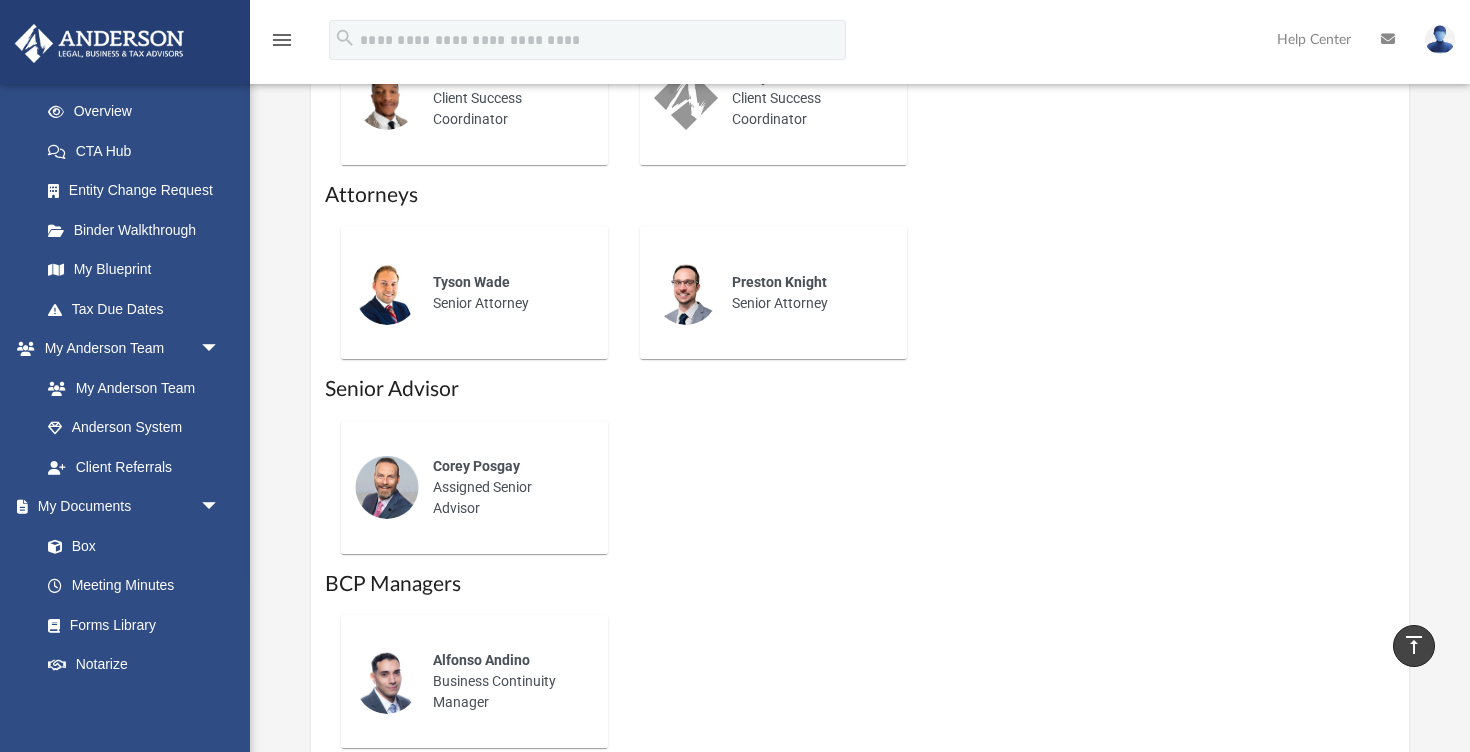 click at bounding box center (387, 293) 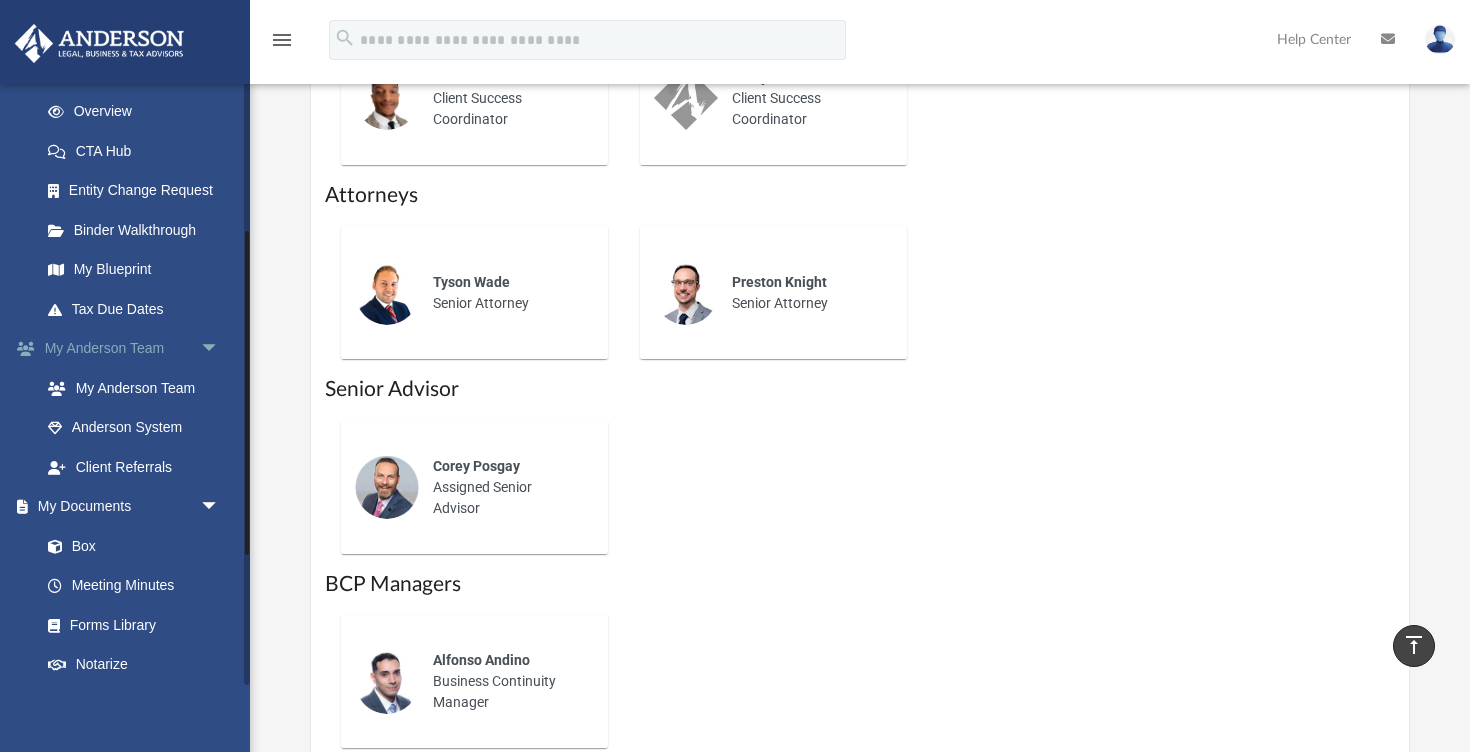 click on "arrow_drop_down" at bounding box center (220, 349) 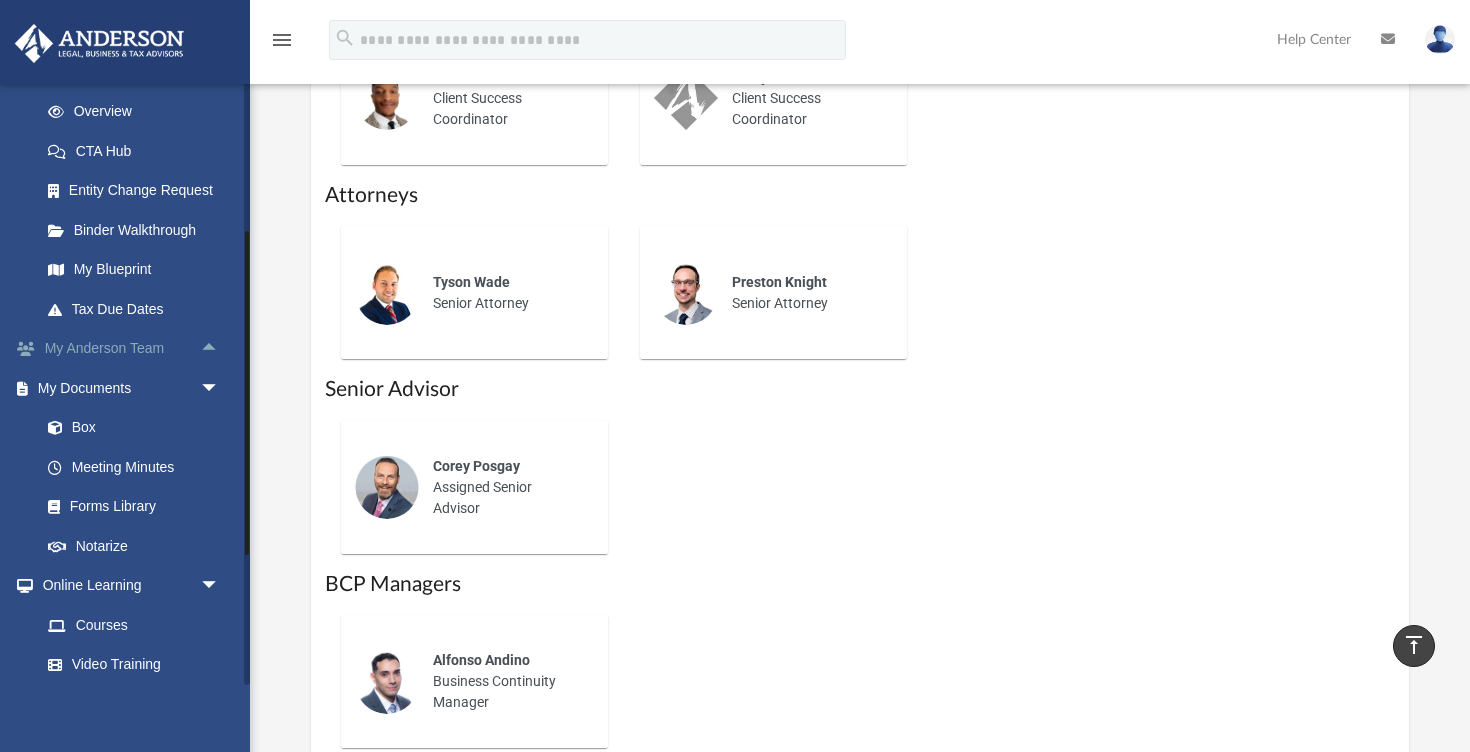 click on "arrow_drop_up" at bounding box center [220, 349] 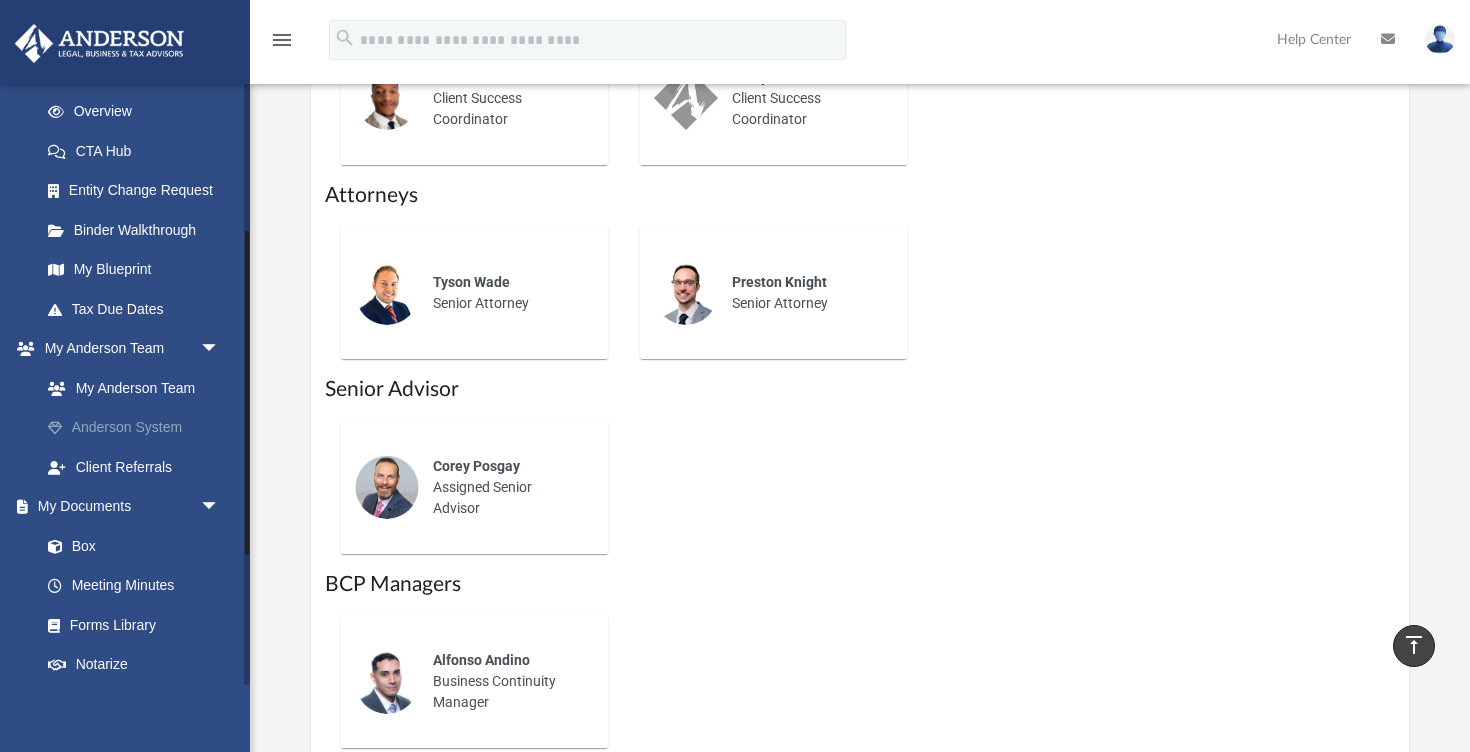 click on "Anderson System" at bounding box center [139, 428] 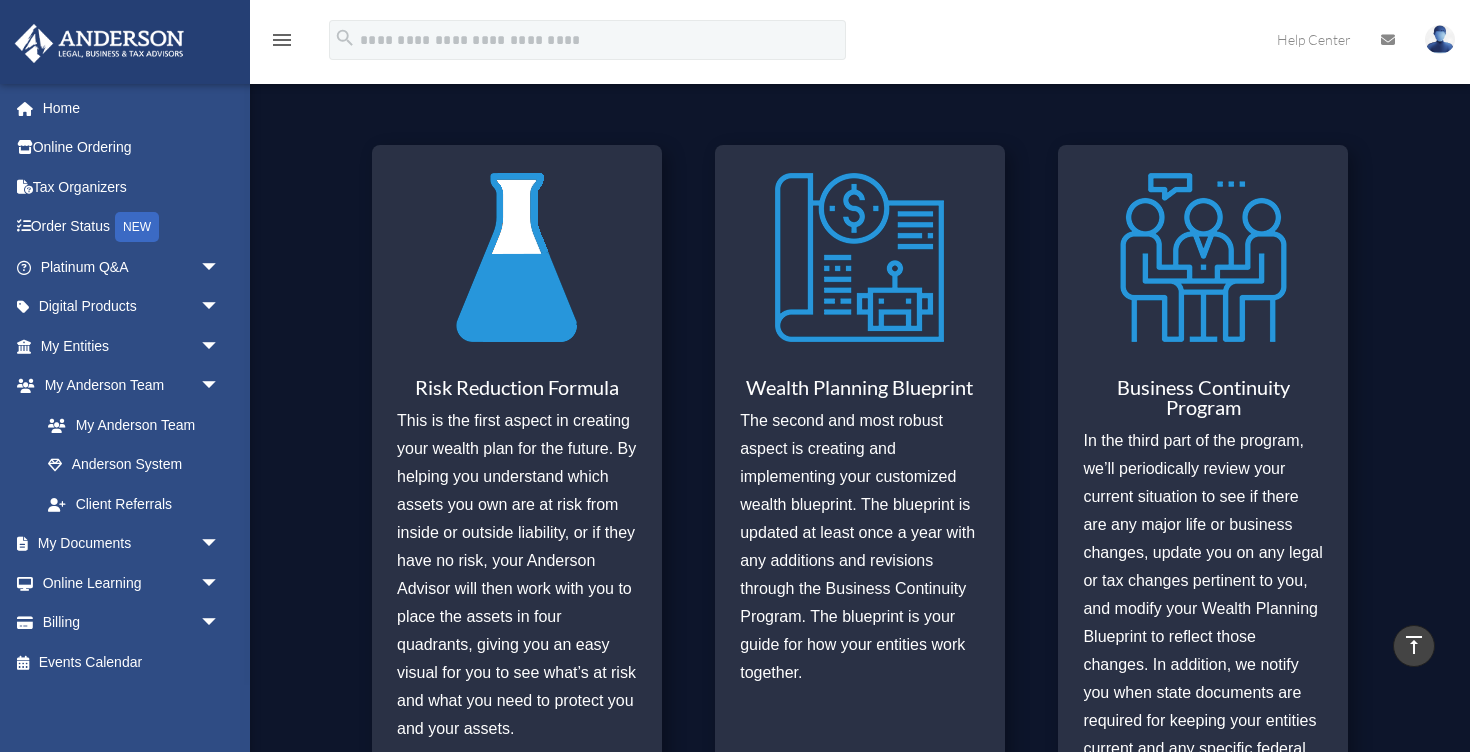 scroll, scrollTop: 776, scrollLeft: 0, axis: vertical 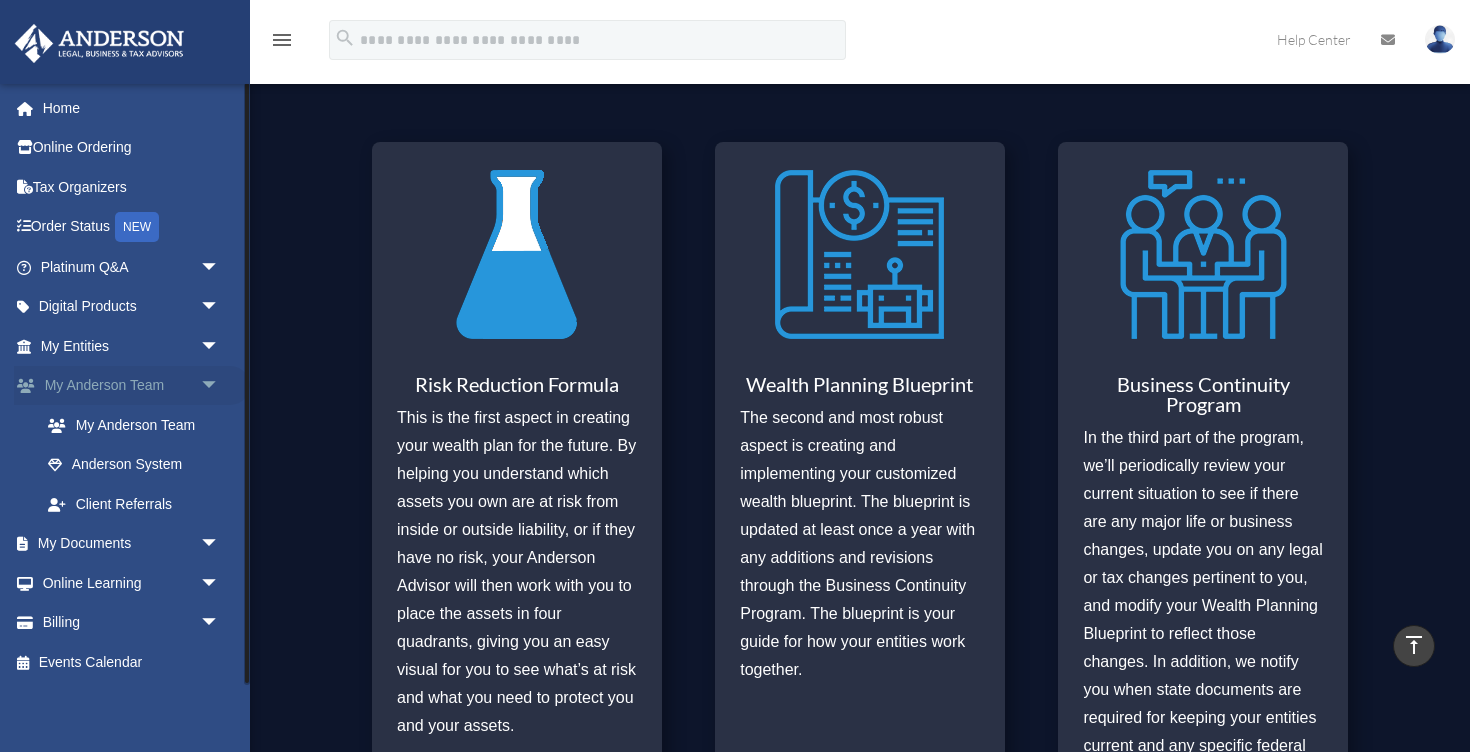 click on "arrow_drop_down" at bounding box center (220, 386) 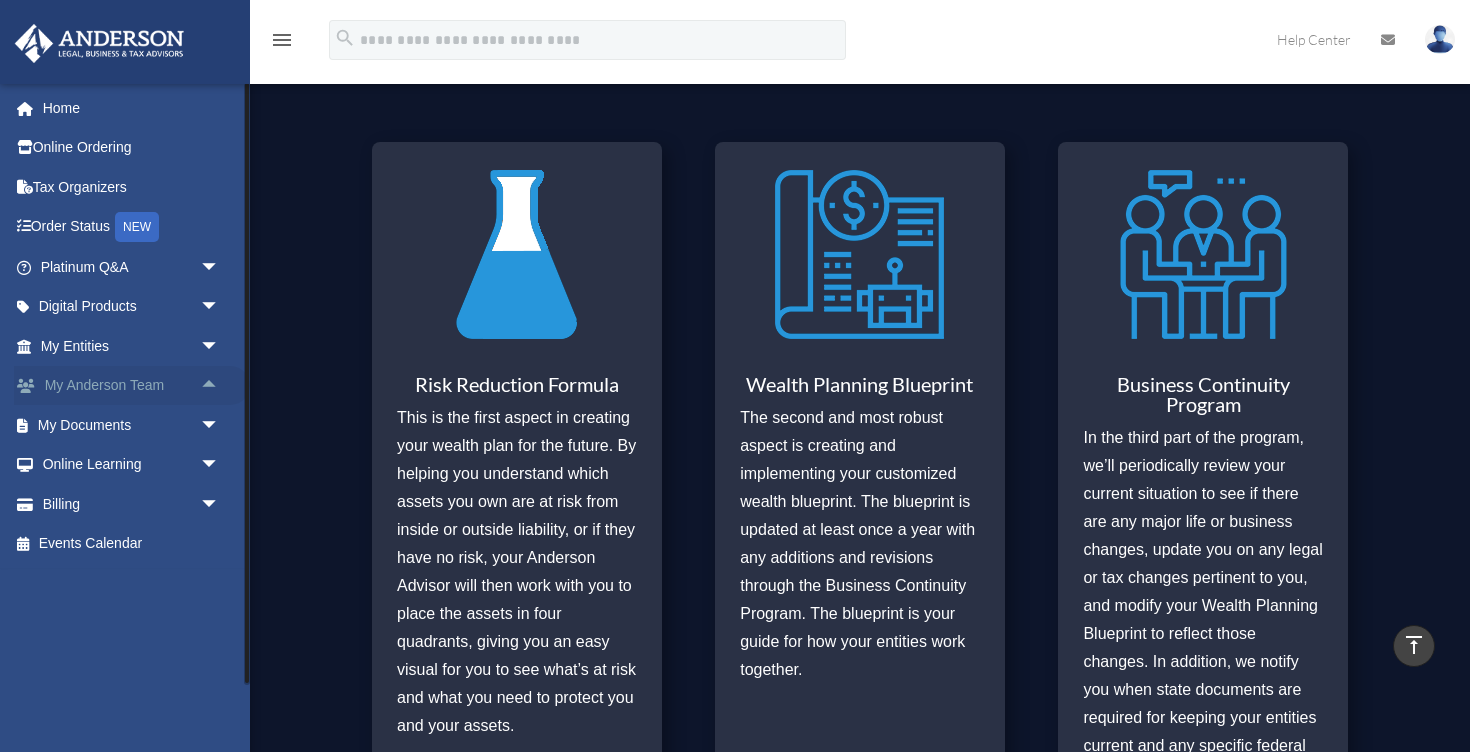 click on "arrow_drop_up" at bounding box center [220, 386] 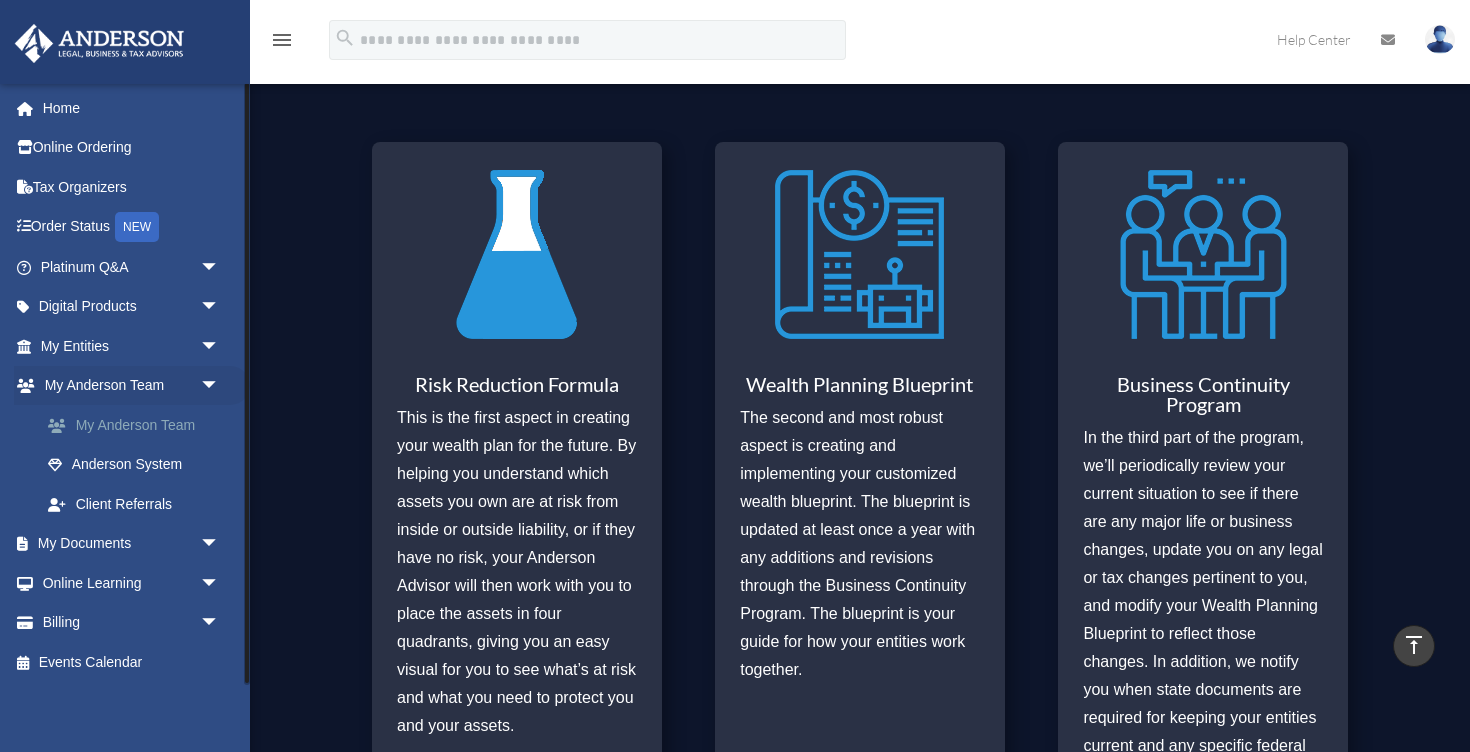 click on "My Anderson Team" at bounding box center [139, 425] 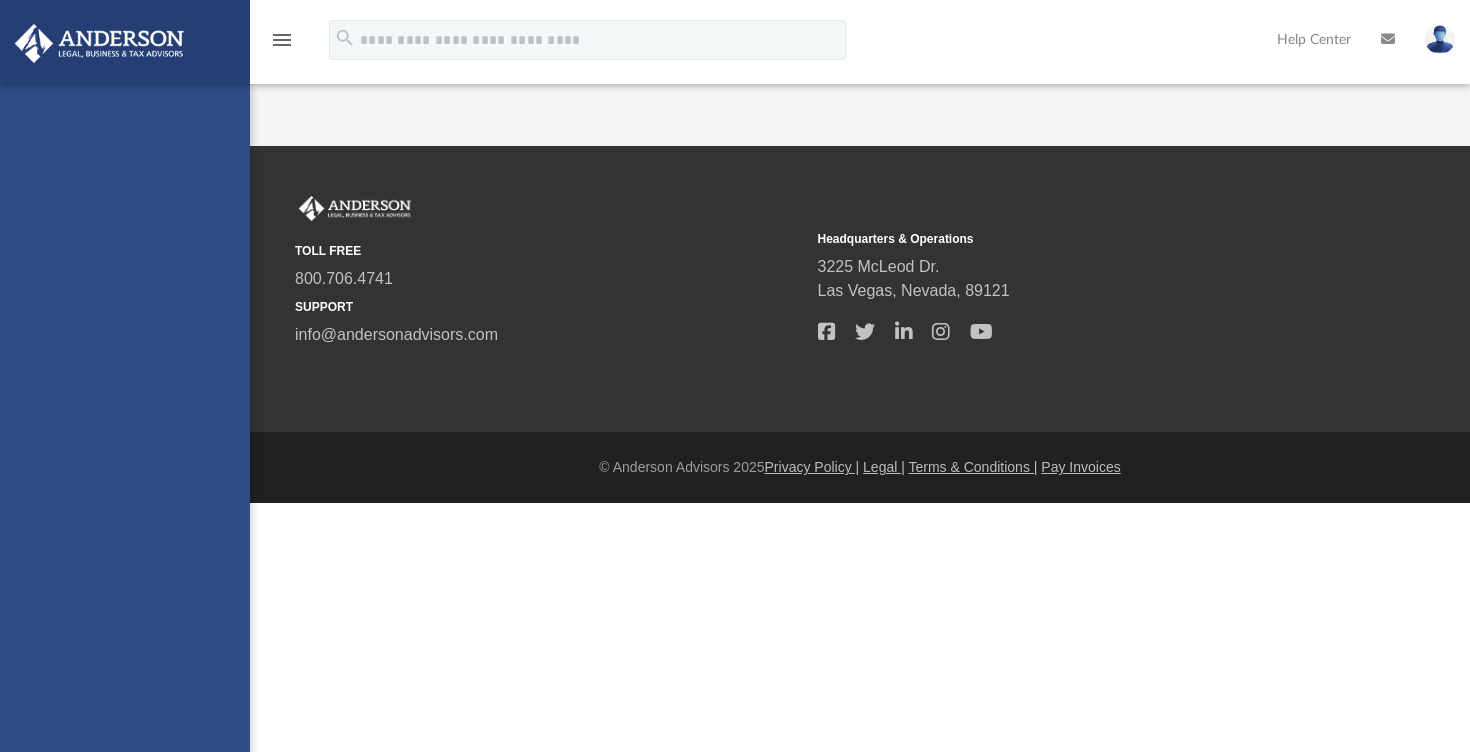 scroll, scrollTop: 0, scrollLeft: 0, axis: both 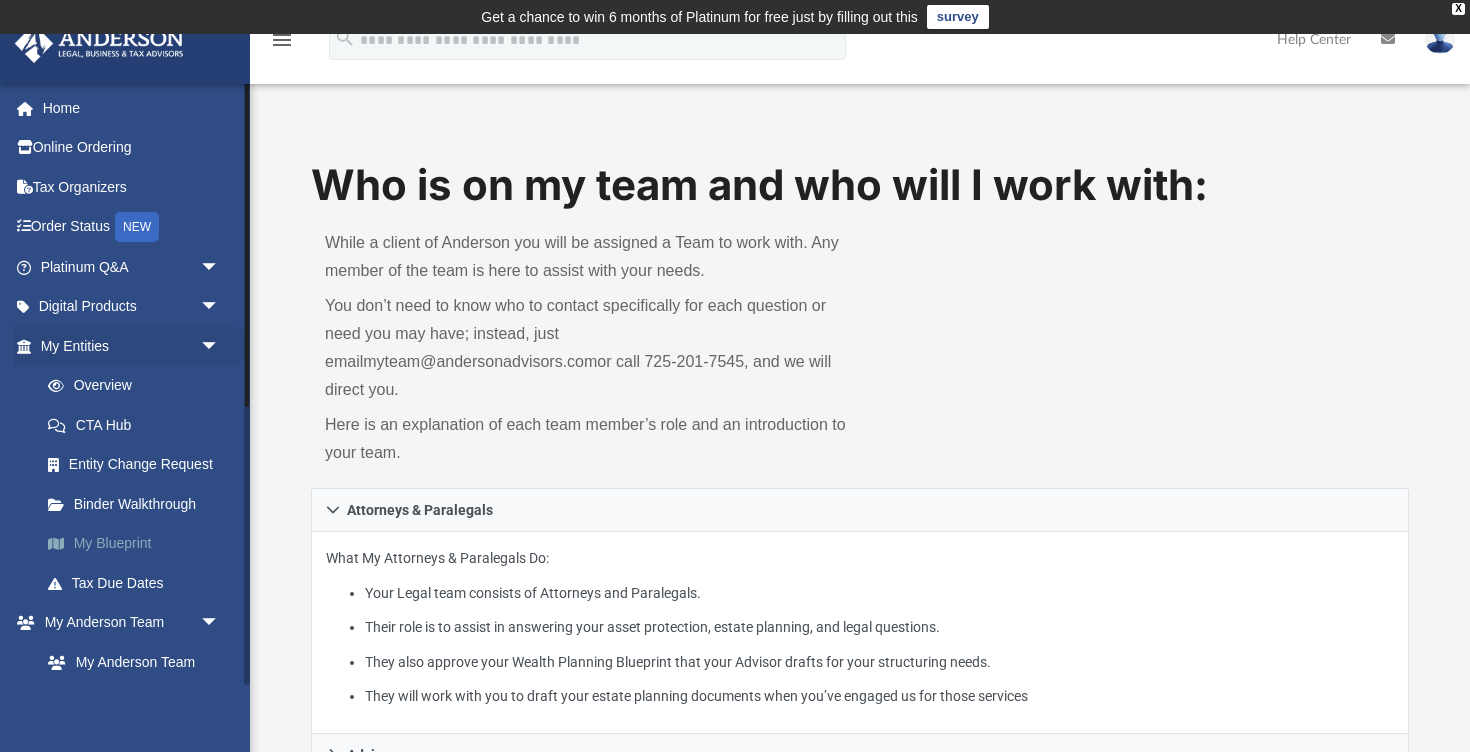 click on "My Blueprint" at bounding box center (139, 544) 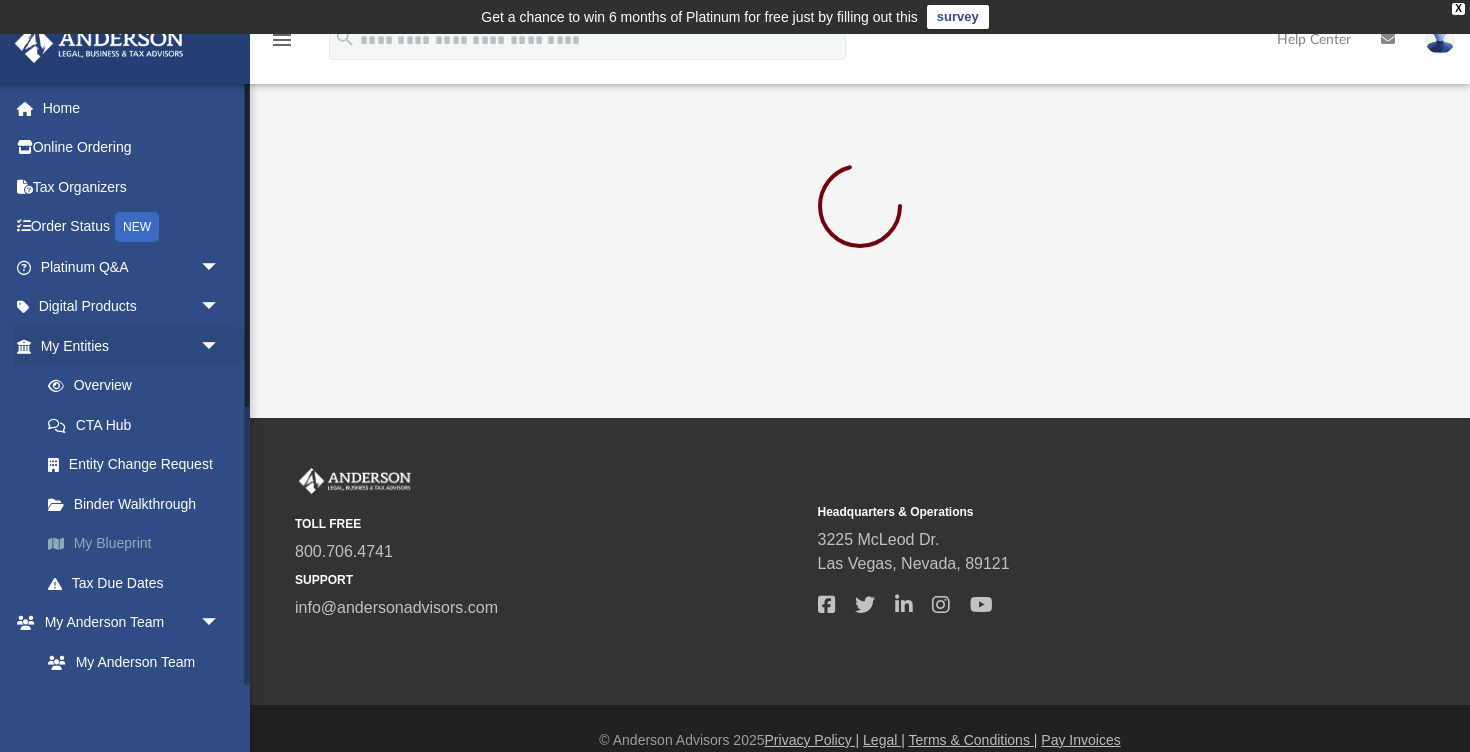 click on "My Blueprint" at bounding box center [139, 544] 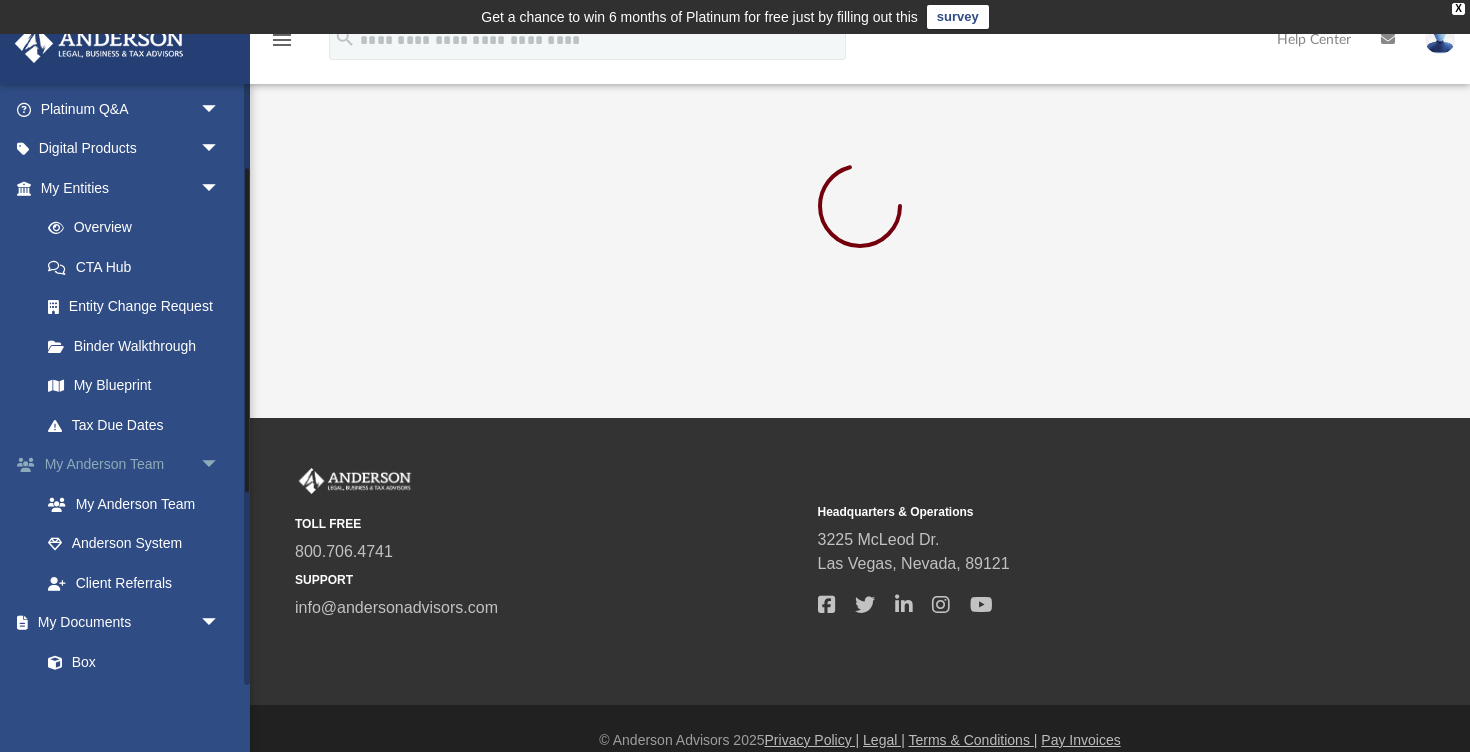 scroll, scrollTop: 161, scrollLeft: 0, axis: vertical 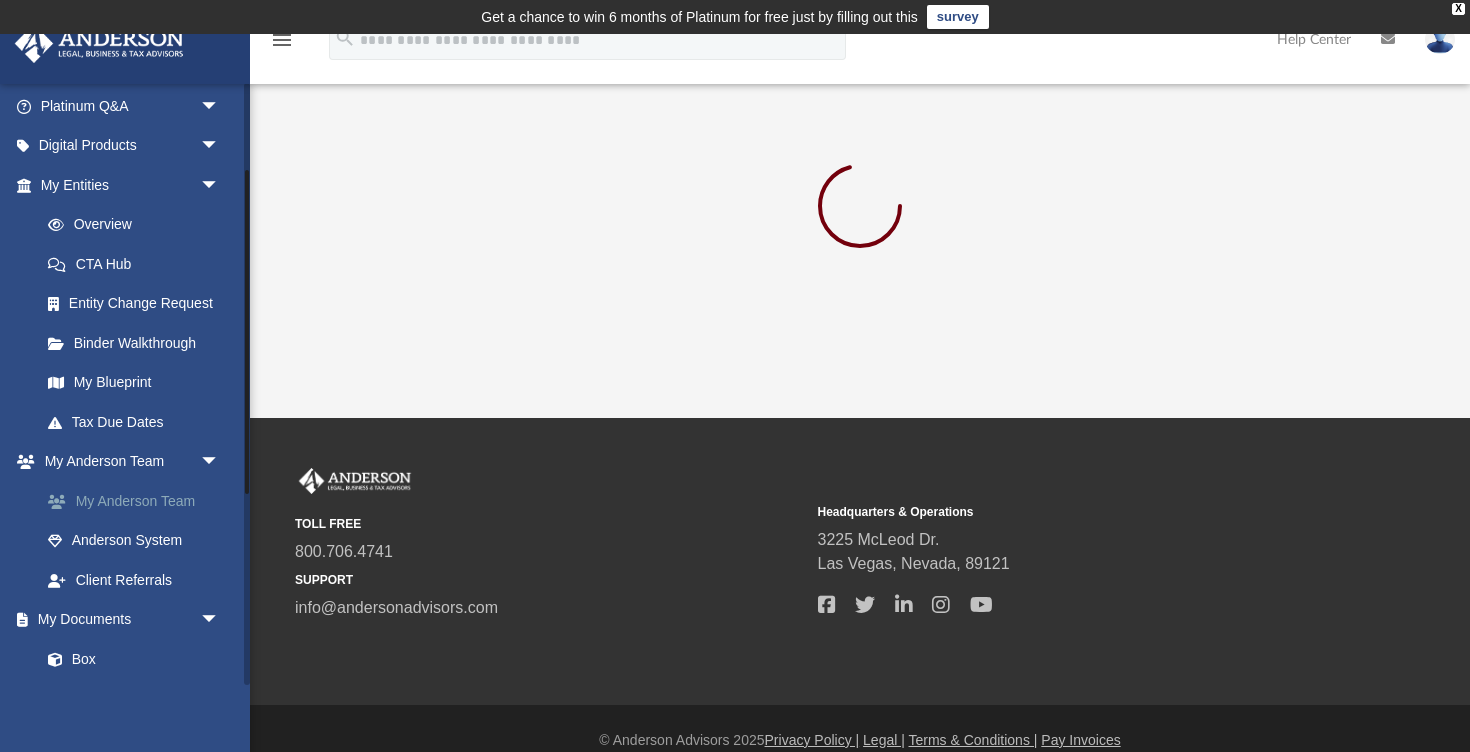 click on "My Anderson Team" at bounding box center [139, 501] 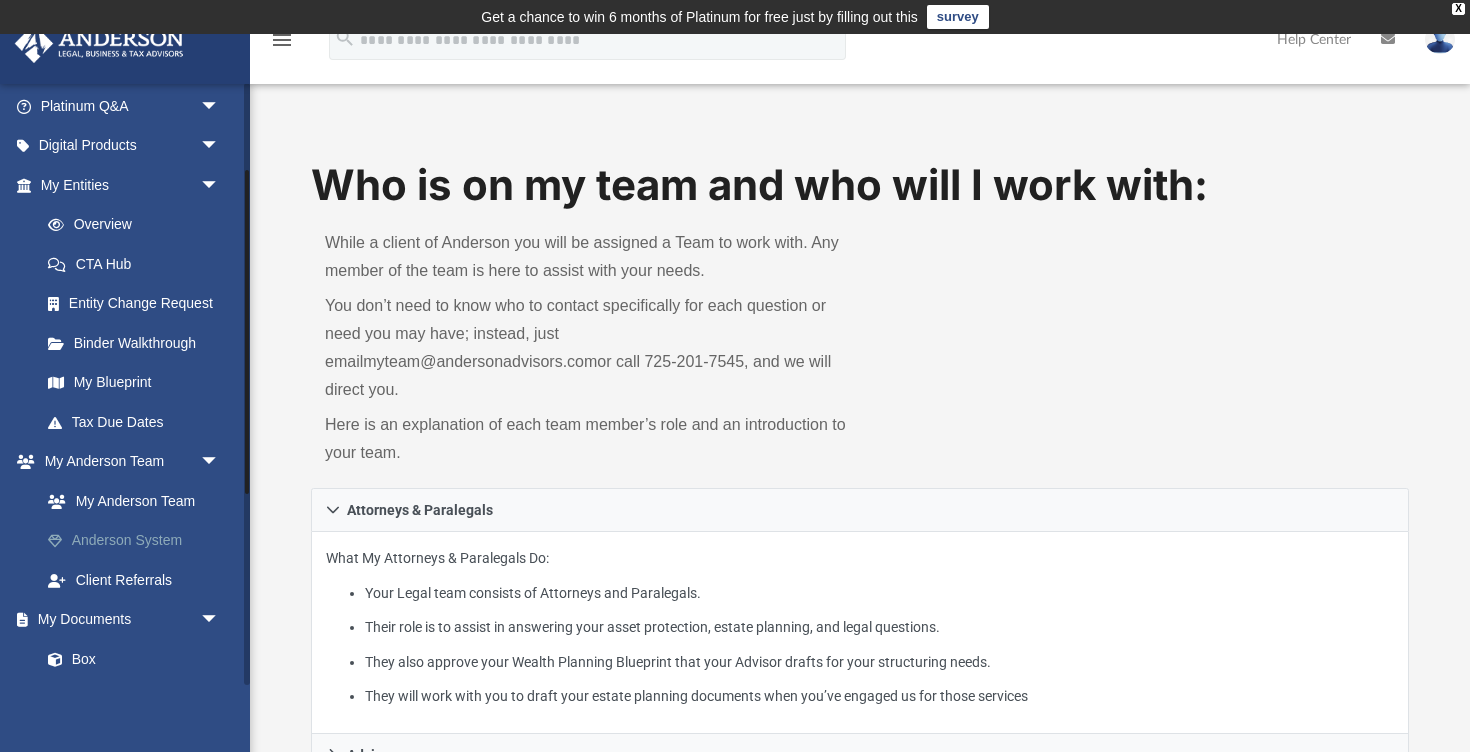 click on "Anderson System" at bounding box center (139, 541) 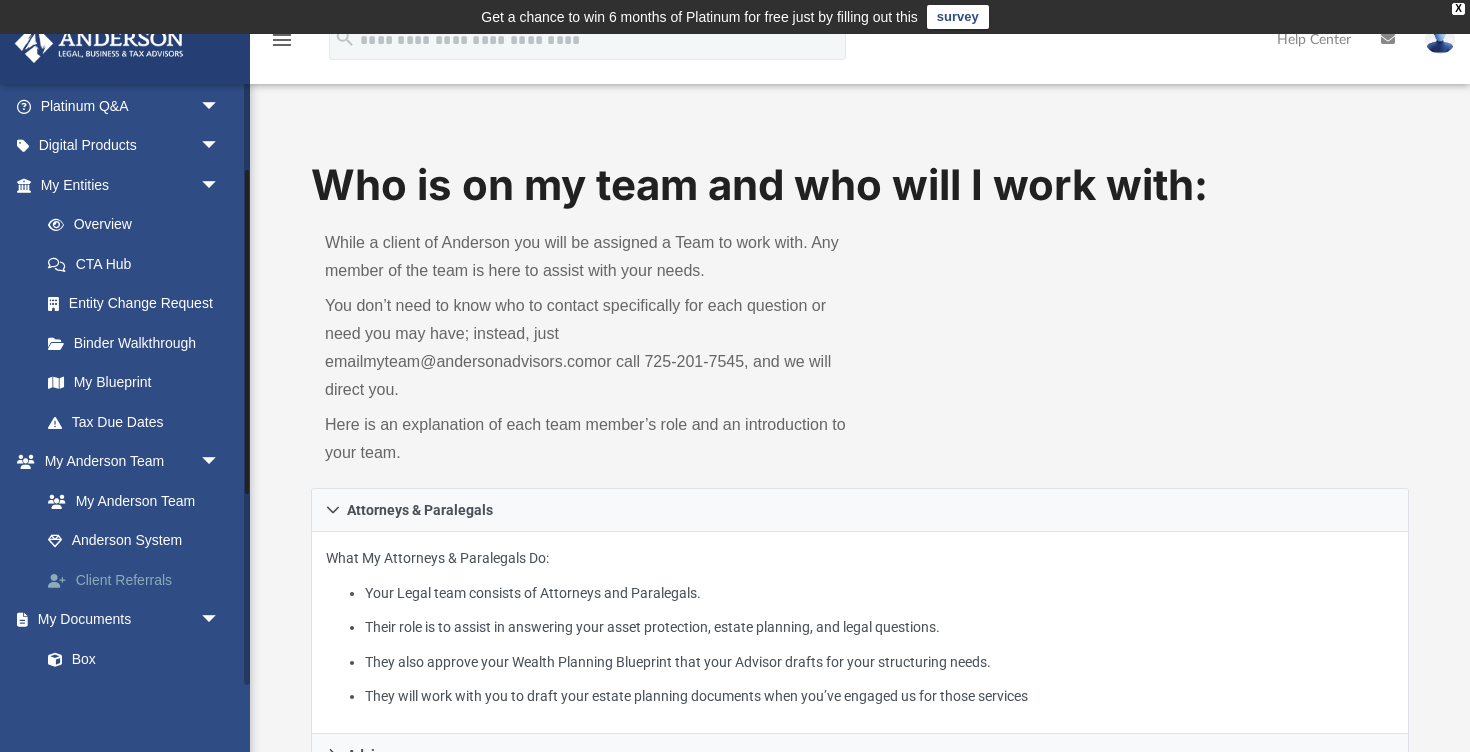 click on "Client Referrals" at bounding box center (139, 580) 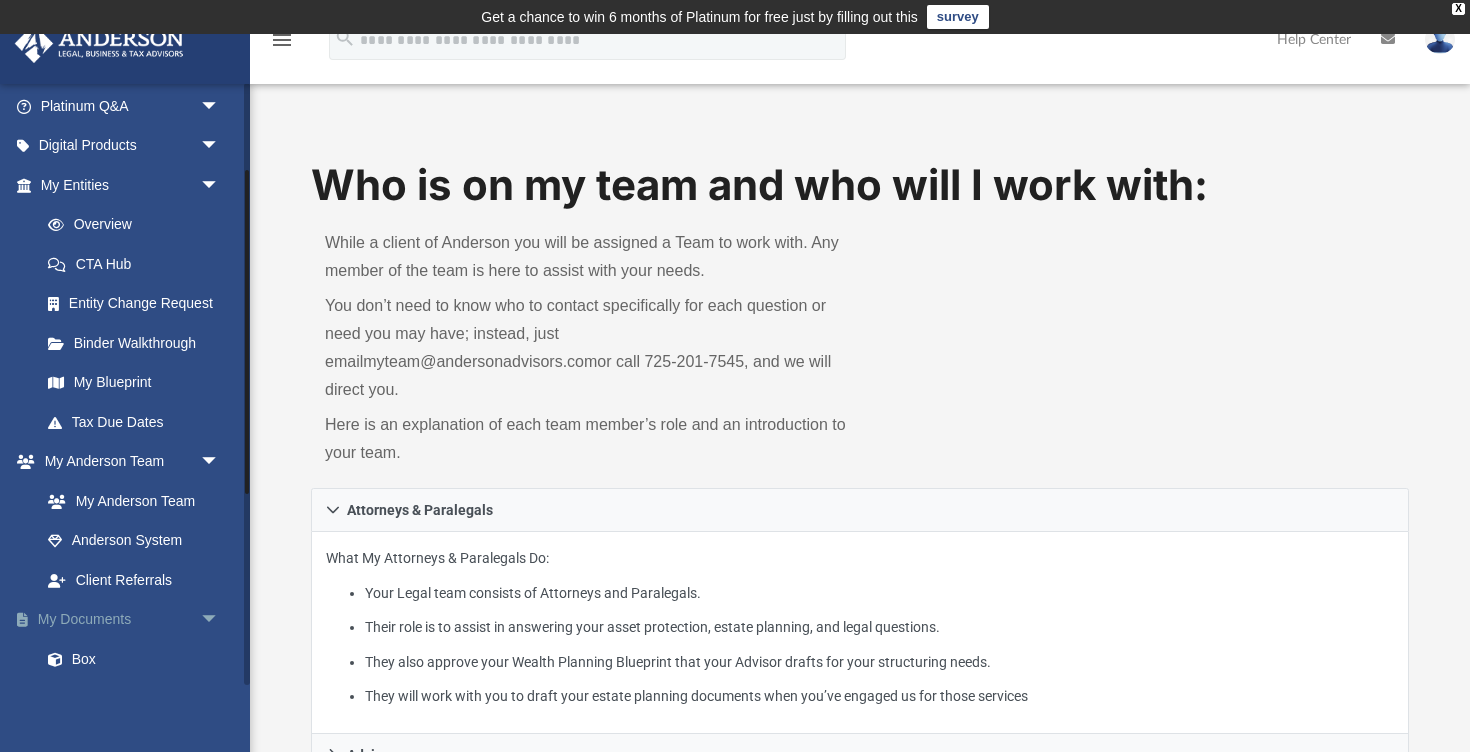 click on "My Documents arrow_drop_down" at bounding box center (132, 620) 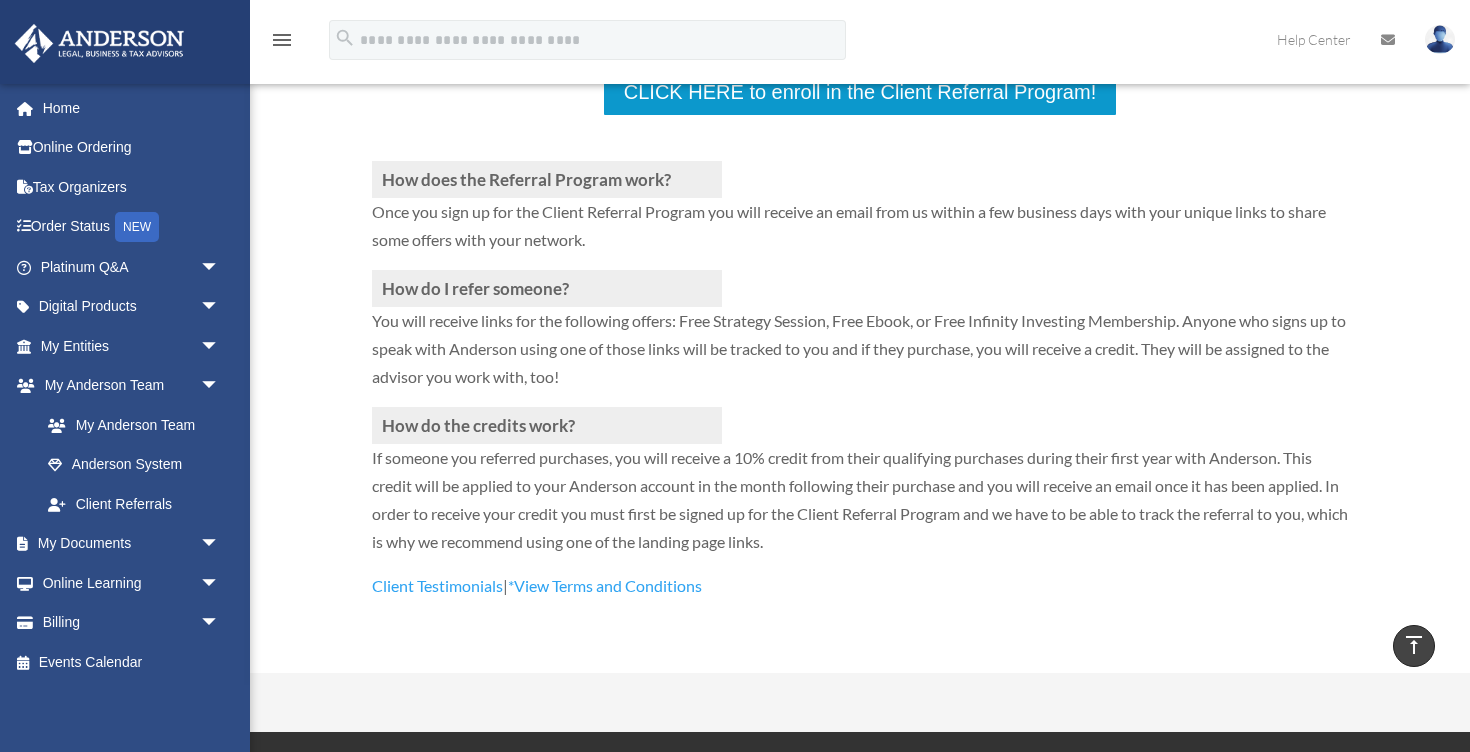 scroll, scrollTop: 482, scrollLeft: 0, axis: vertical 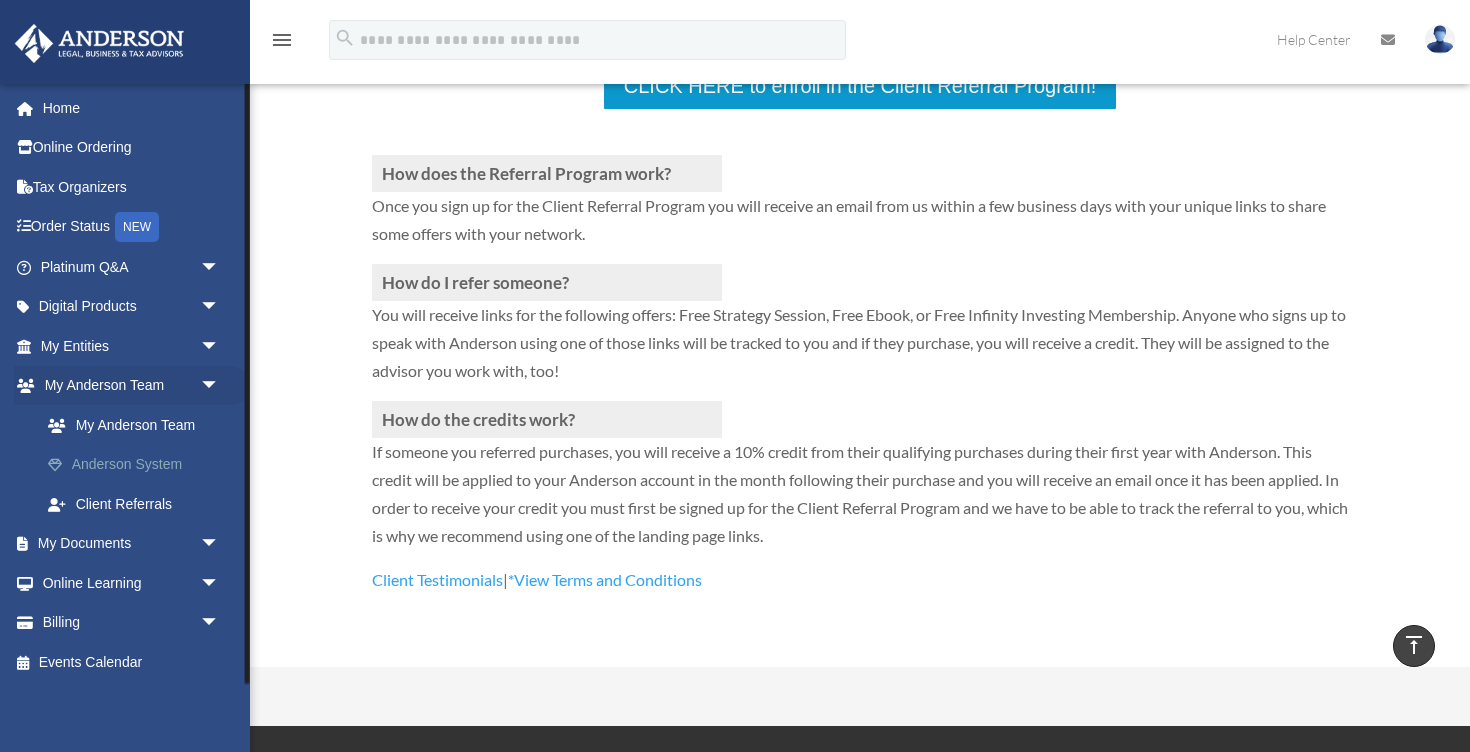 click on "Anderson System" at bounding box center (139, 465) 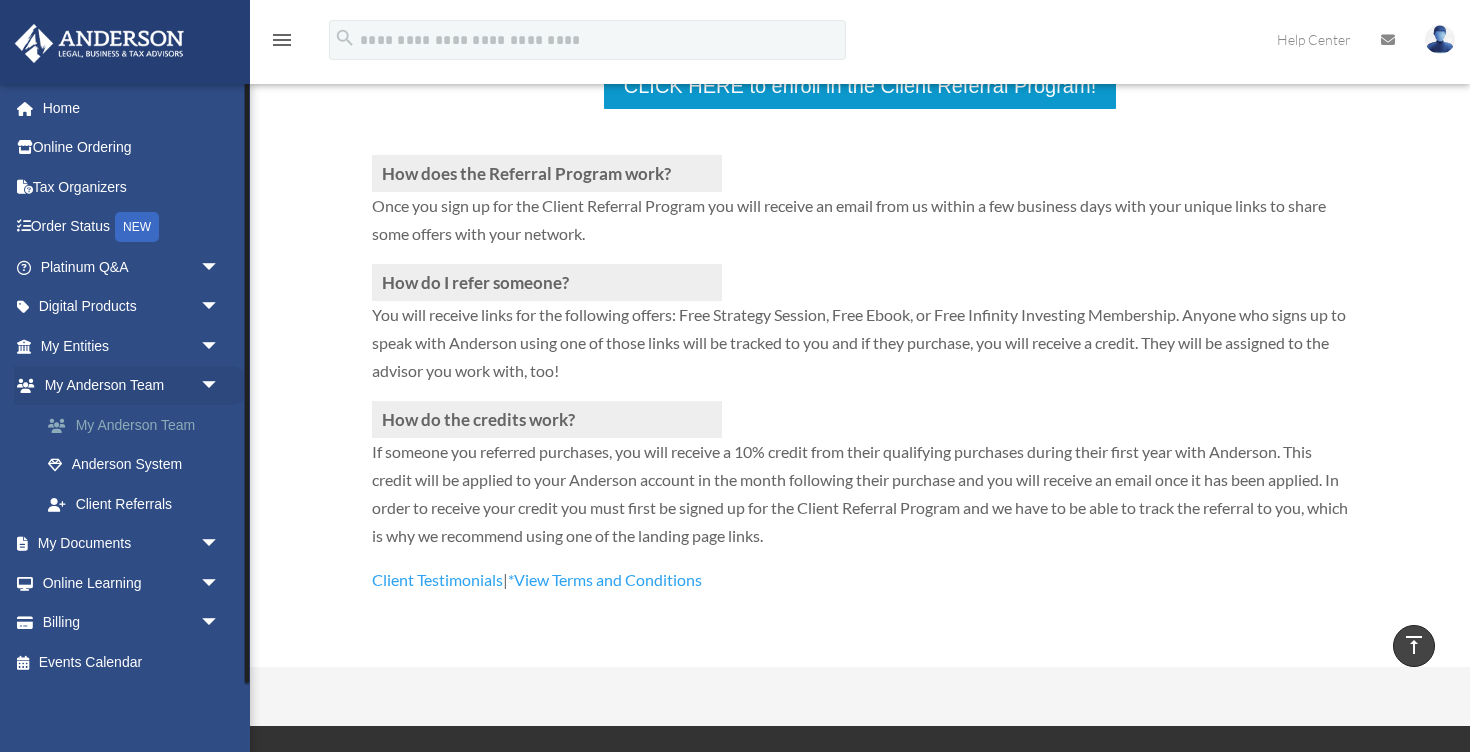 click on "My Anderson Team" at bounding box center [139, 425] 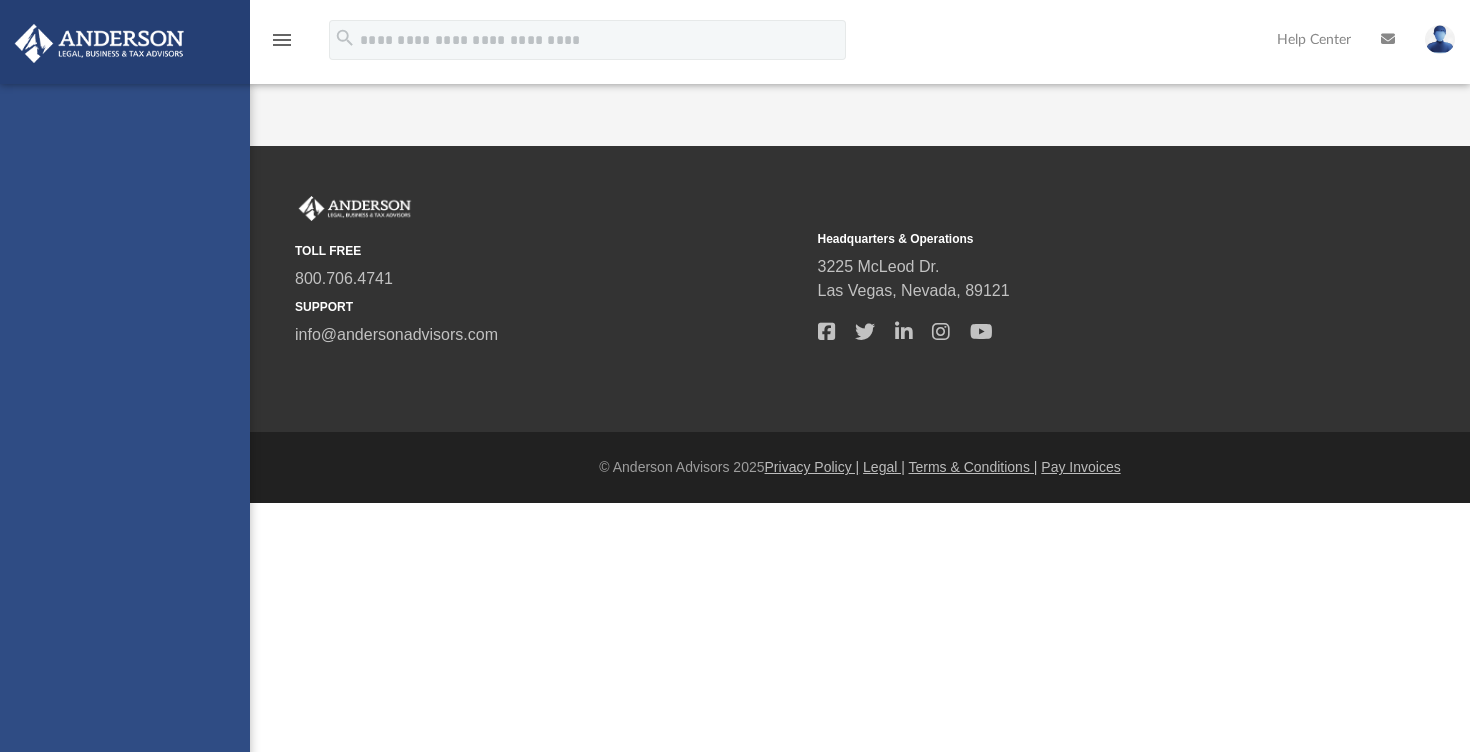 scroll, scrollTop: 0, scrollLeft: 0, axis: both 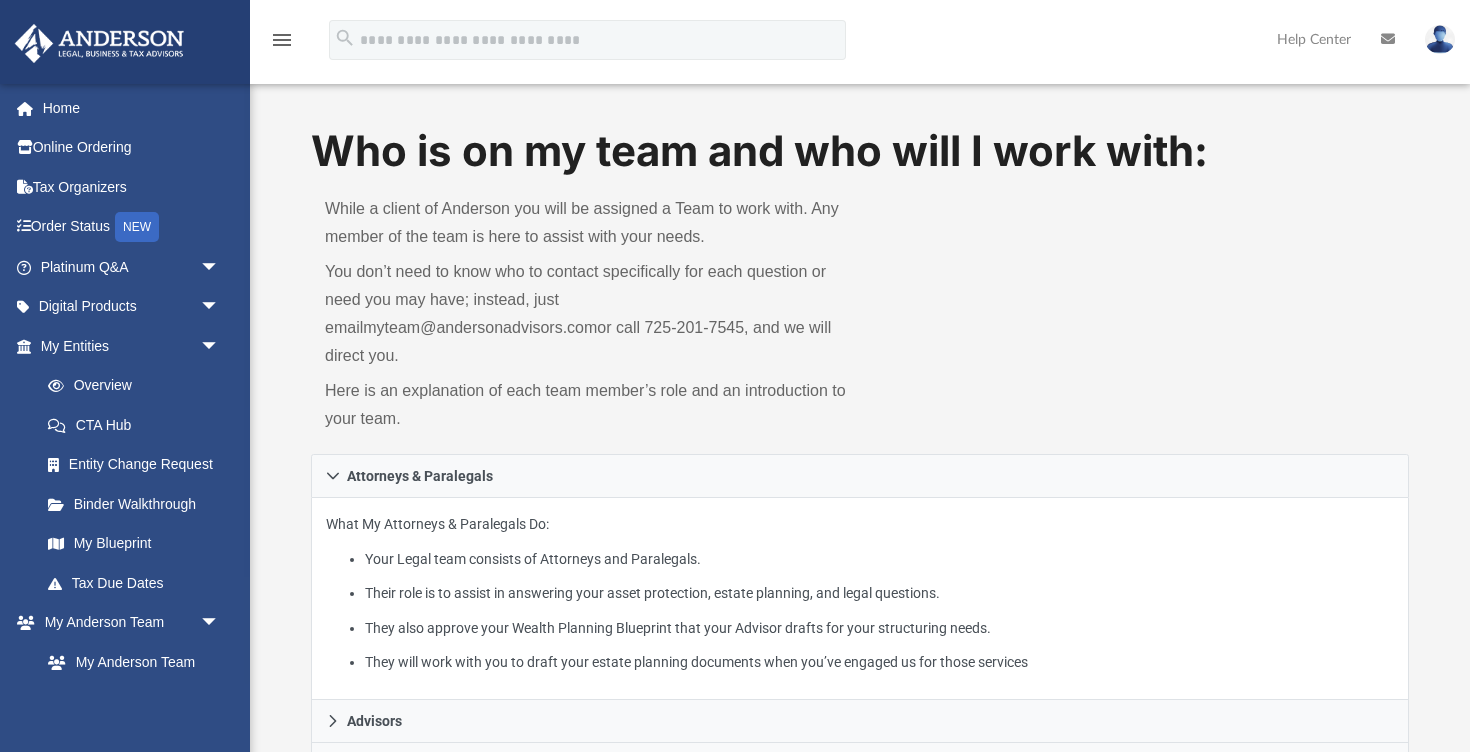 click at bounding box center [1440, 39] 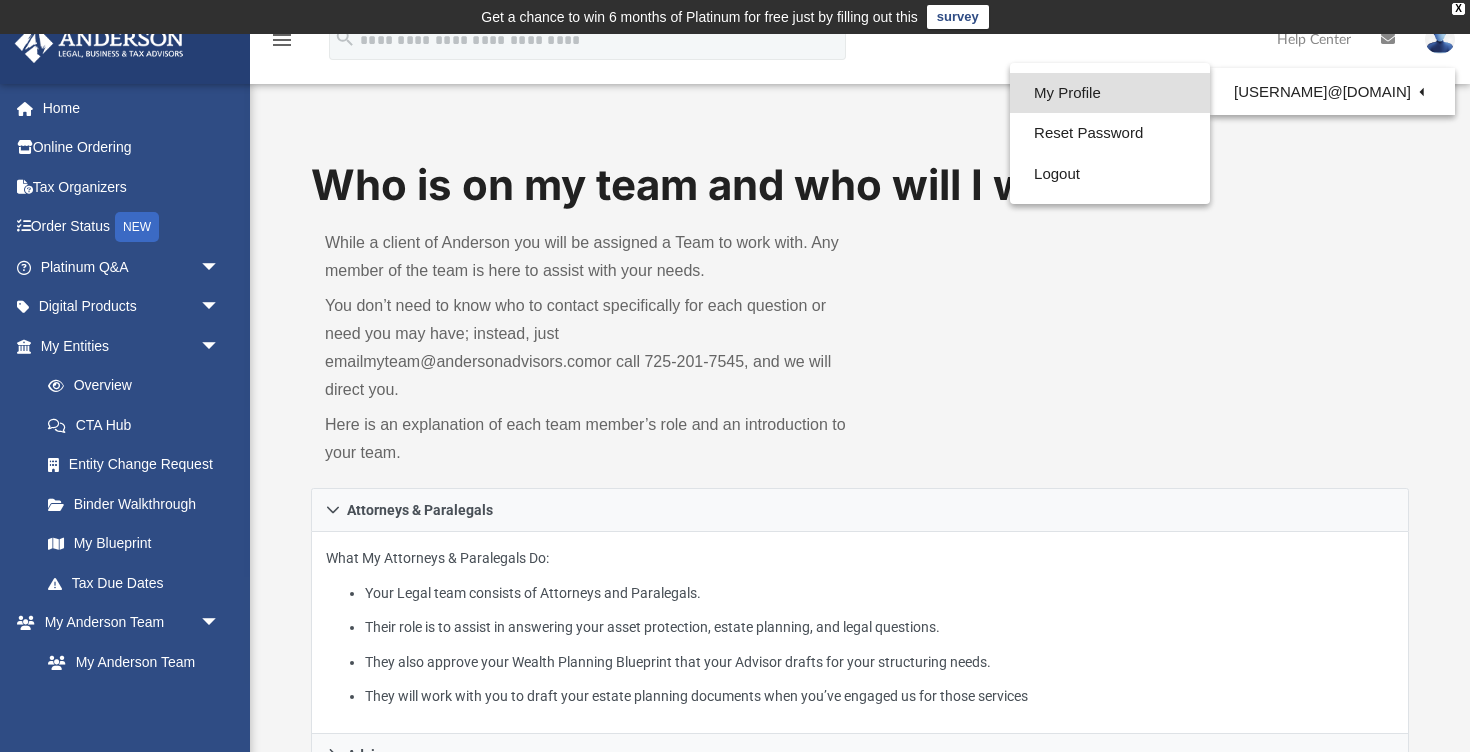 click on "My Profile" at bounding box center [1110, 93] 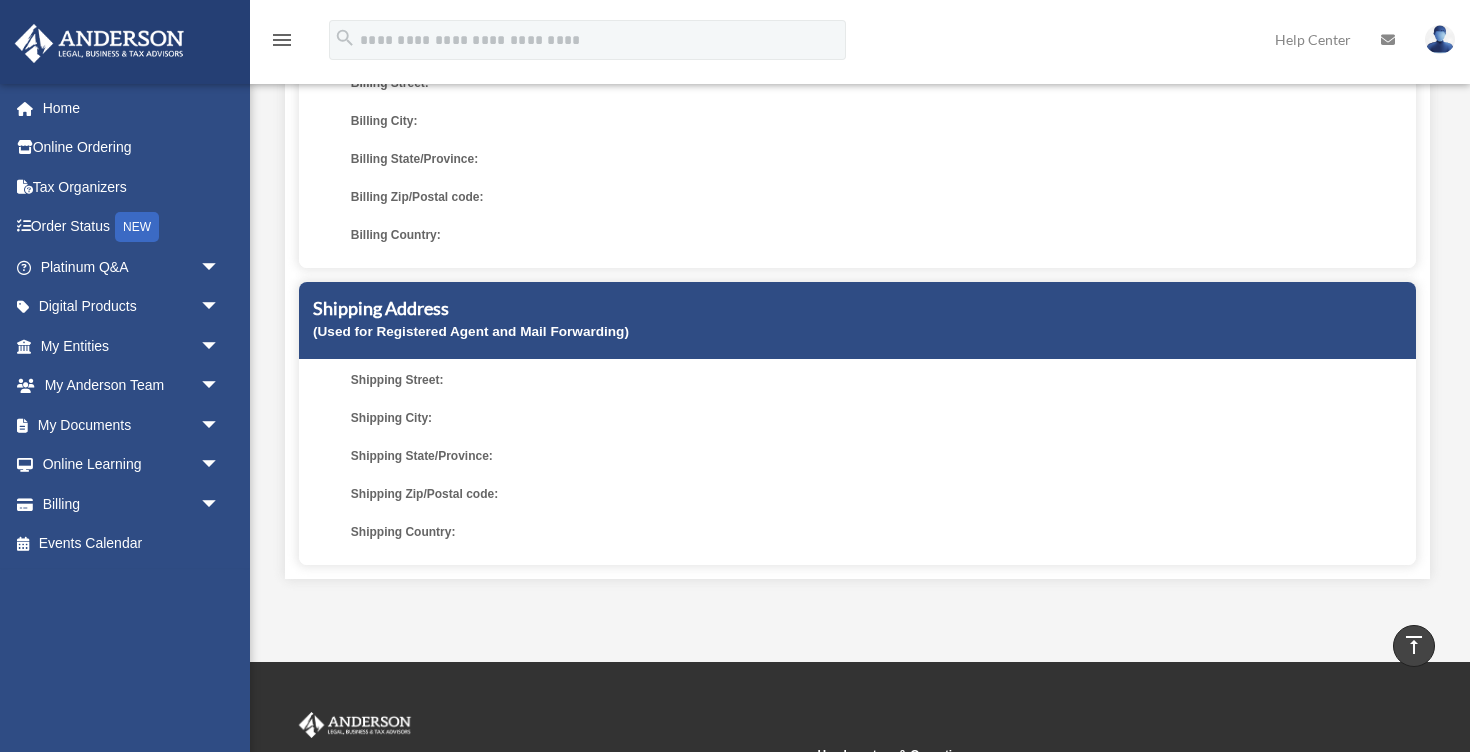 scroll, scrollTop: 0, scrollLeft: 0, axis: both 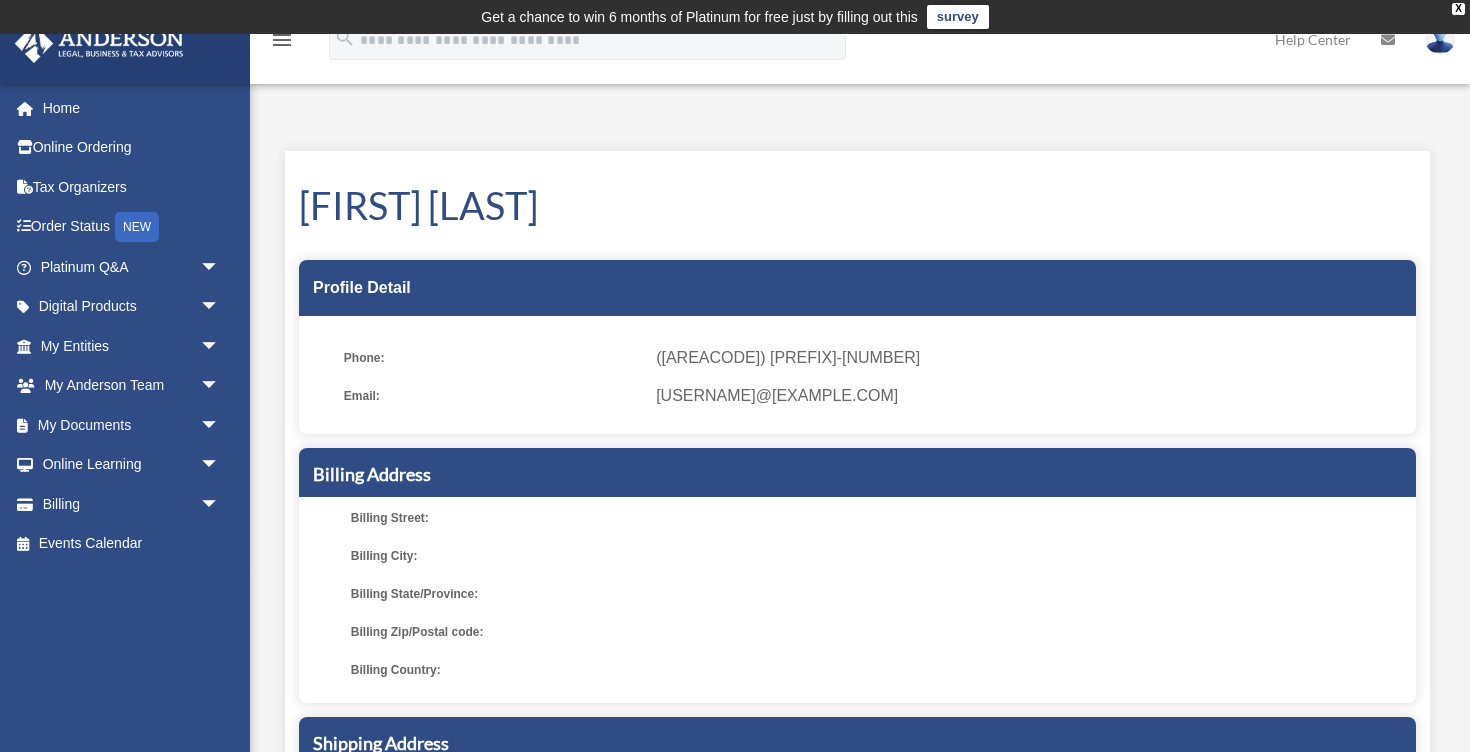 click on "Billing Street:
Billing City:
Billing State/Province:
Billing Zip/Postal code:
Billing Country:" at bounding box center (857, 594) 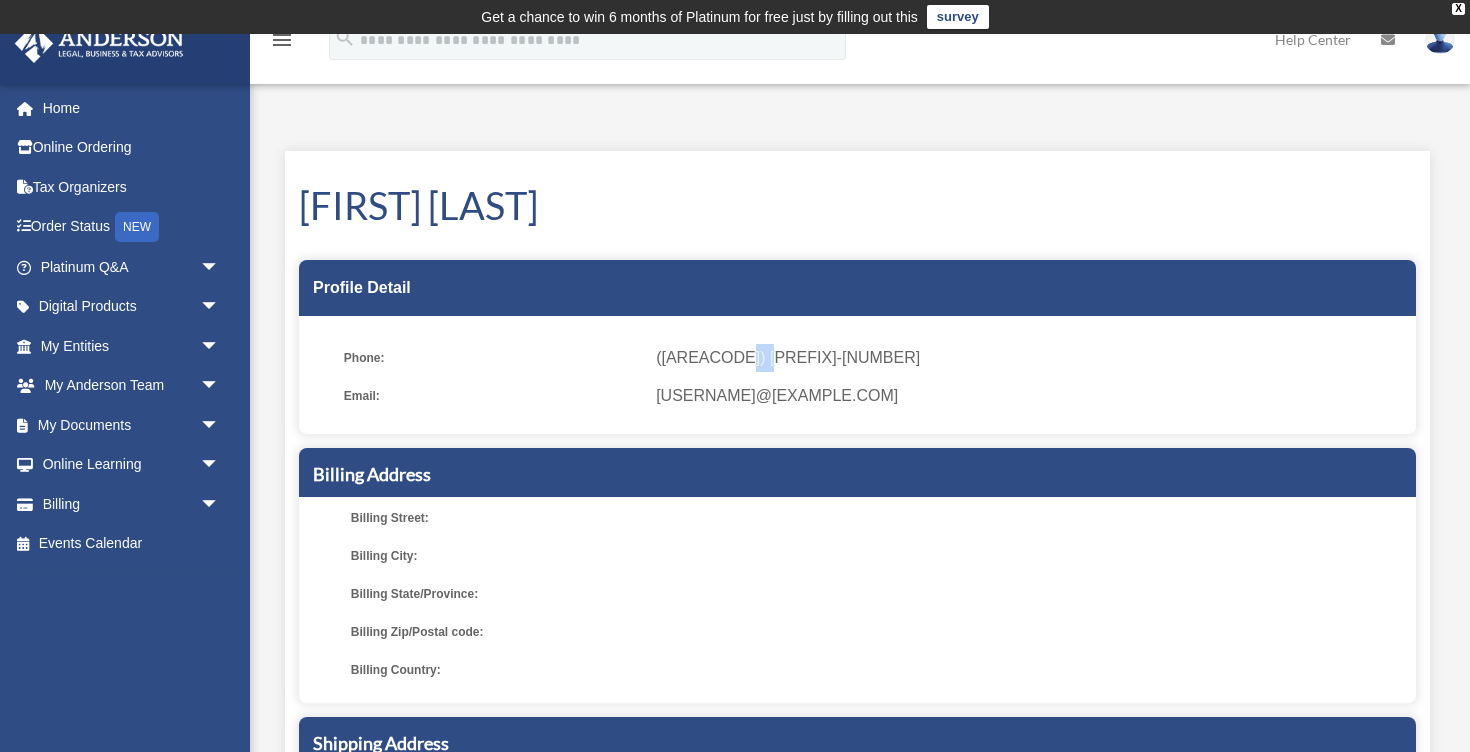 click on "([AREACODE]) [PREFIX]-[NUMBER]" at bounding box center [1029, 358] 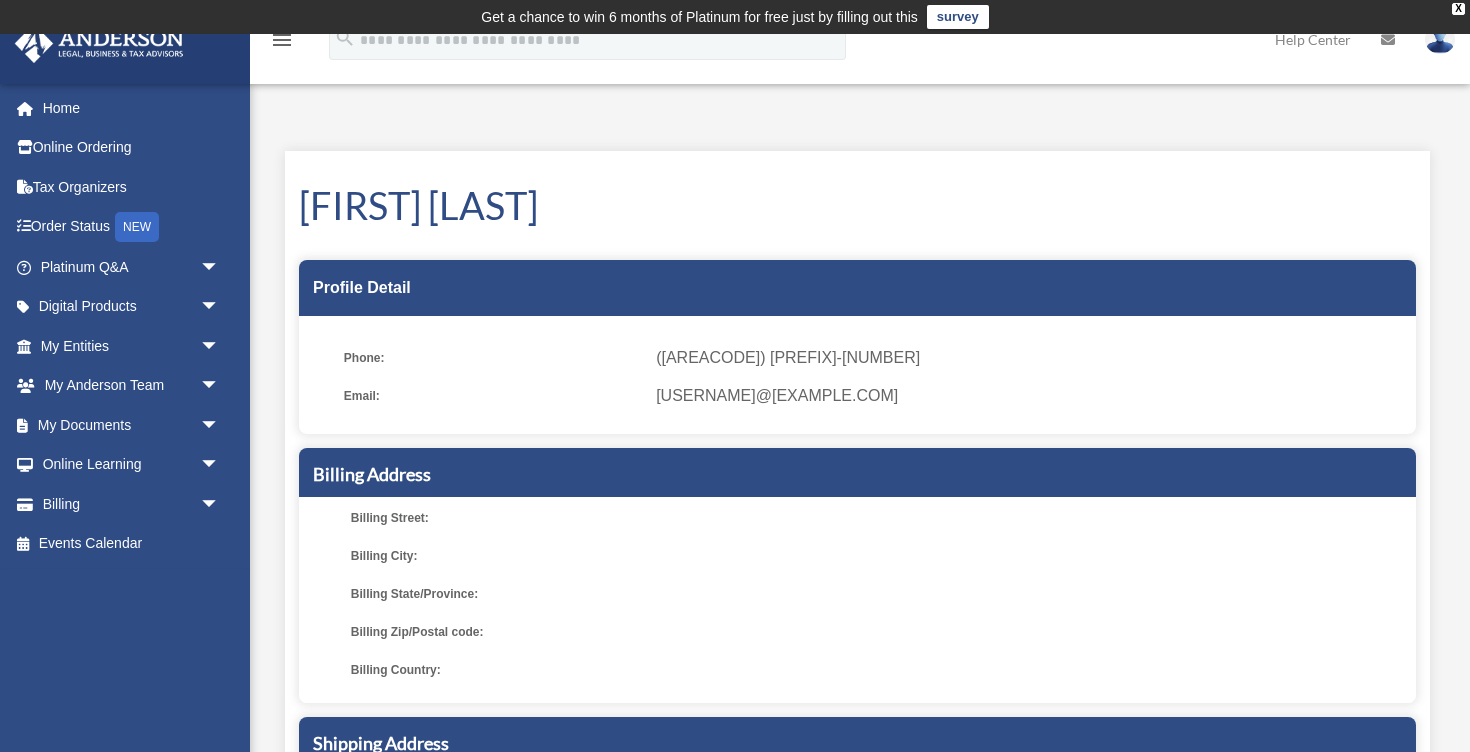 click on "Billing Address
Billing Street:
Billing City:
Billing State/Province:
Billing Zip/Postal code:
Billing Country:" at bounding box center [857, 575] 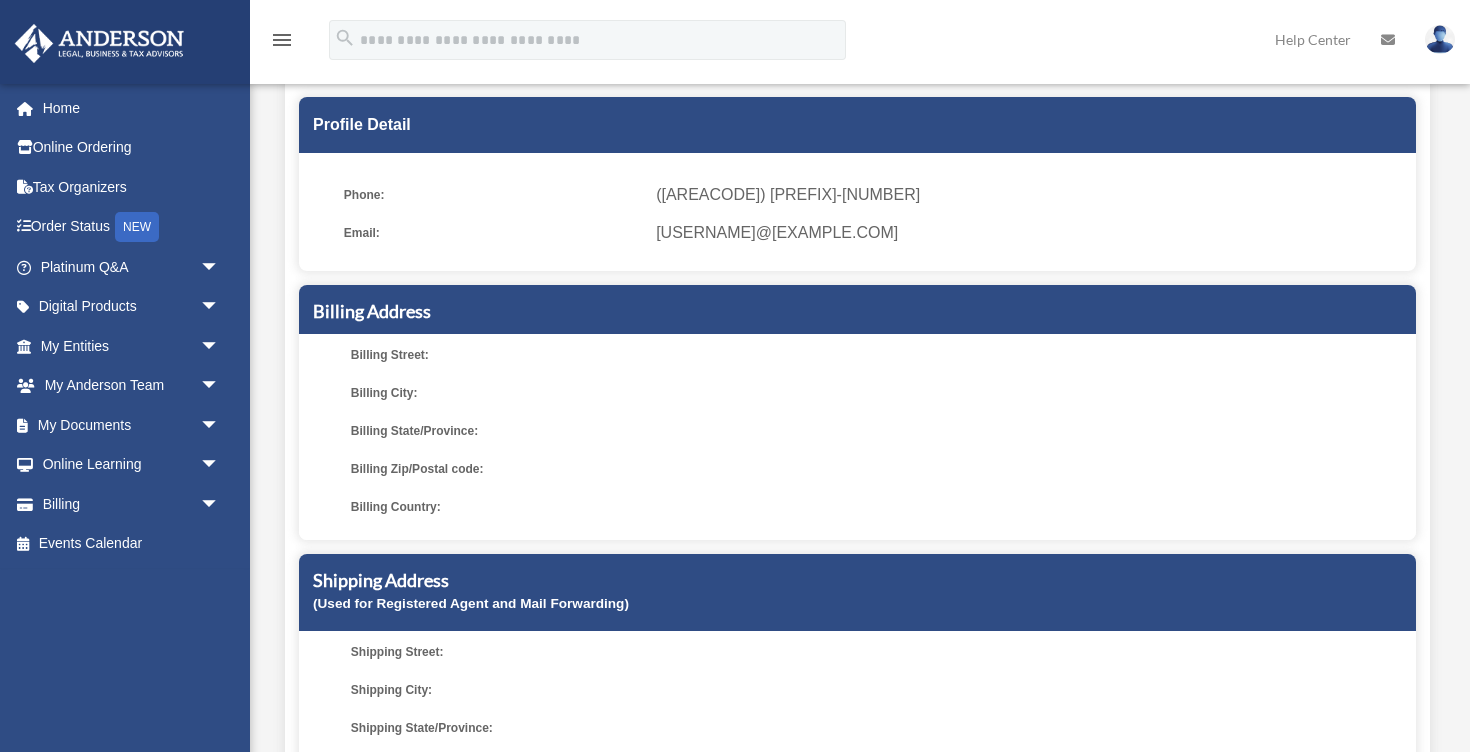 scroll, scrollTop: 165, scrollLeft: 0, axis: vertical 